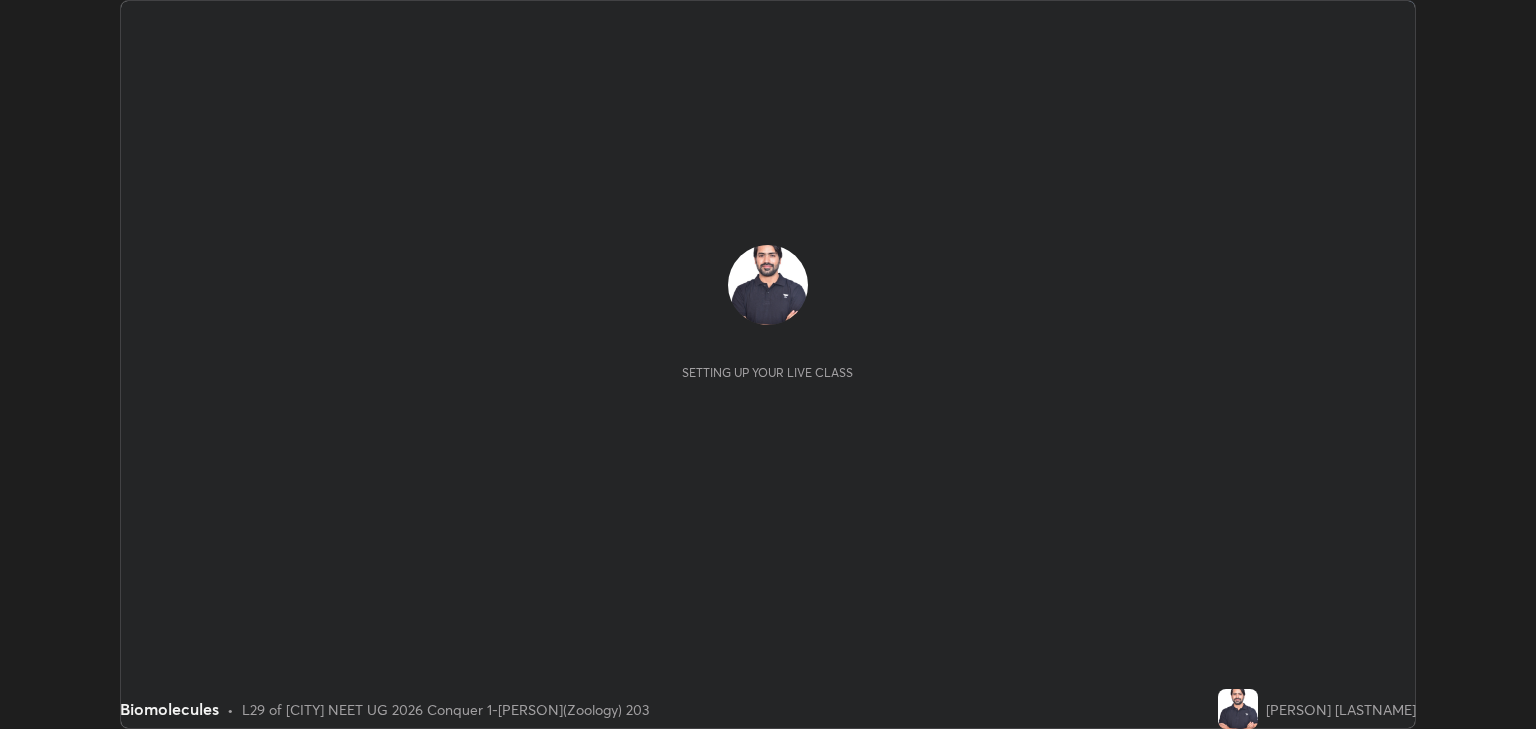 scroll, scrollTop: 0, scrollLeft: 0, axis: both 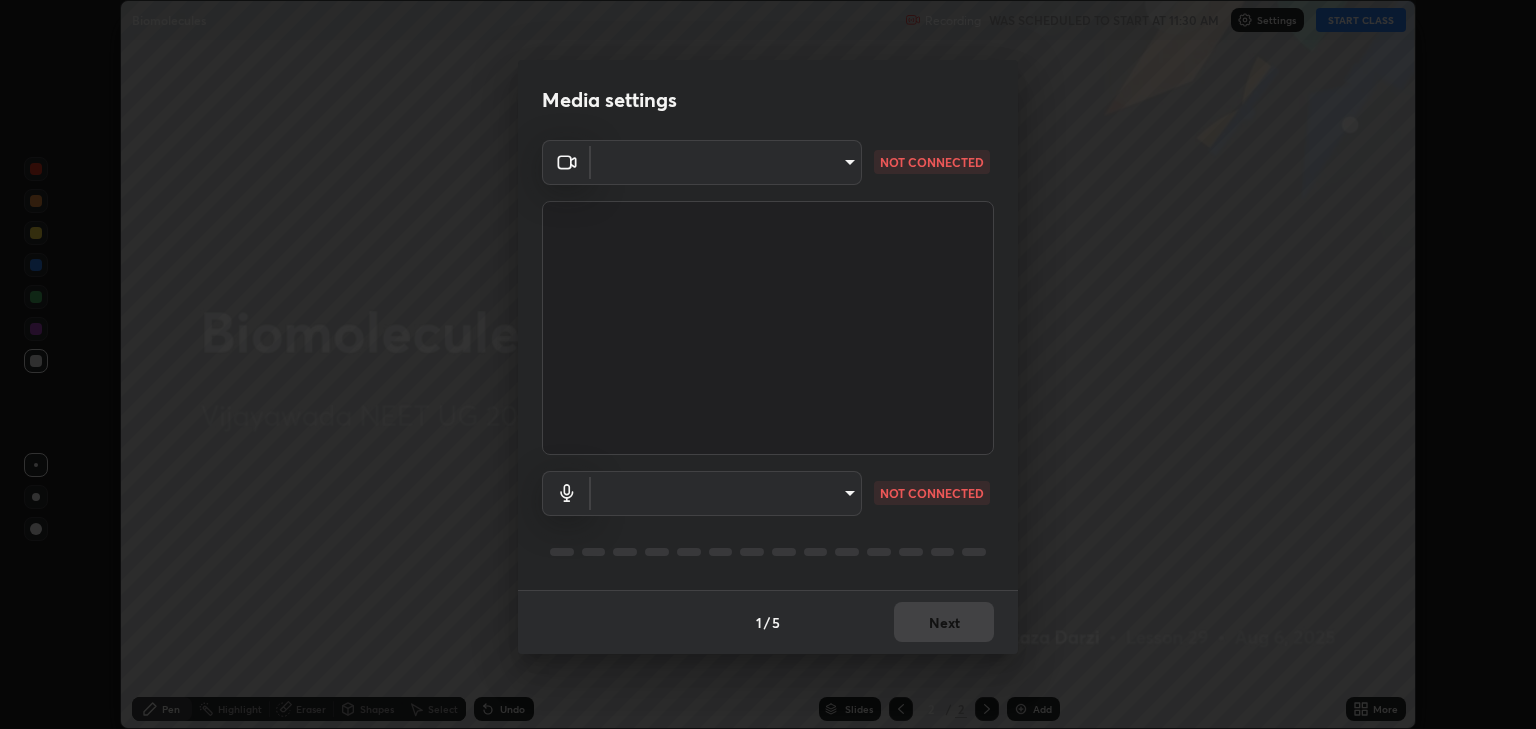 type on "[HASH]" 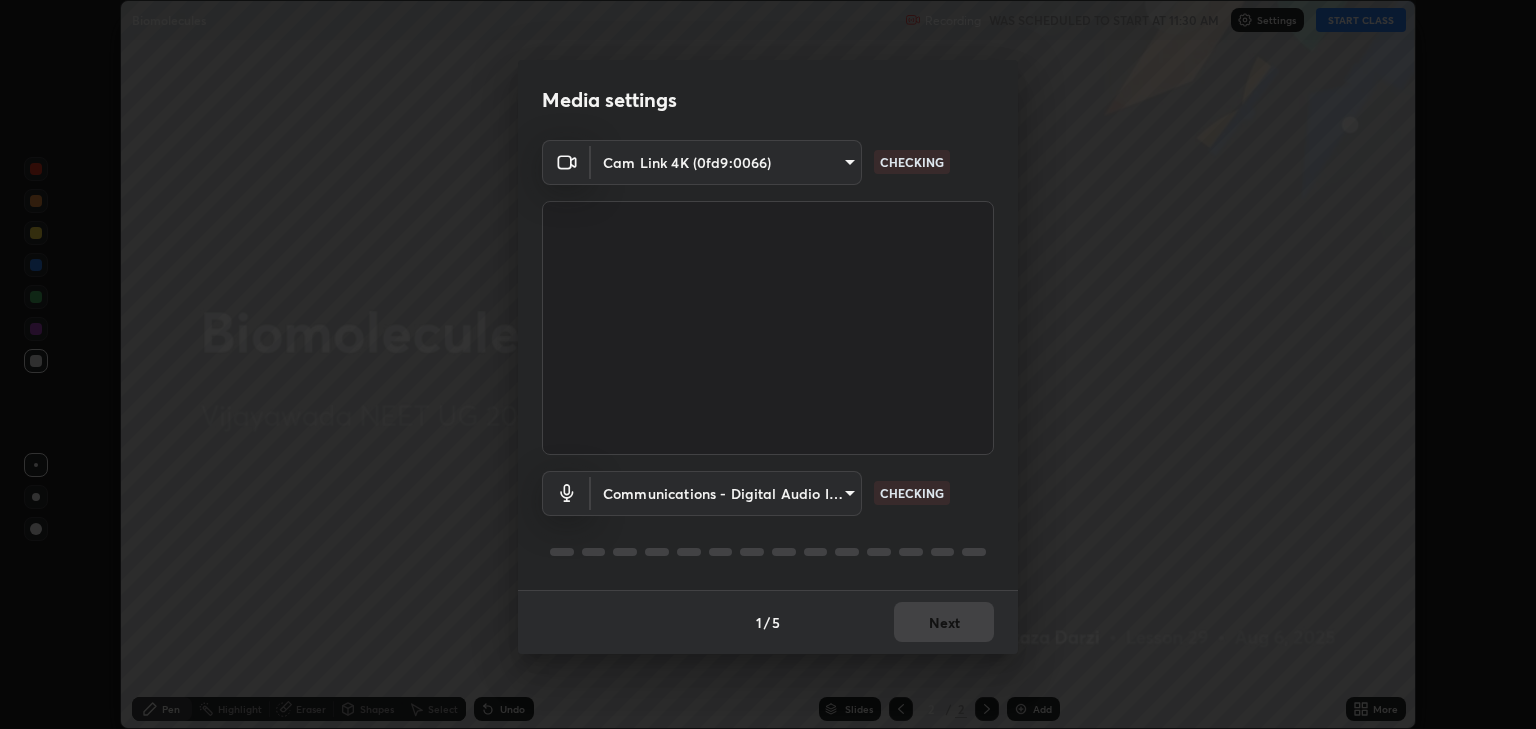 click on "Erase all Biomolecules Recording WAS SCHEDULED TO START AT  11:30 AM Settings START CLASS Setting up your live class Biomolecules • L29 of [CITY] NEET UG 2026 Conquer 1-[PERSON](Zoology) 203 [PERSON] Pen Highlight Eraser Shapes Select Undo Slides 2 / 2 Add More No doubts shared Encourage your learners to ask a doubt for better clarity Report an issue Reason for reporting Buffering Chat not working Audio - Video sync issue Educator video quality low ​ Attach an image Report Media settings Cam Link 4K (0fd9:0066) [HASH] CHECKING Communications - Digital Audio Interface (Cam Link 4K) communications CHECKING 1 / 5 Next" at bounding box center [768, 364] 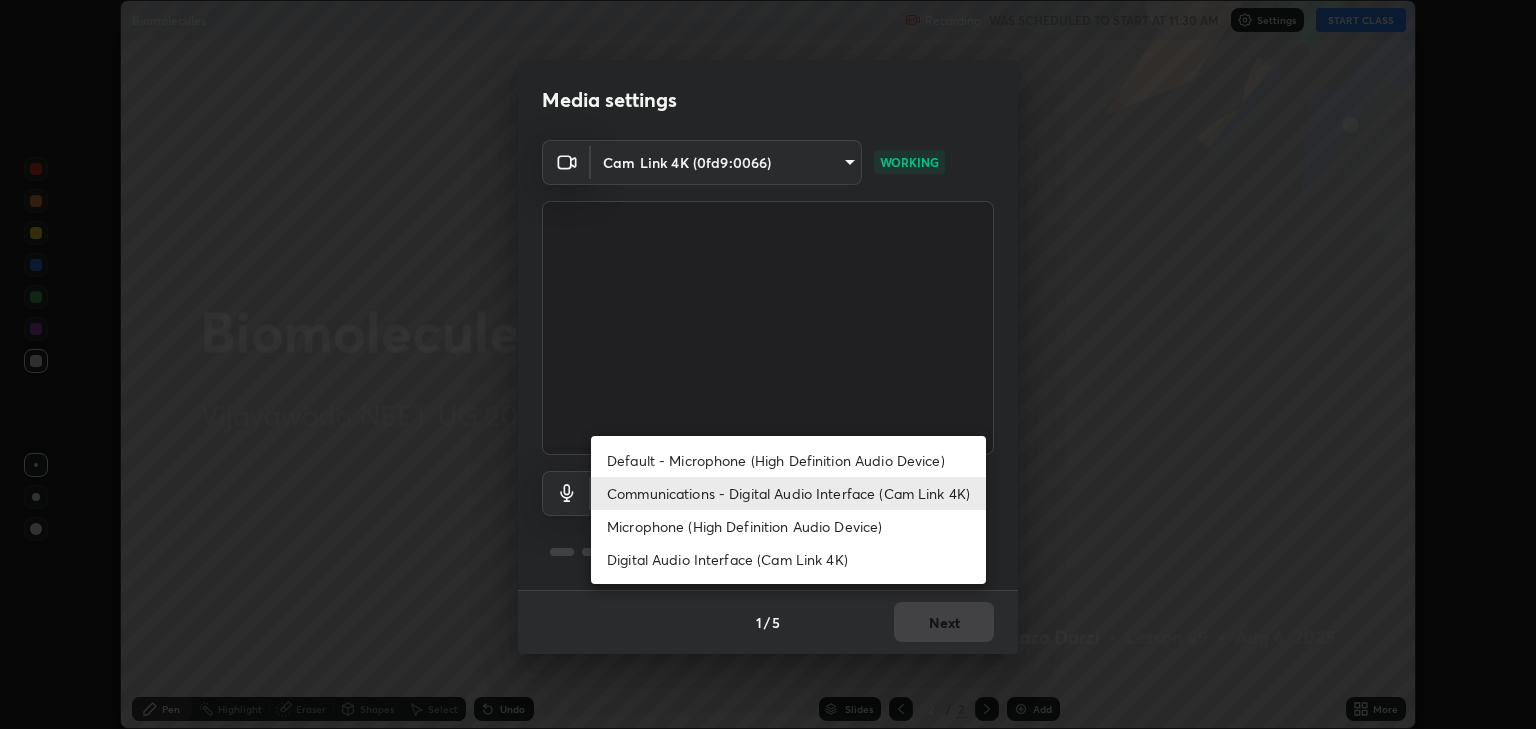click on "Communications - Digital Audio Interface (Cam Link 4K)" at bounding box center (788, 493) 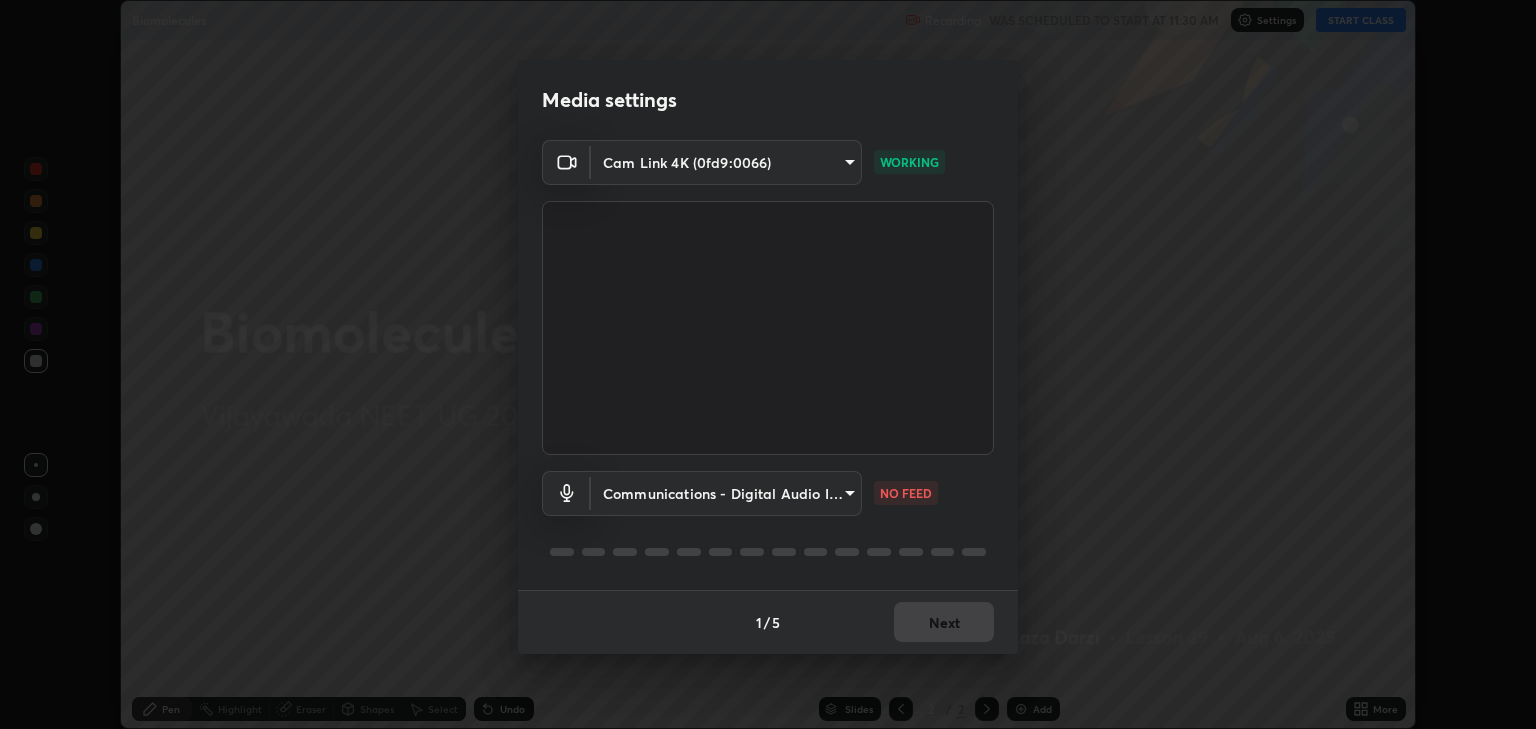 click on "Erase all Biomolecules Recording WAS SCHEDULED TO START AT  11:30 AM Settings START CLASS Setting up your live class Biomolecules • L29 of [CITY] NEET UG 2026 Conquer 1-[PERSON](Zoology) 203 [PERSON] Pen Highlight Eraser Shapes Select Undo Slides 2 / 2 Add More No doubts shared Encourage your learners to ask a doubt for better clarity Report an issue Reason for reporting Buffering Chat not working Audio - Video sync issue Educator video quality low ​ Attach an image Report Media settings Cam Link 4K (0fd9:0066) [HASH] WORKING Communications - Digital Audio Interface (Cam Link 4K) communications NO FEED 1 / 5 Next" at bounding box center (768, 364) 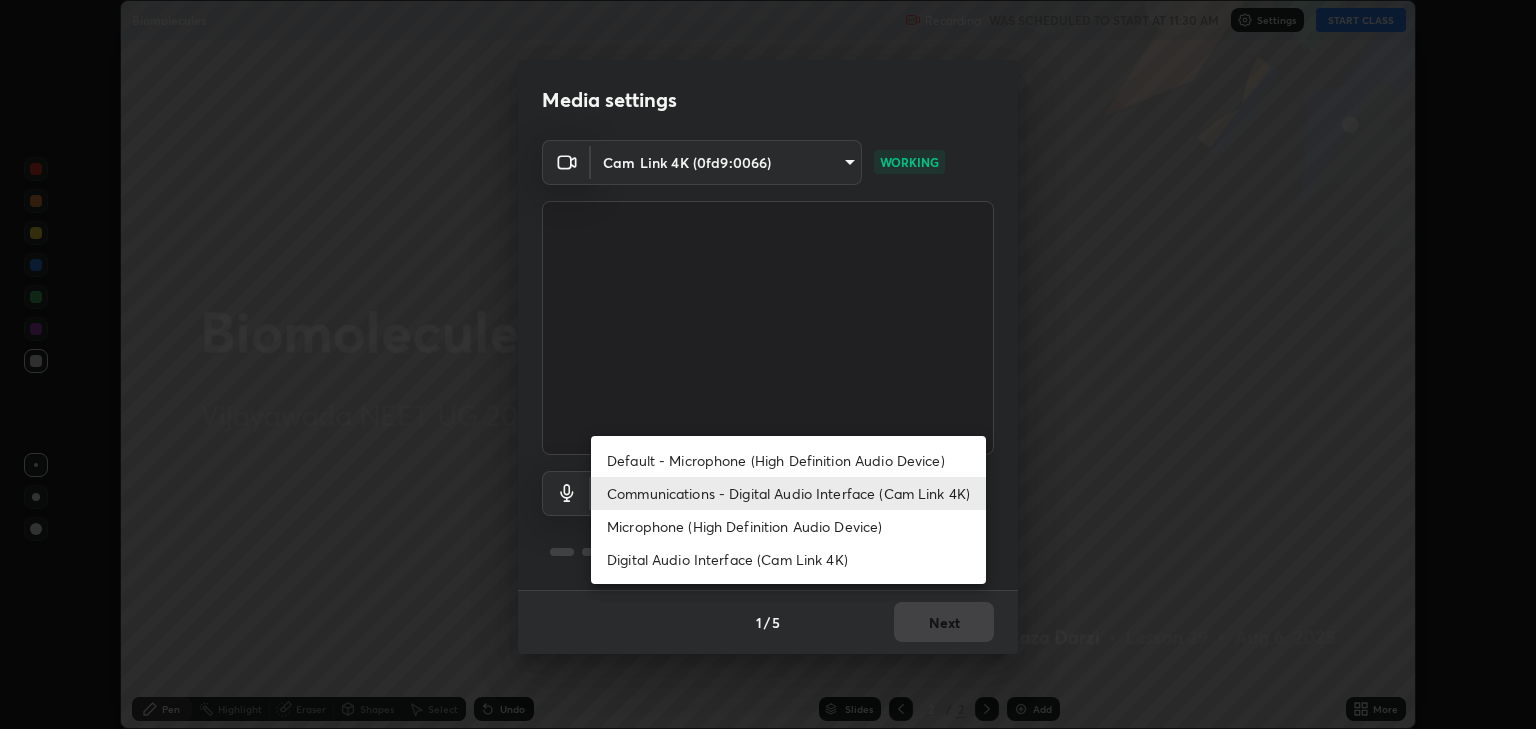 click on "Communications - Digital Audio Interface (Cam Link 4K)" at bounding box center (788, 493) 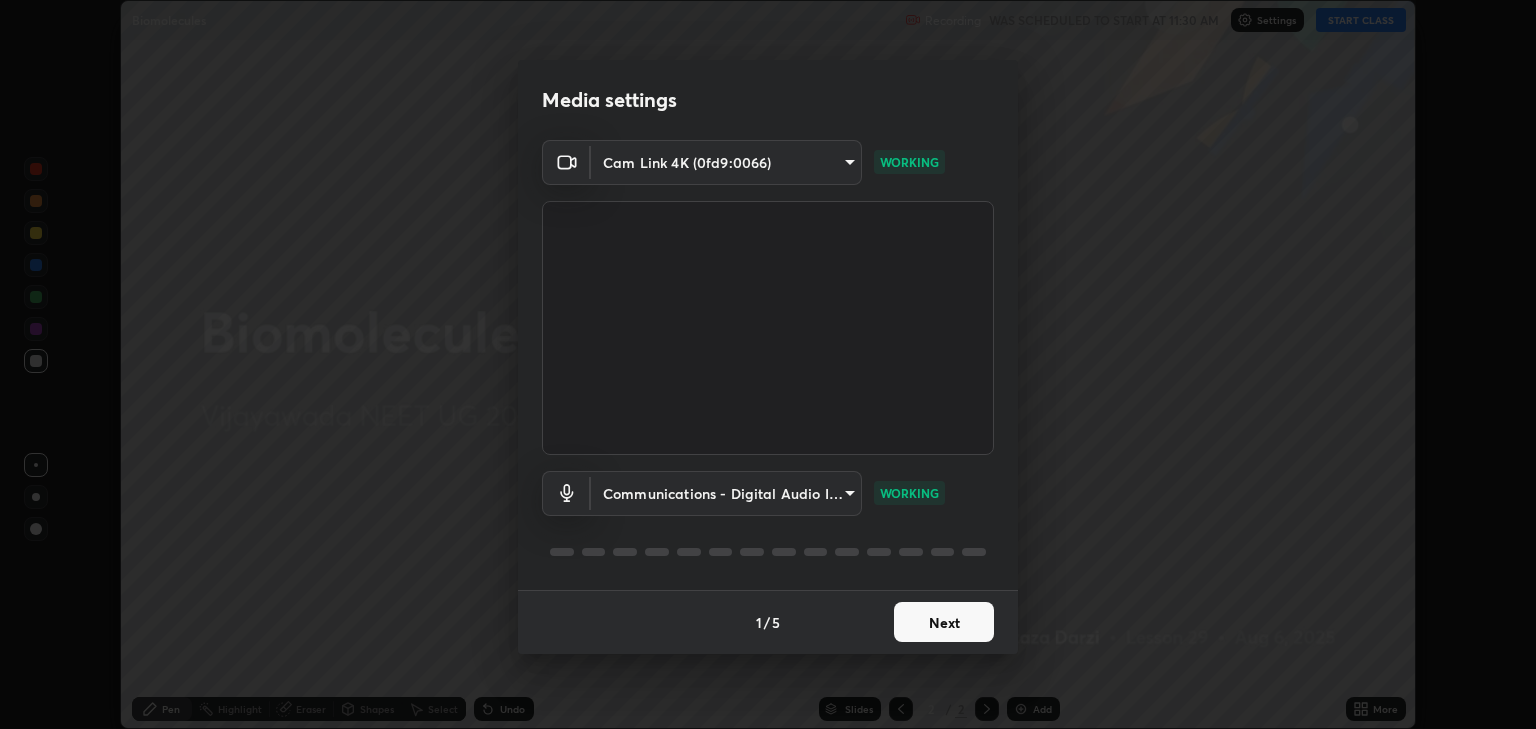 click on "Next" at bounding box center [944, 622] 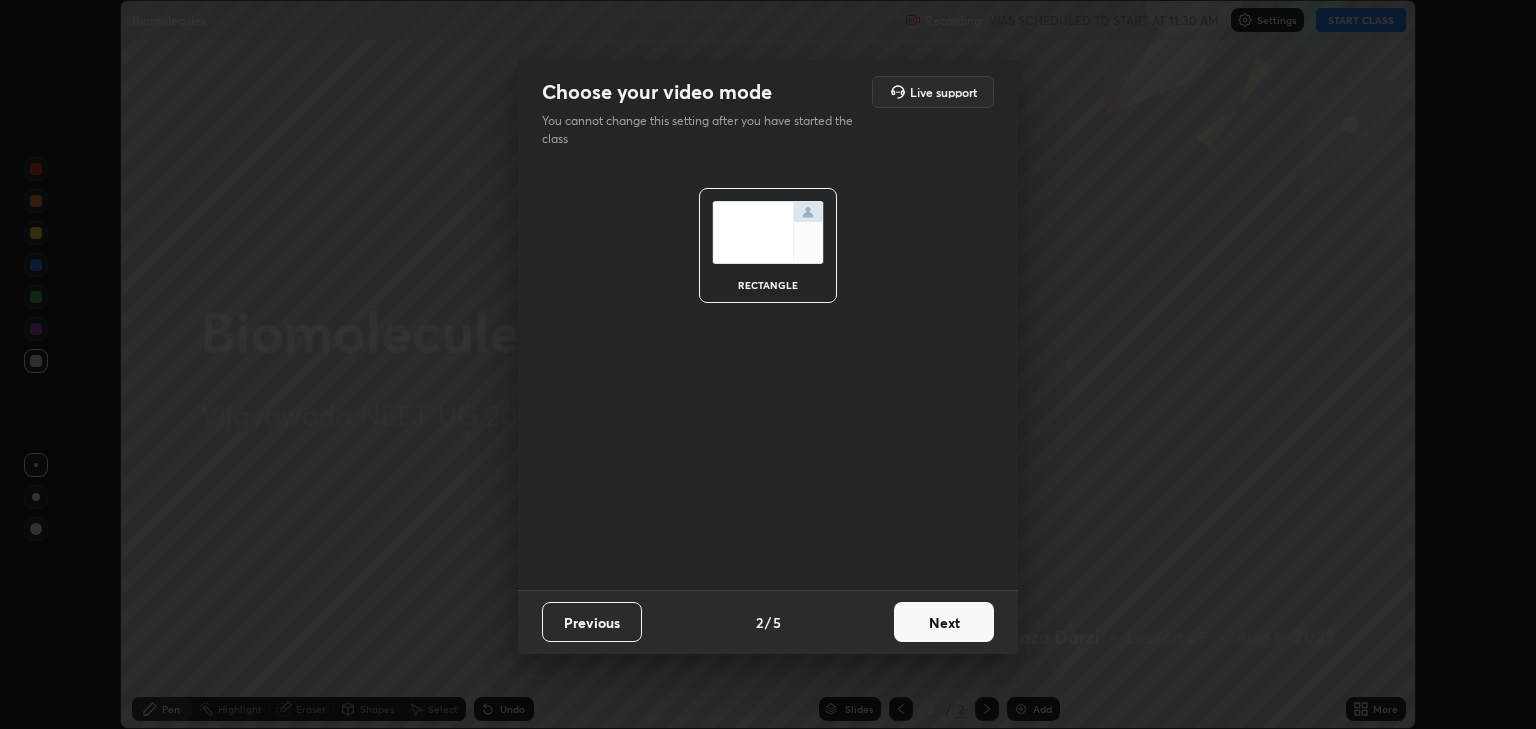 click on "Next" at bounding box center (944, 622) 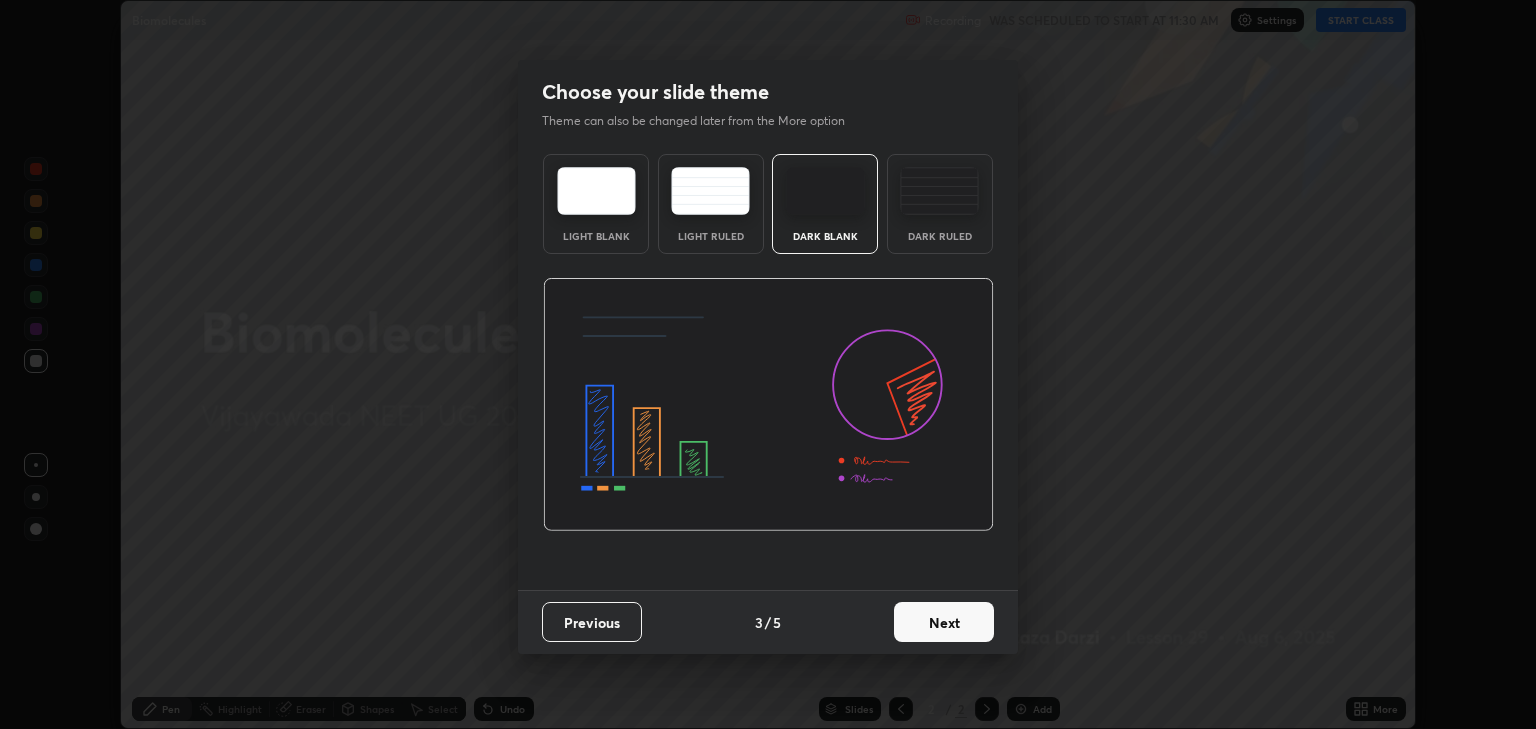 click on "Next" at bounding box center [944, 622] 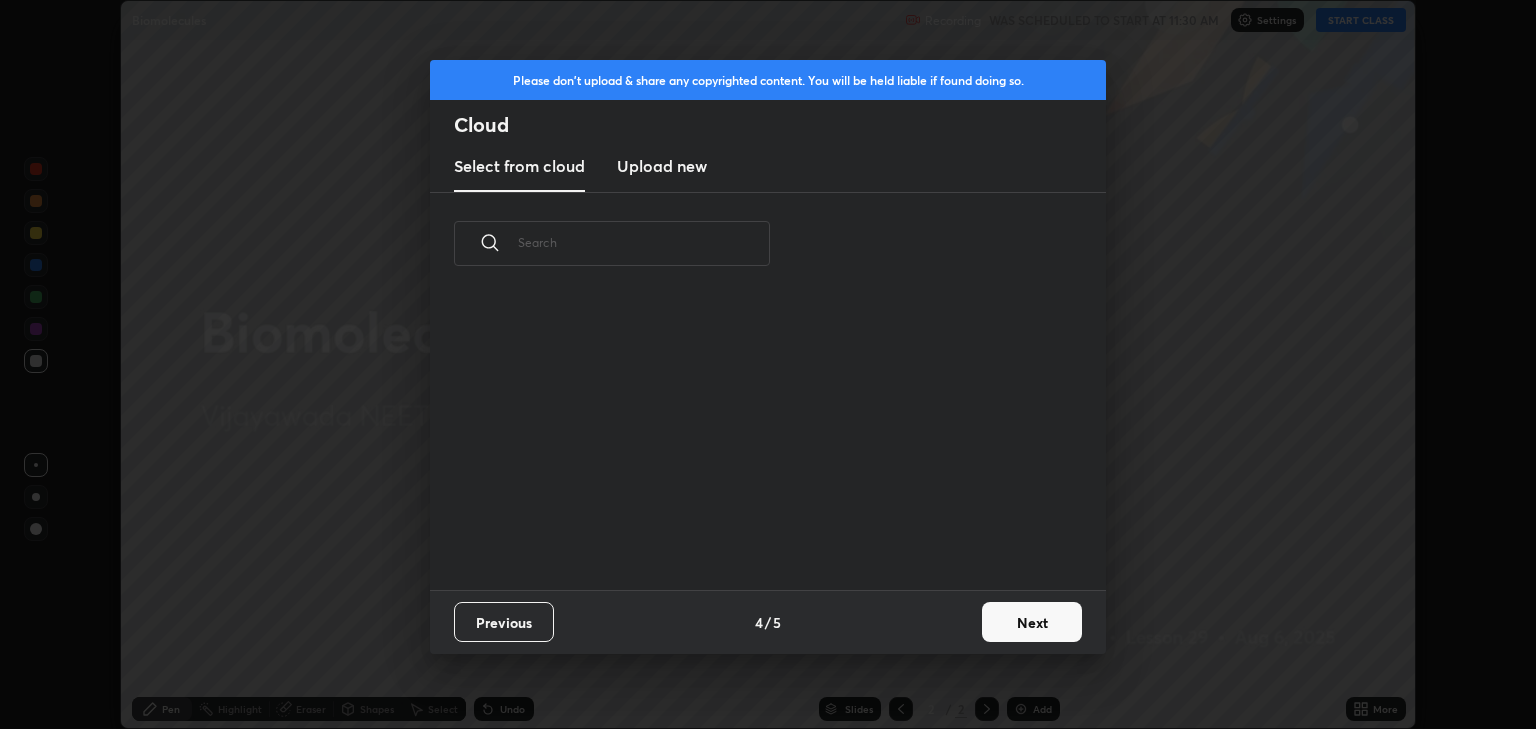 scroll, scrollTop: 6, scrollLeft: 11, axis: both 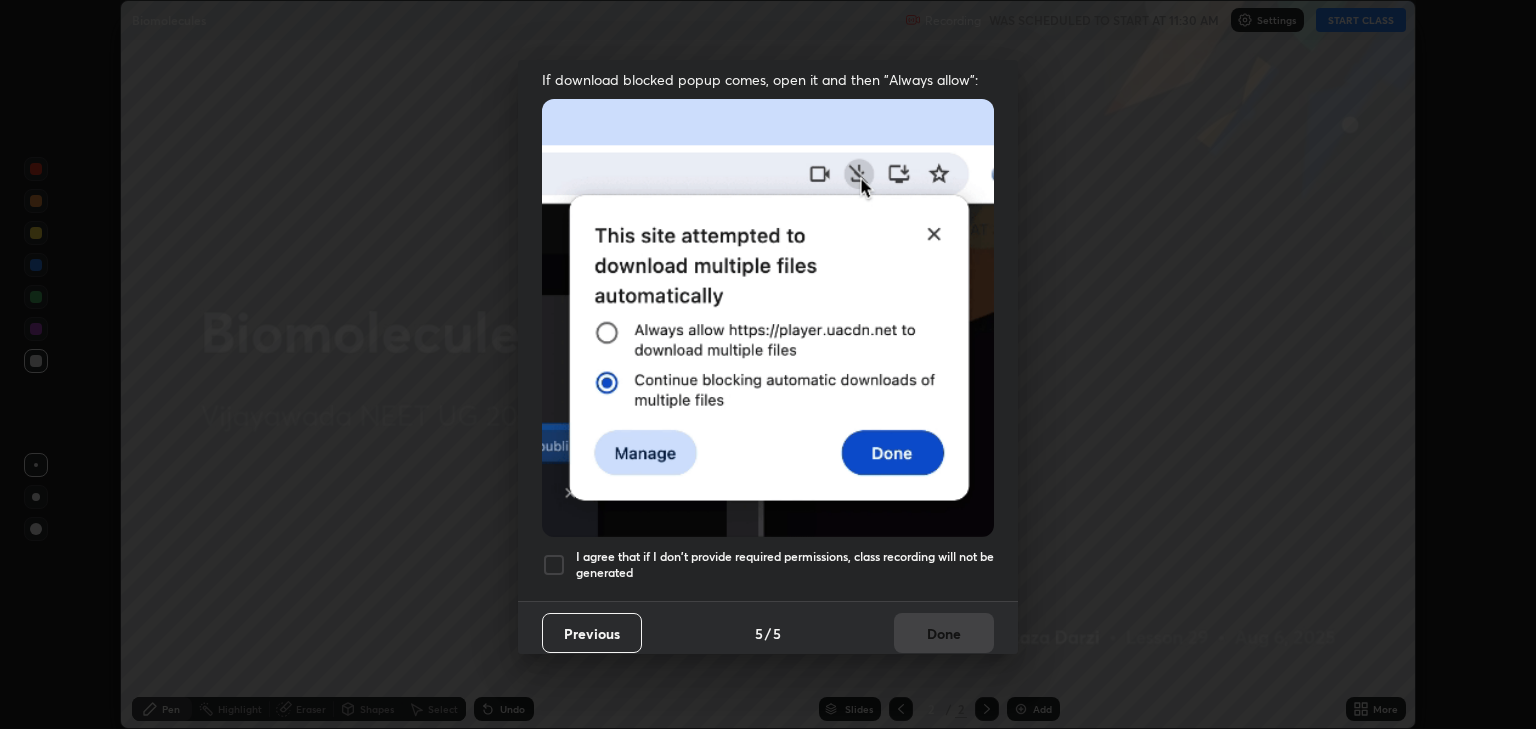 click at bounding box center (768, 317) 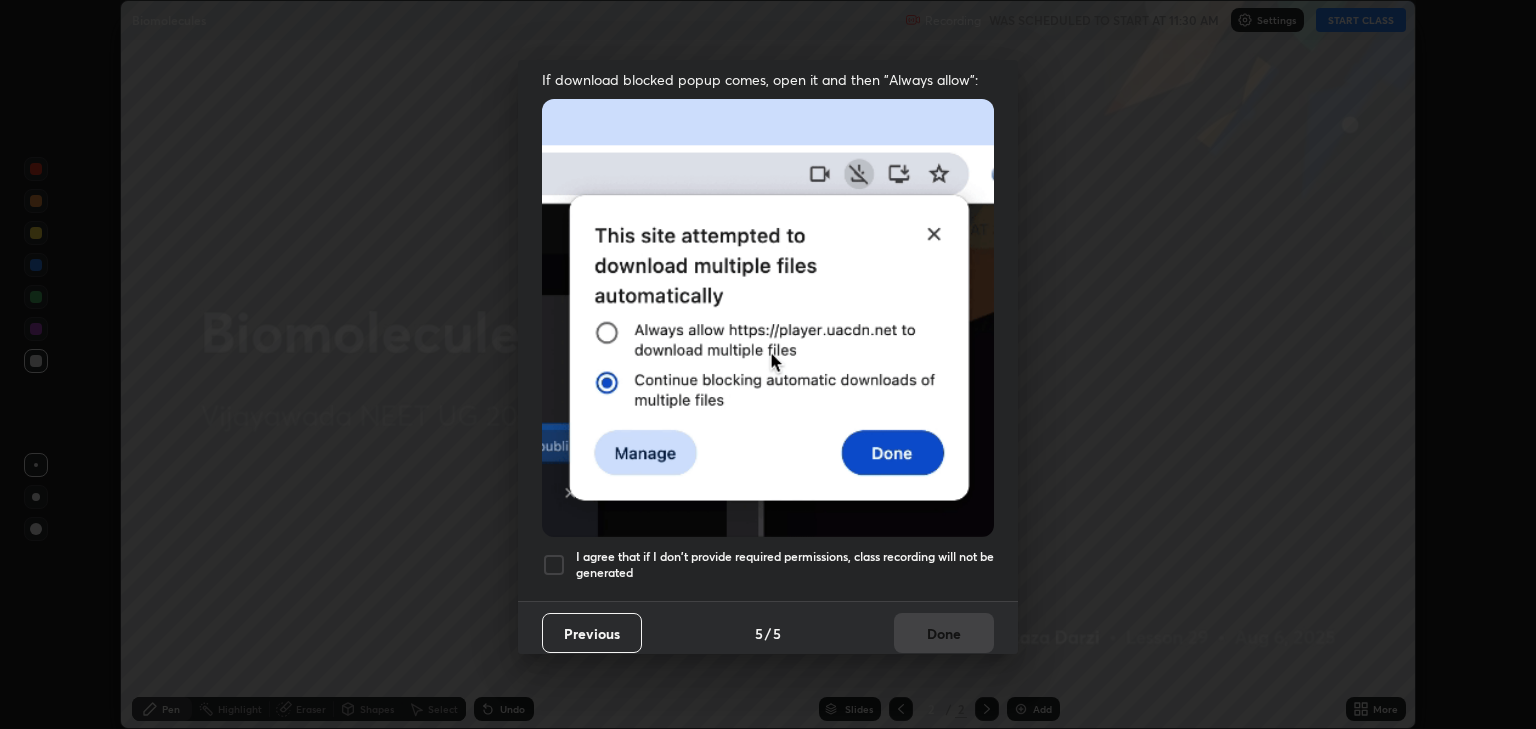 click at bounding box center [768, 317] 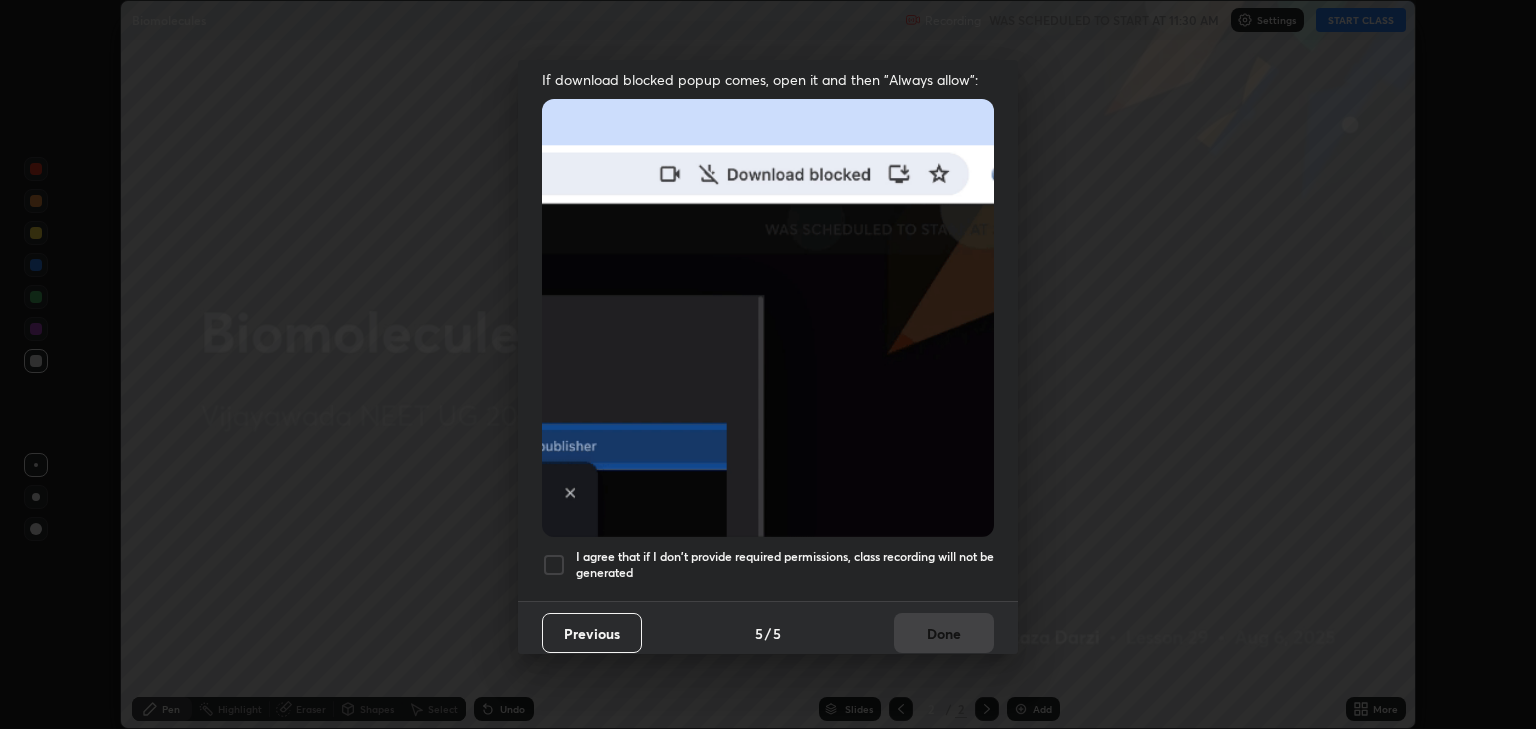 click on "Previous" at bounding box center [592, 633] 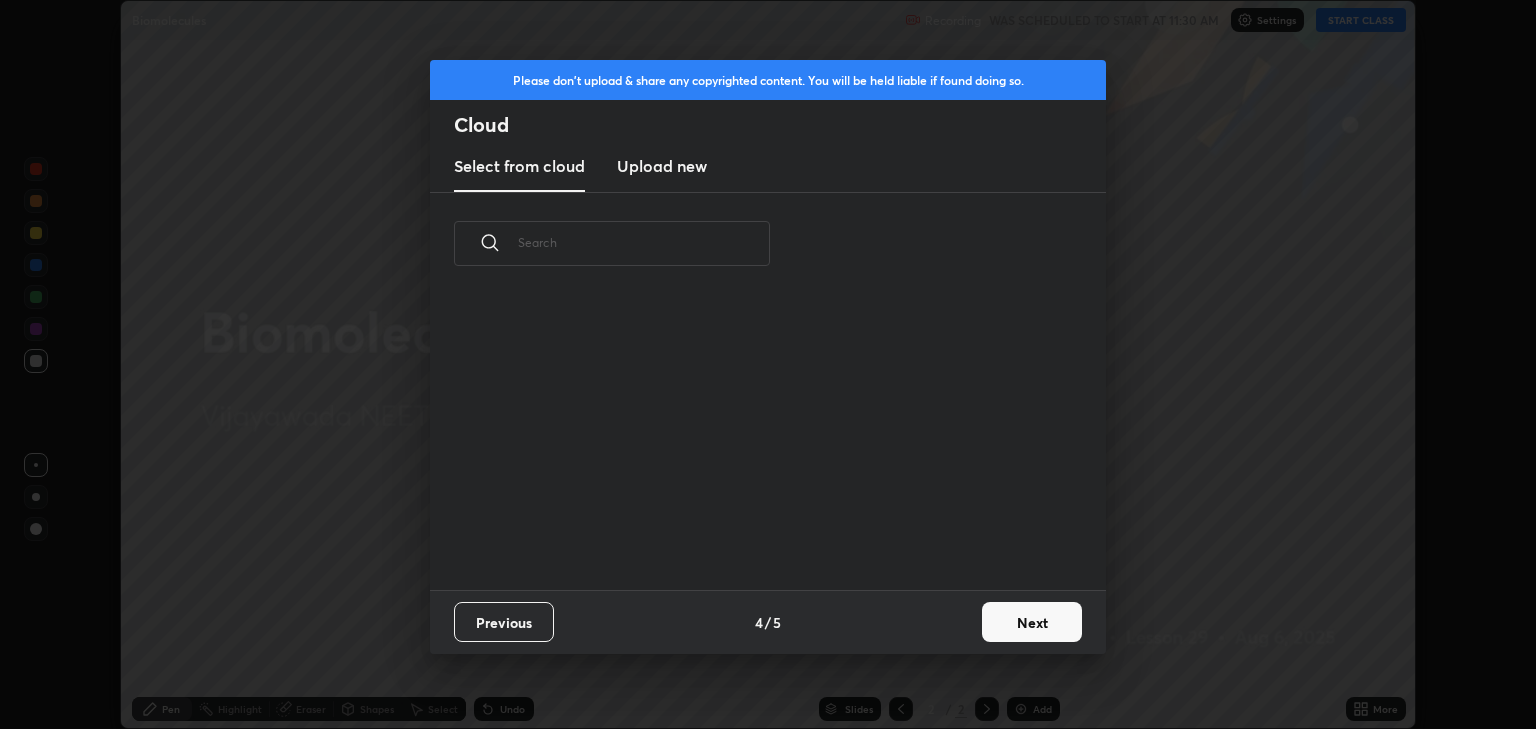 scroll, scrollTop: 0, scrollLeft: 0, axis: both 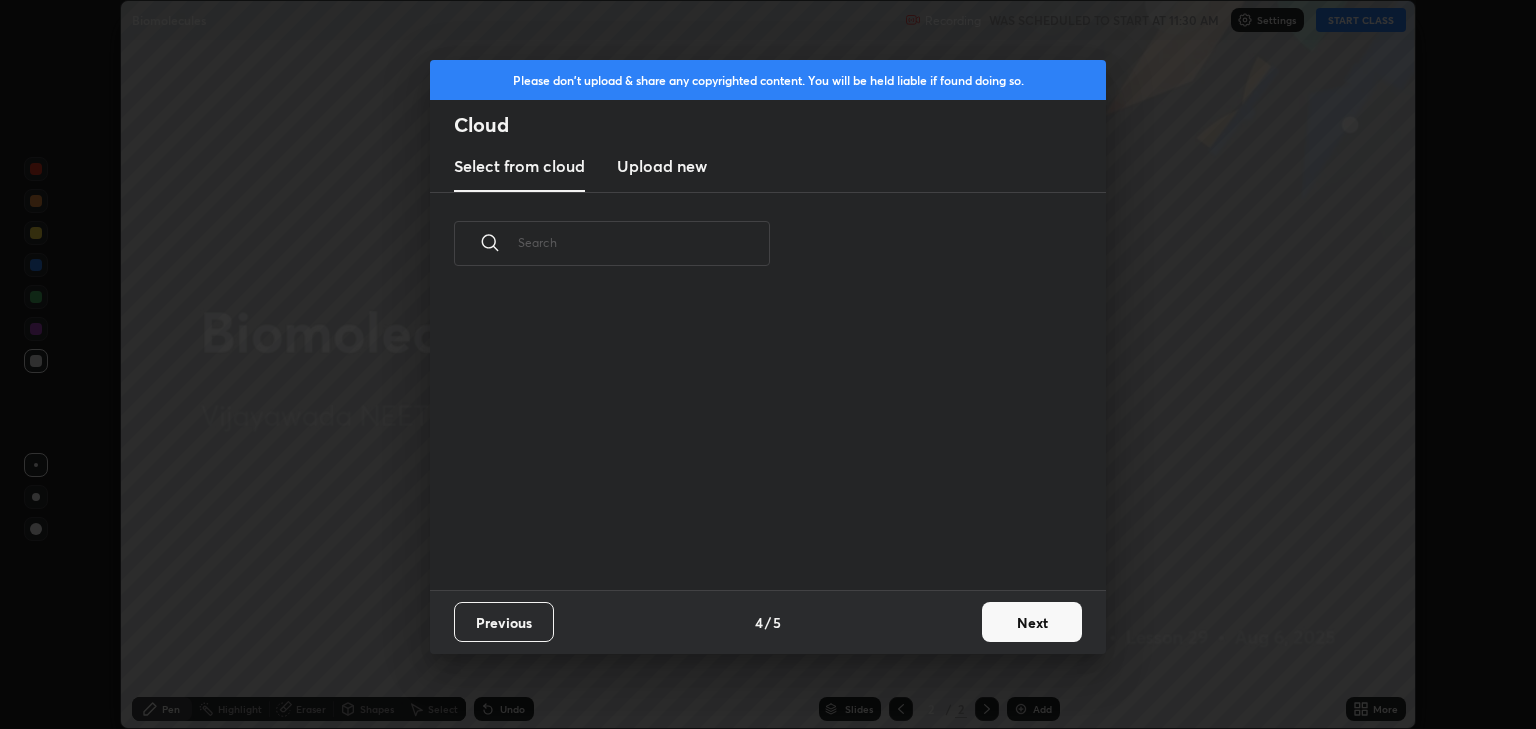 click on "Next" at bounding box center [1032, 622] 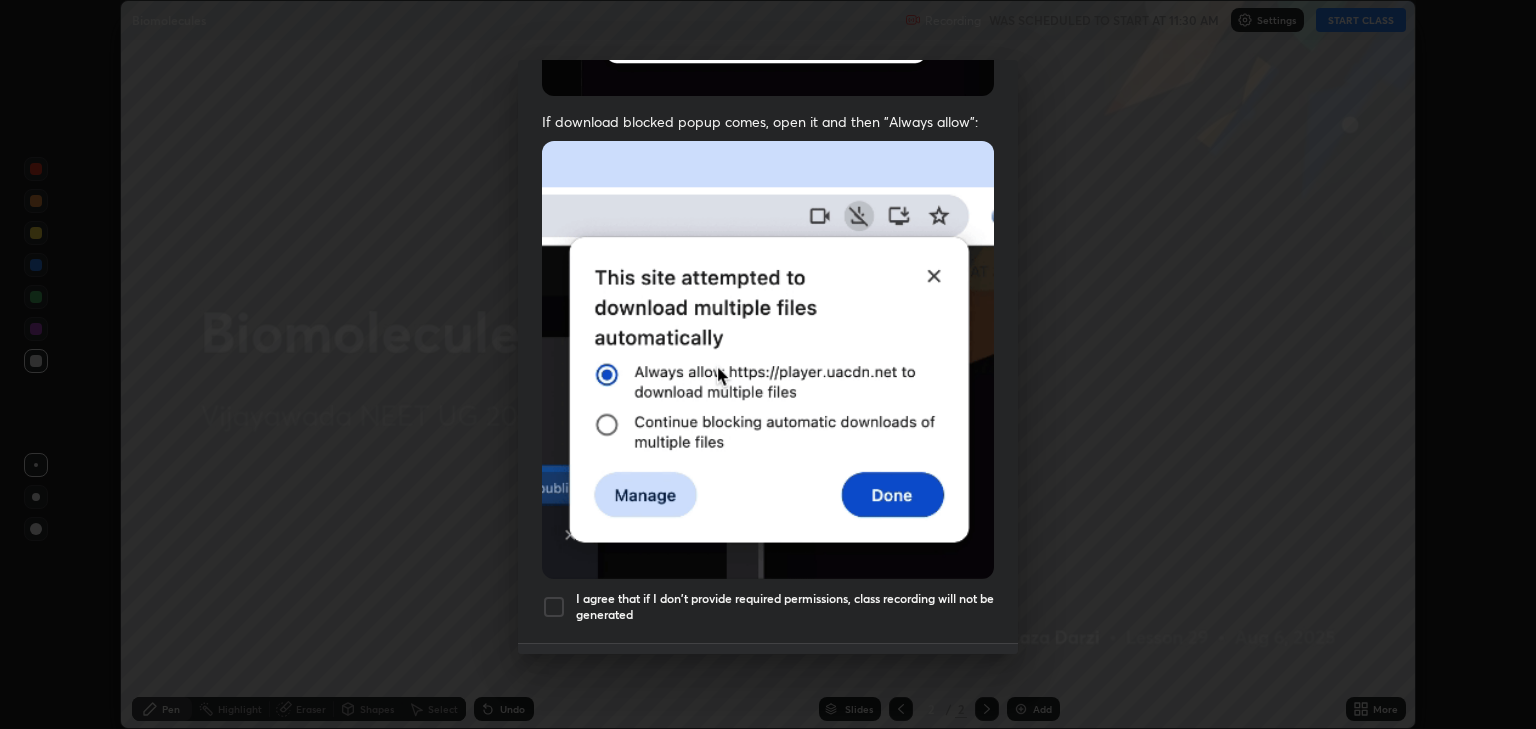 scroll, scrollTop: 405, scrollLeft: 0, axis: vertical 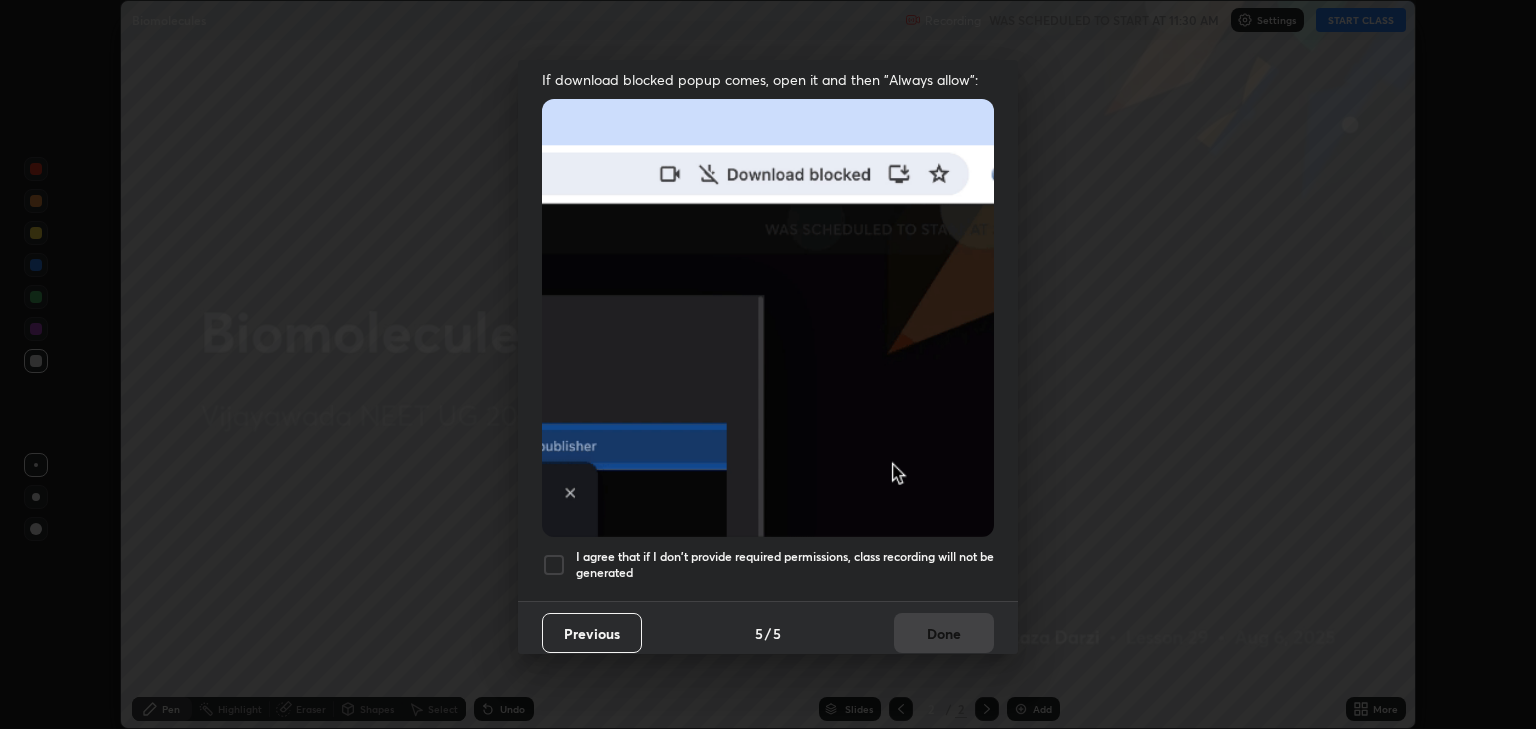 click at bounding box center [554, 565] 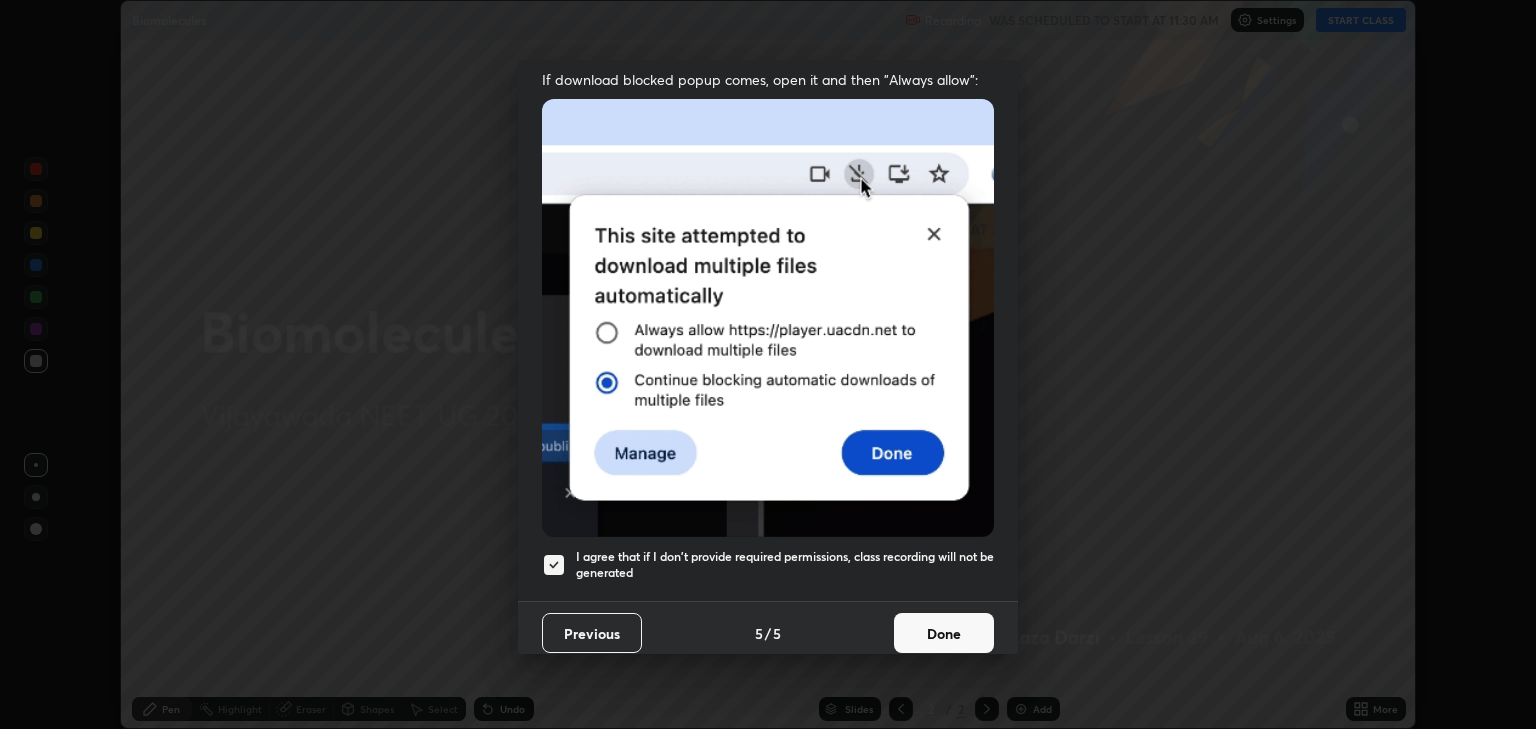 click on "Done" at bounding box center [944, 633] 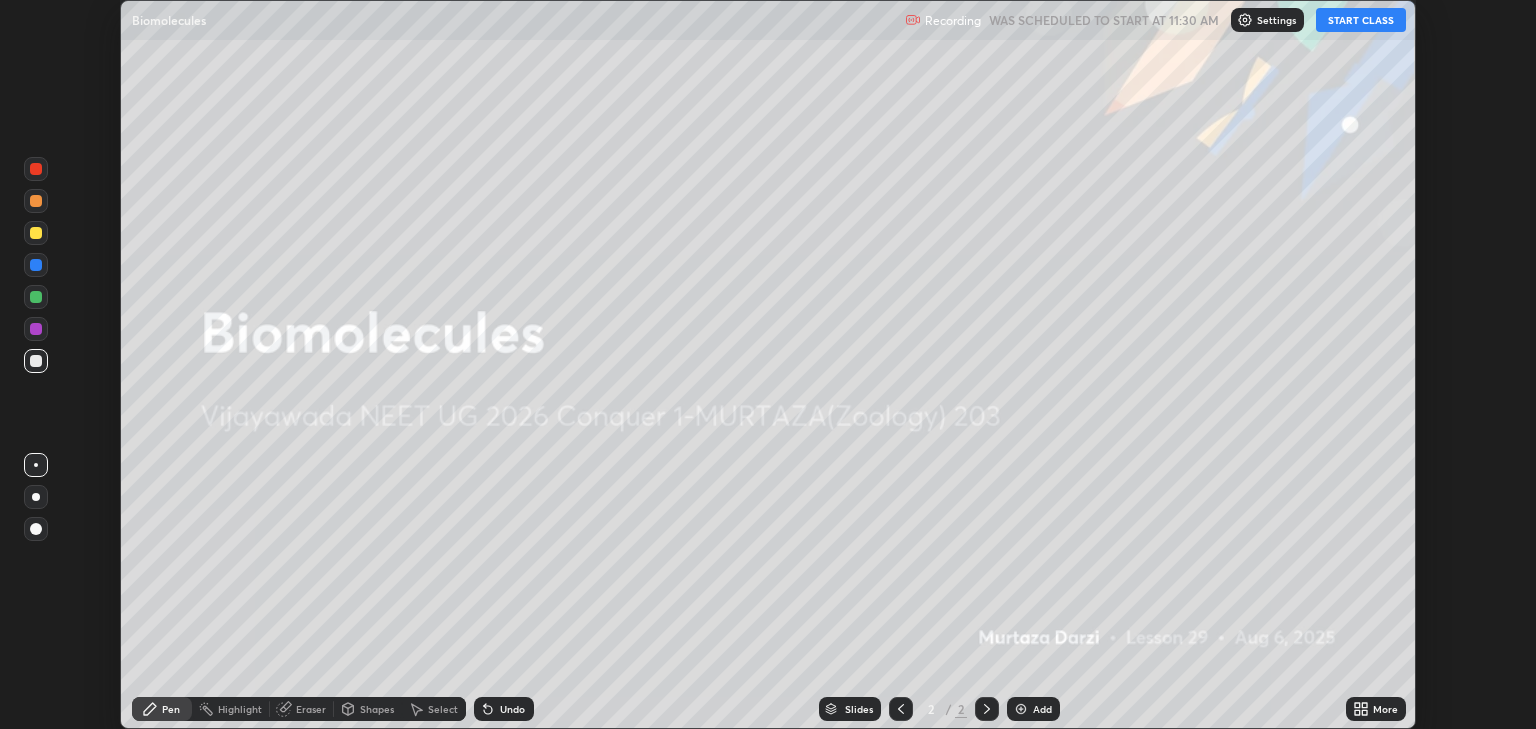 click on "START CLASS" at bounding box center [1361, 20] 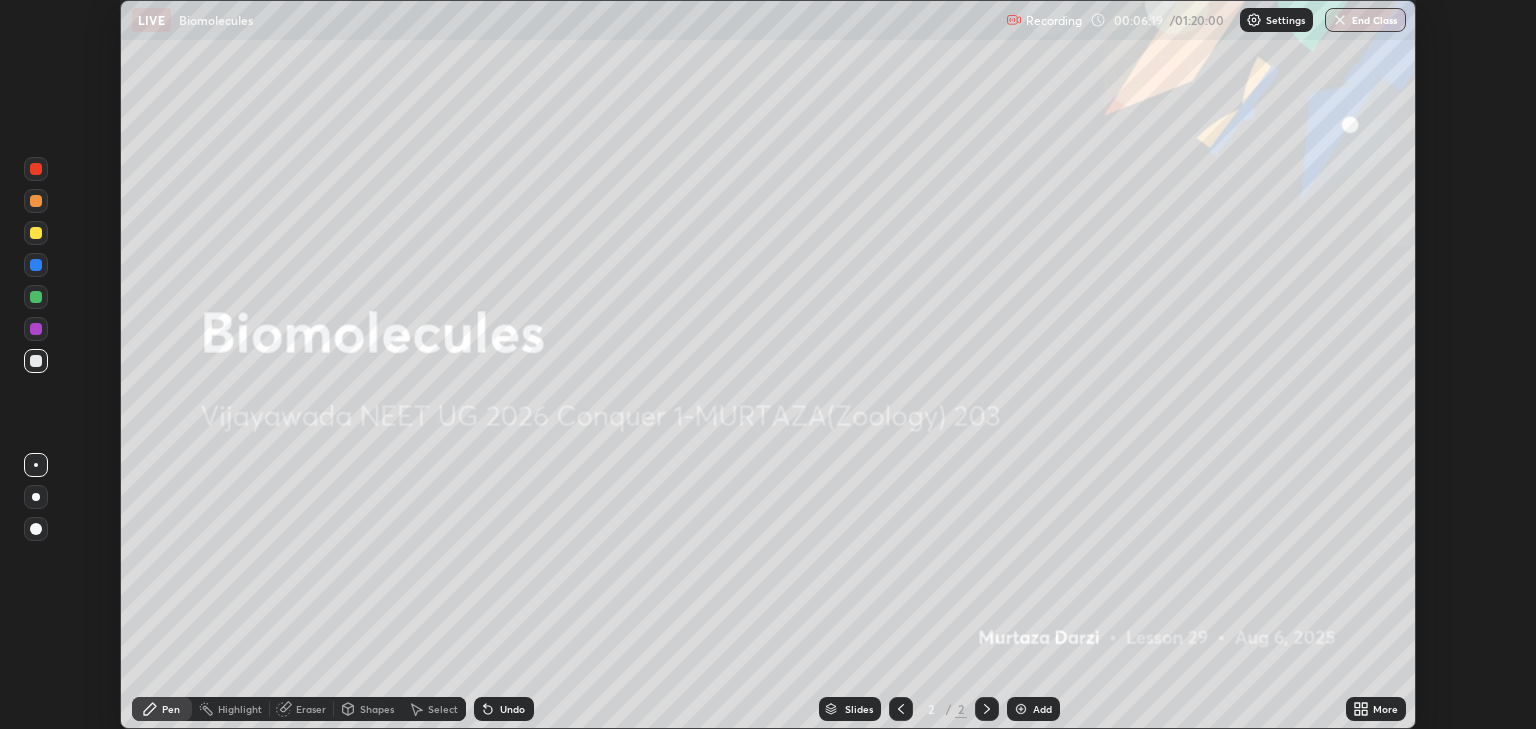 click 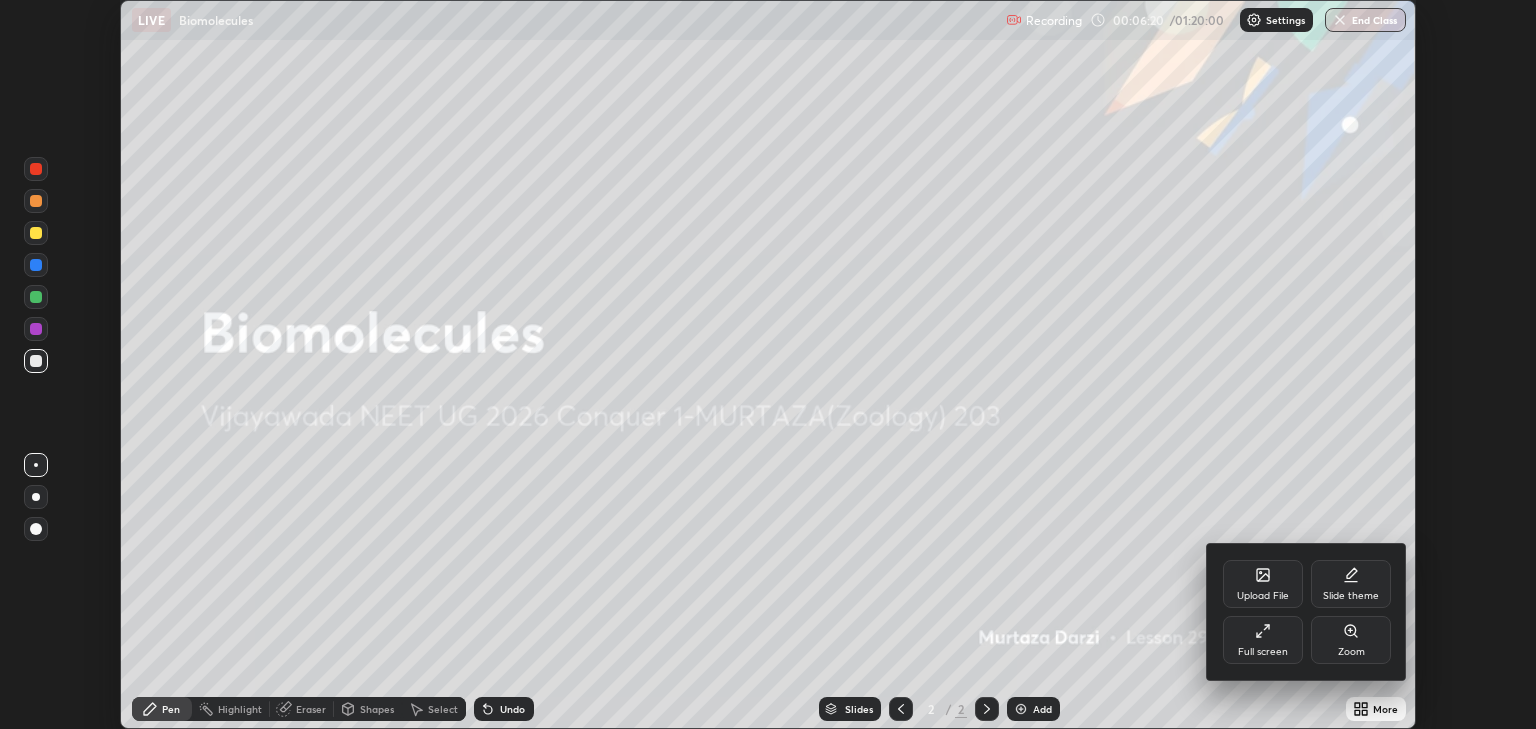 click on "Upload File" at bounding box center (1263, 584) 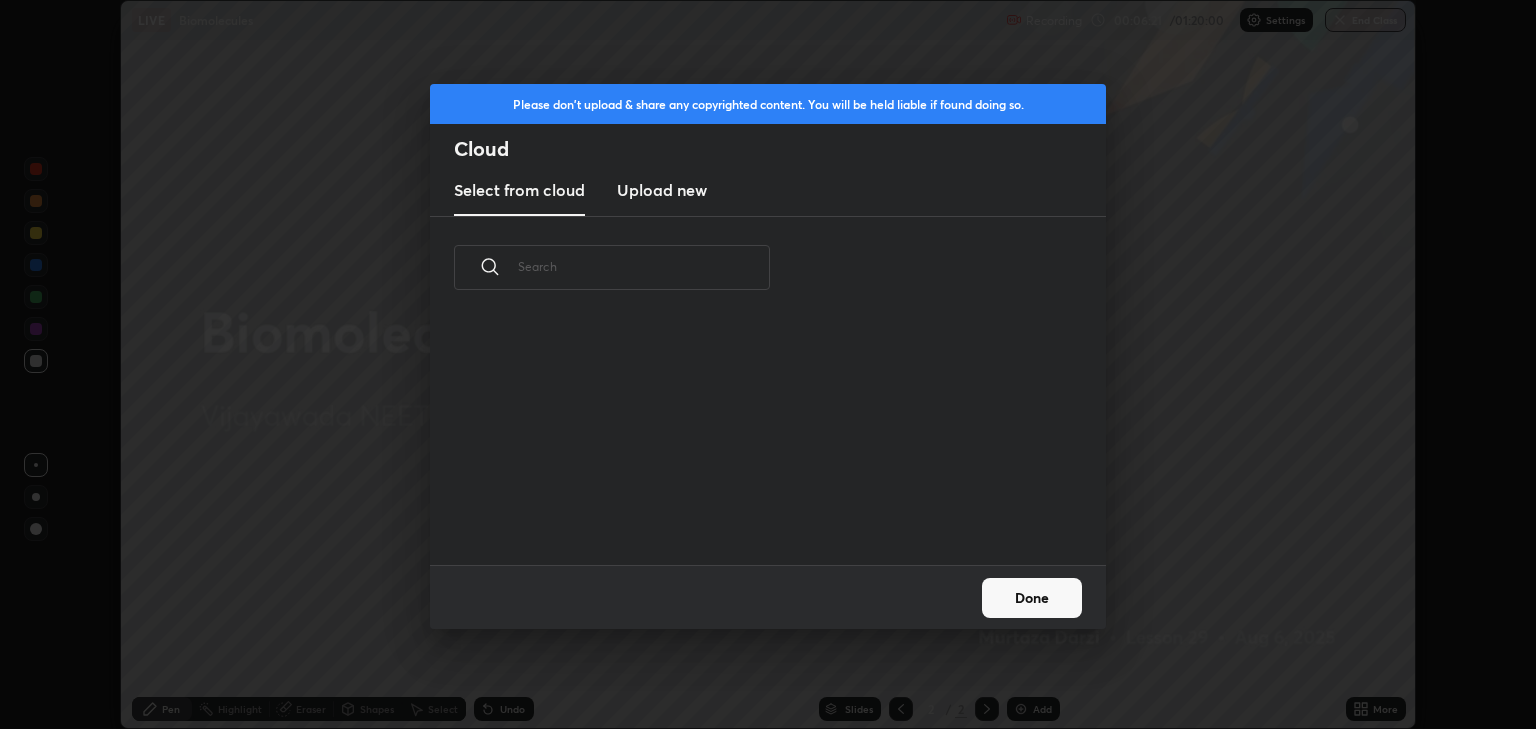 scroll, scrollTop: 7, scrollLeft: 11, axis: both 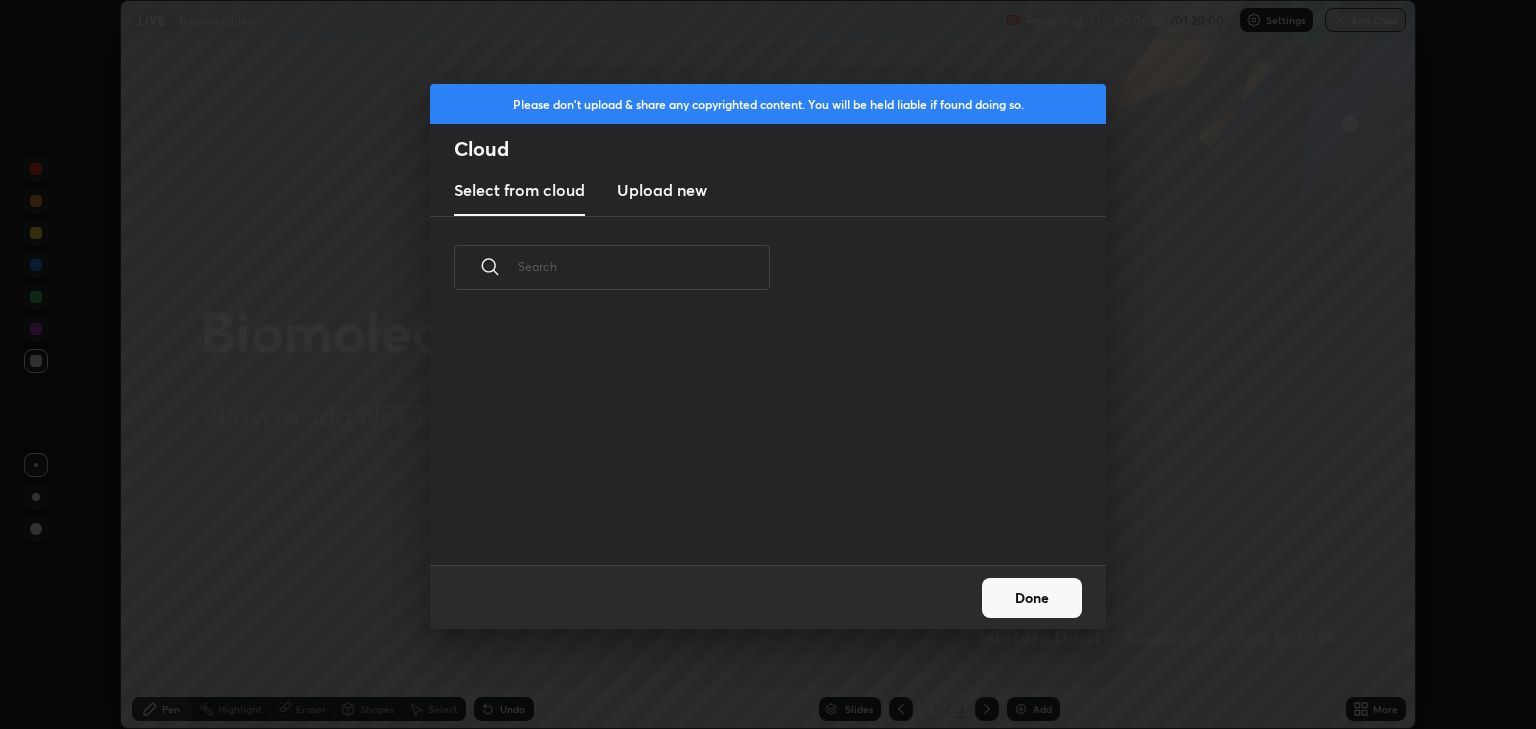 click on "Upload new" at bounding box center (662, 190) 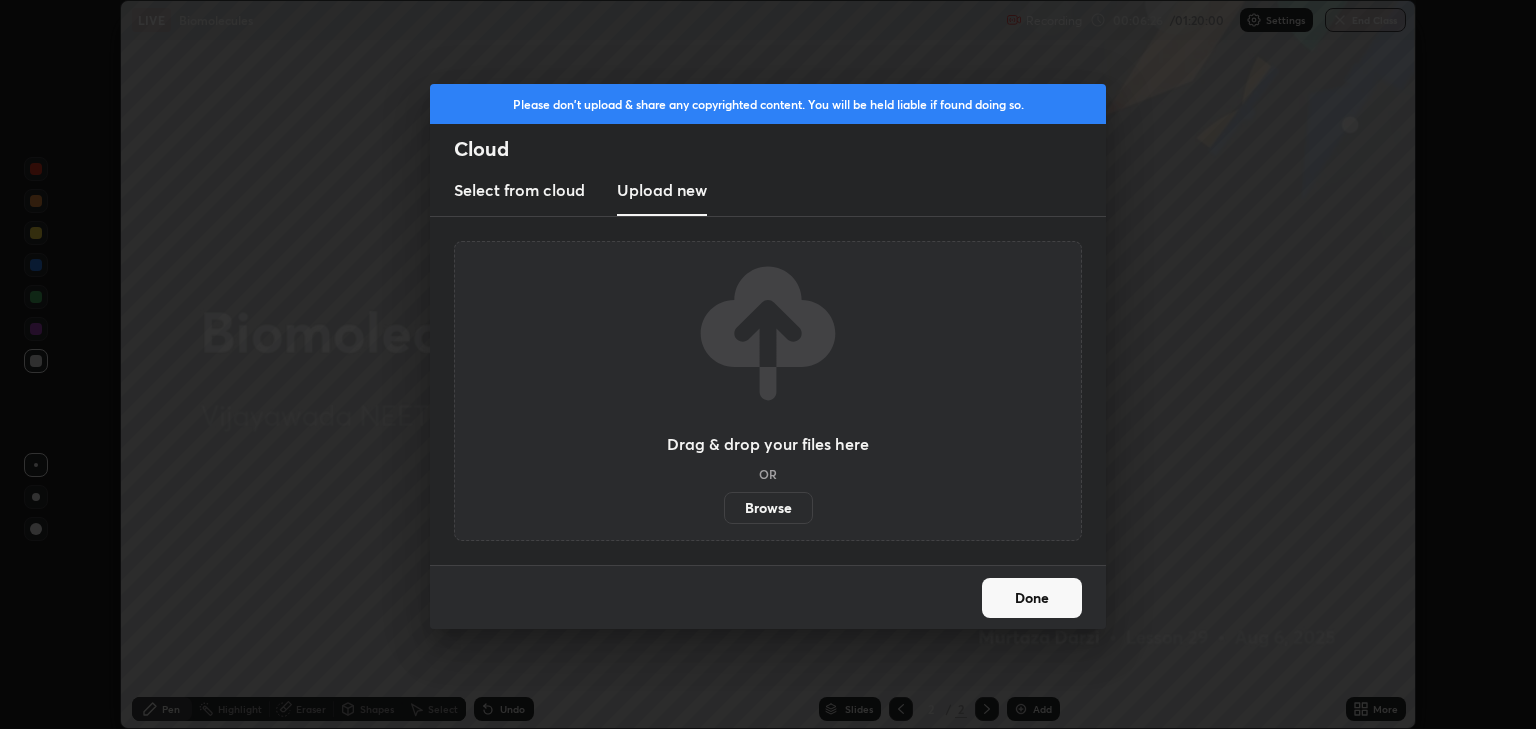 click on "Browse" at bounding box center [768, 508] 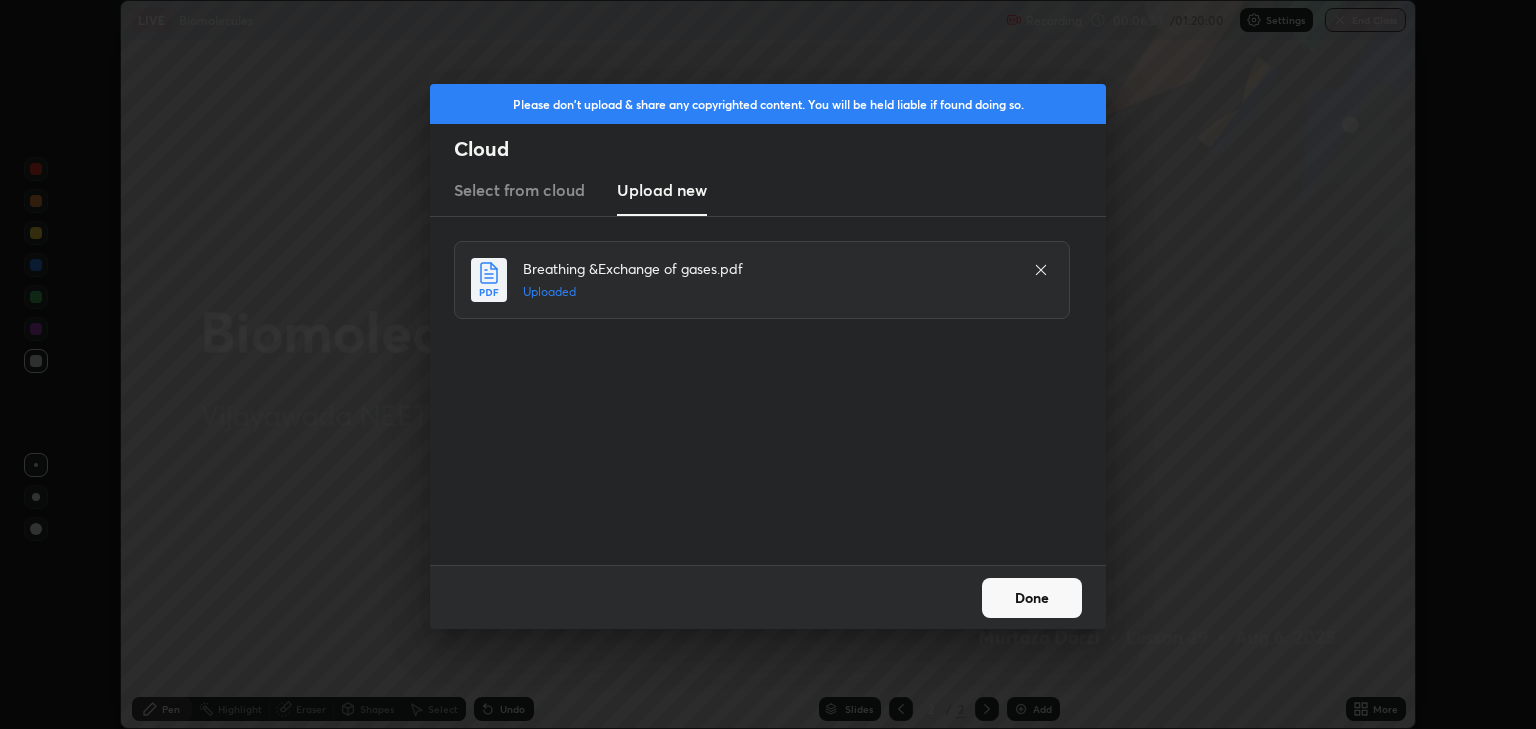 click on "Done" at bounding box center [1032, 598] 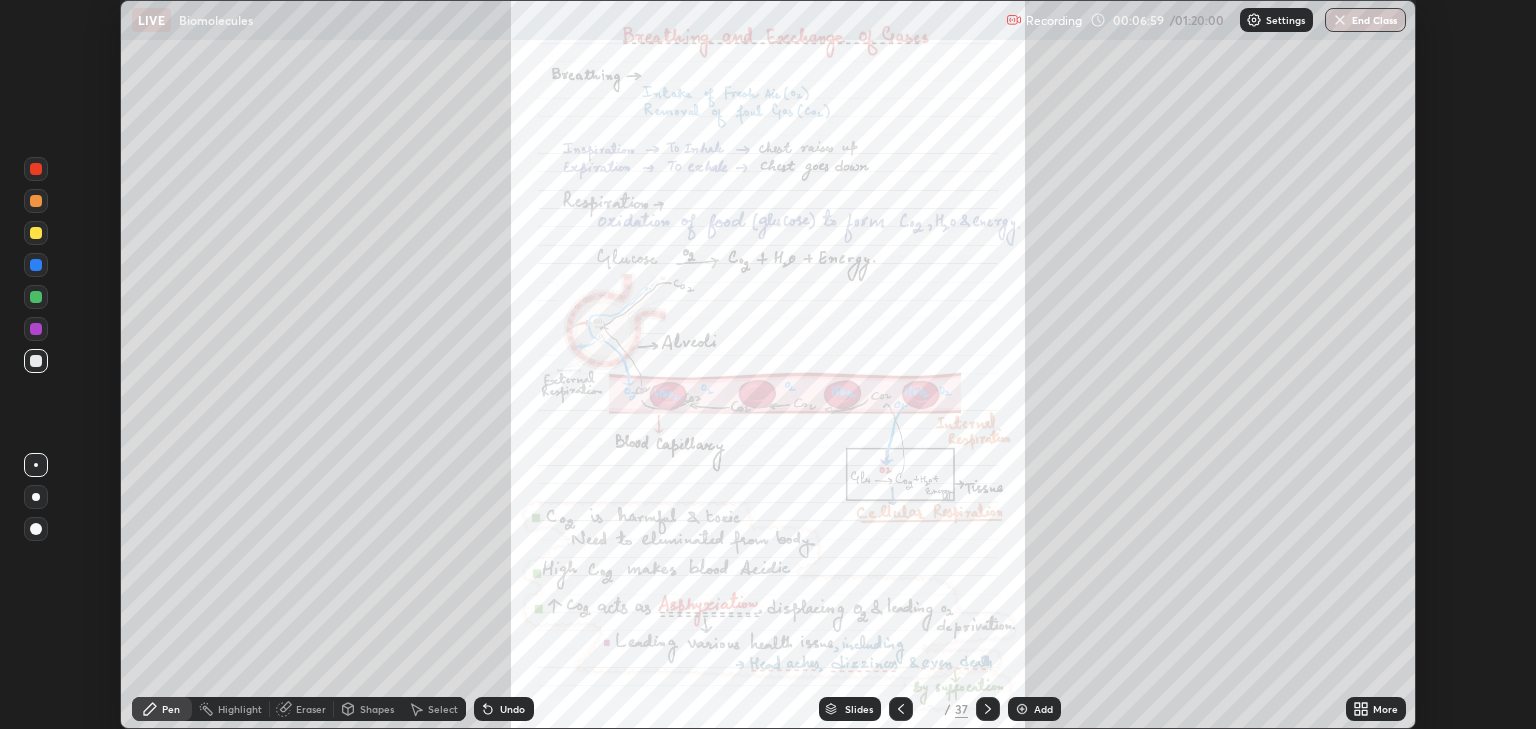 click 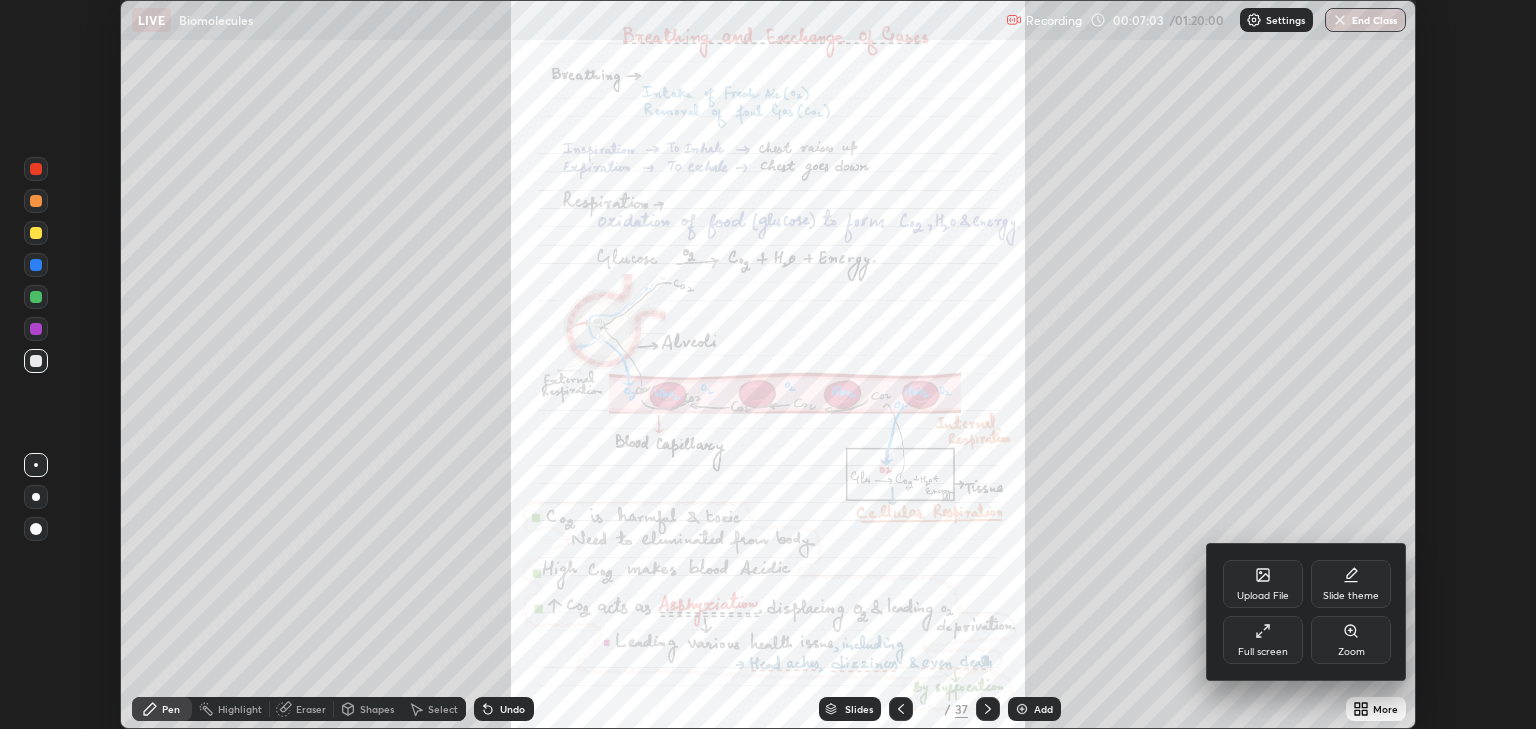 click on "Full screen" at bounding box center (1263, 640) 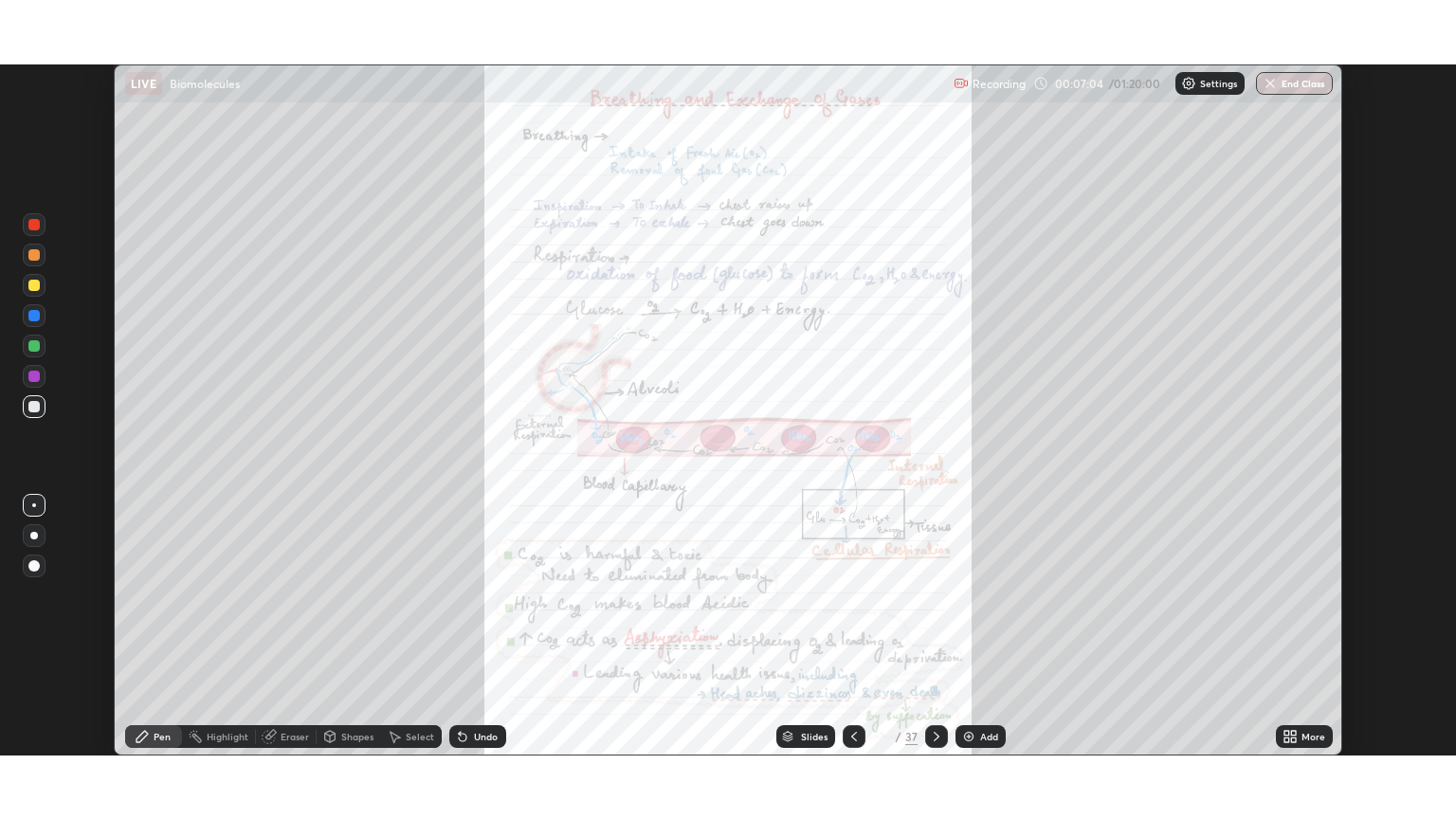 scroll, scrollTop: 93973, scrollLeft: 93336, axis: both 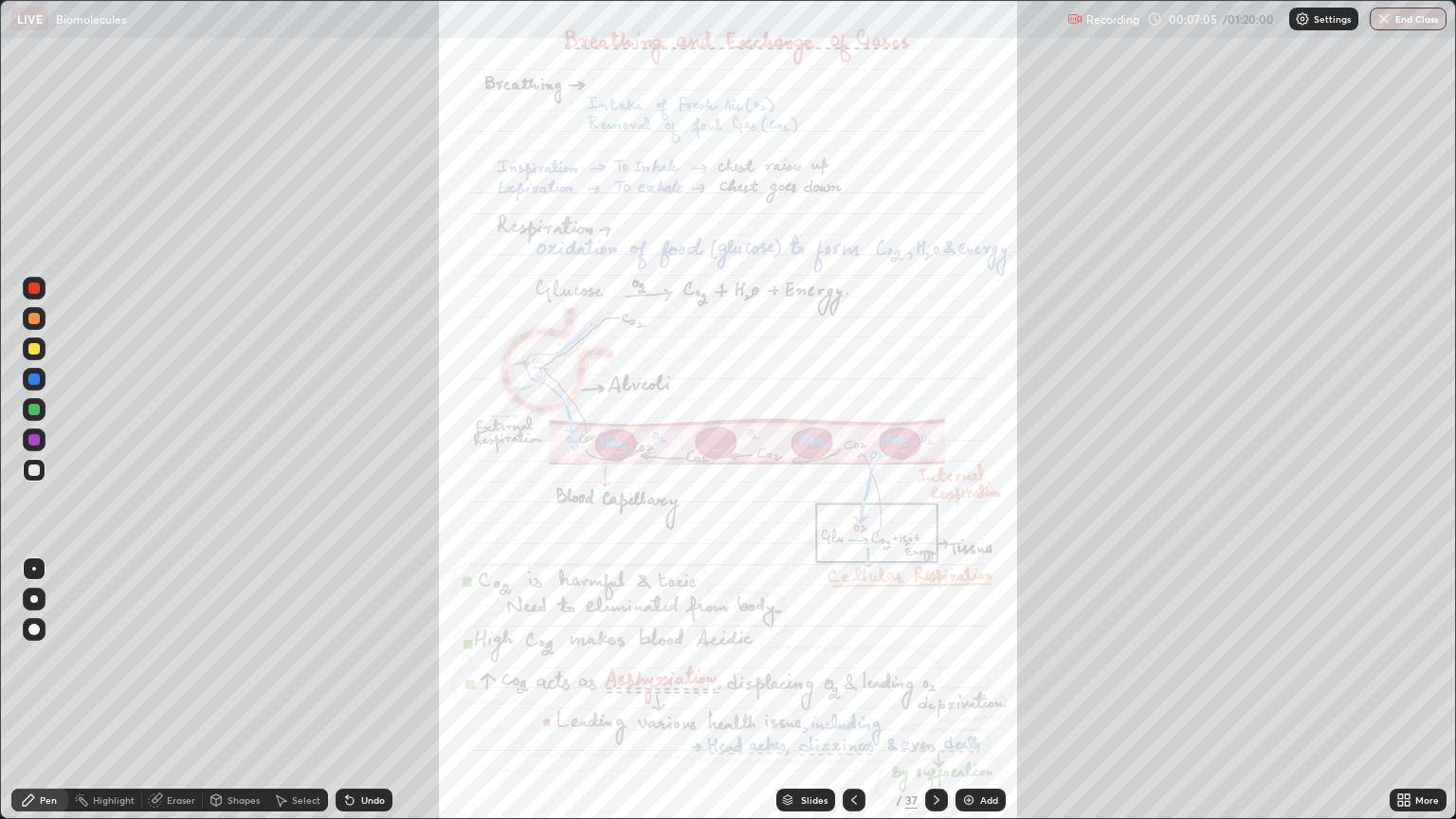click on "Slides" at bounding box center (806, 800) 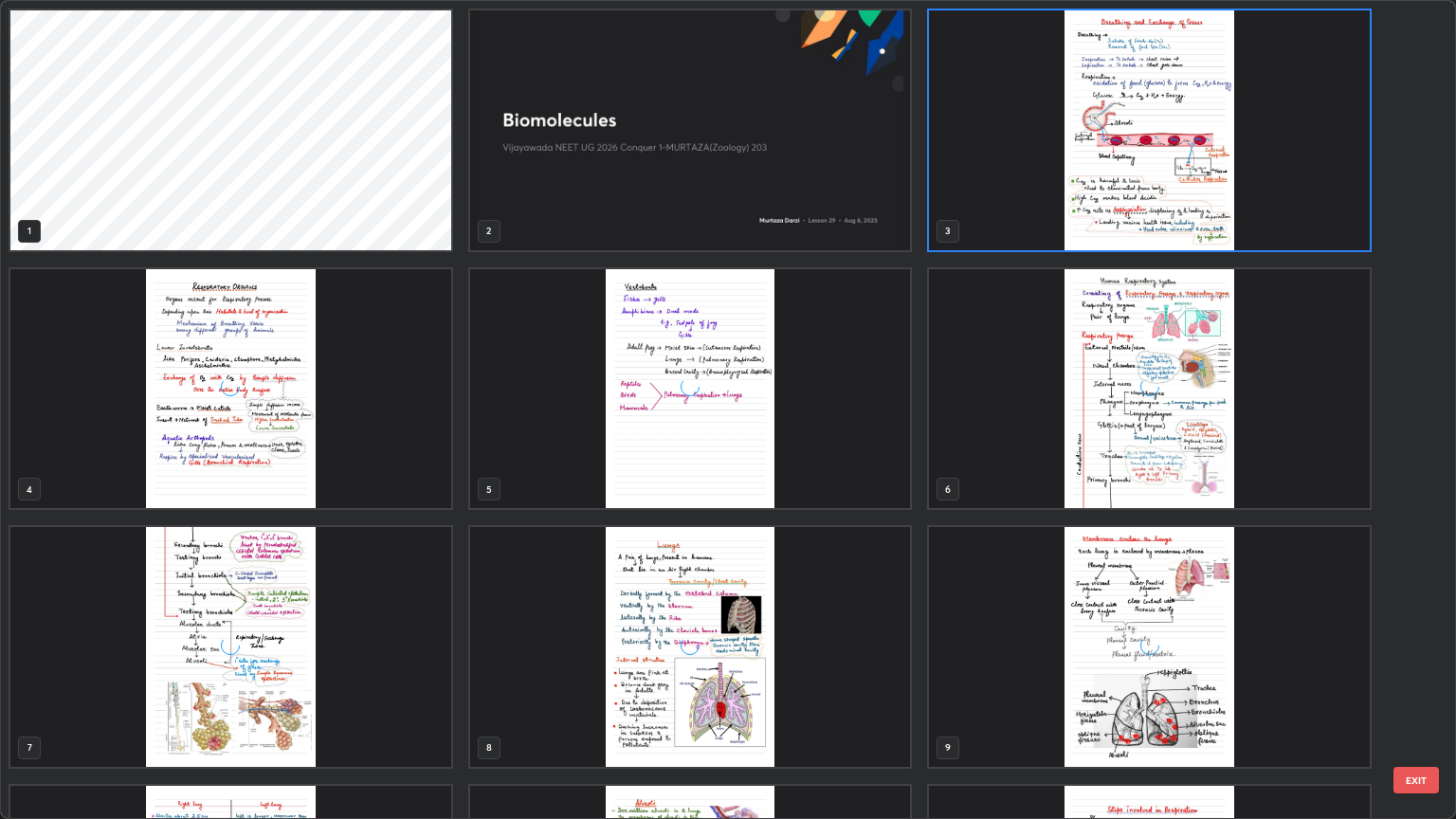 scroll, scrollTop: 6, scrollLeft: 9, axis: both 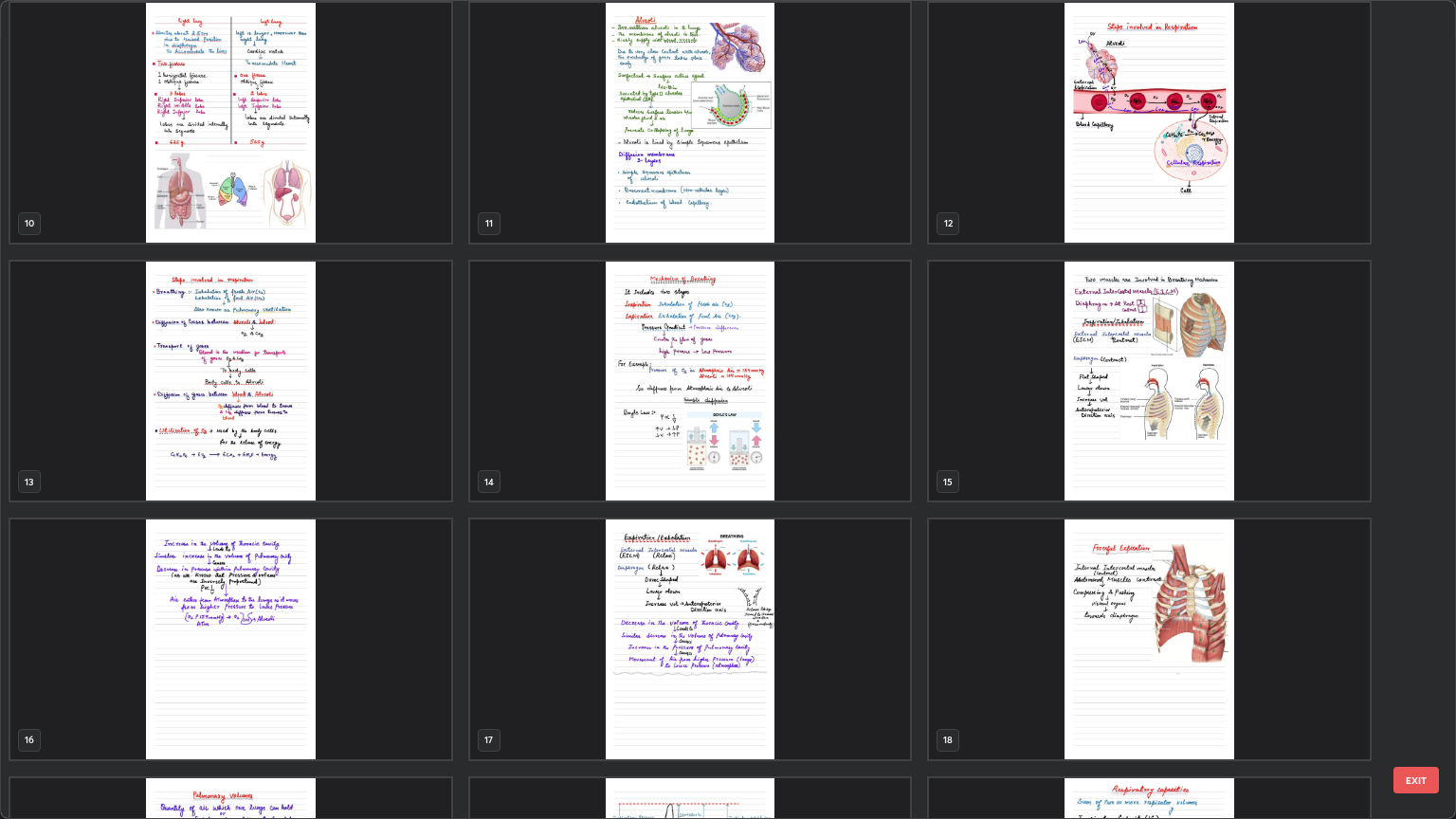 click at bounding box center (690, 381) 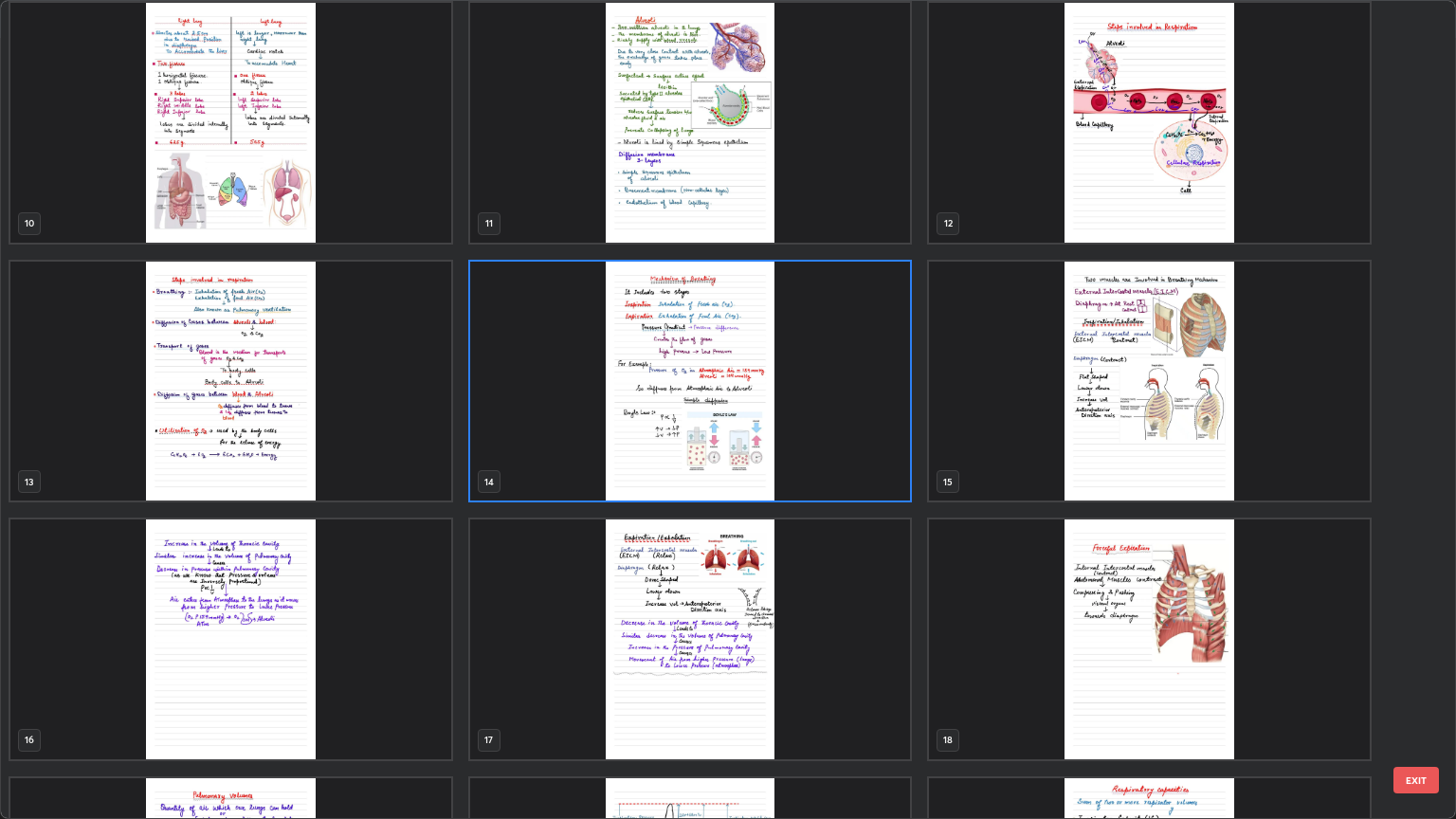click at bounding box center [690, 381] 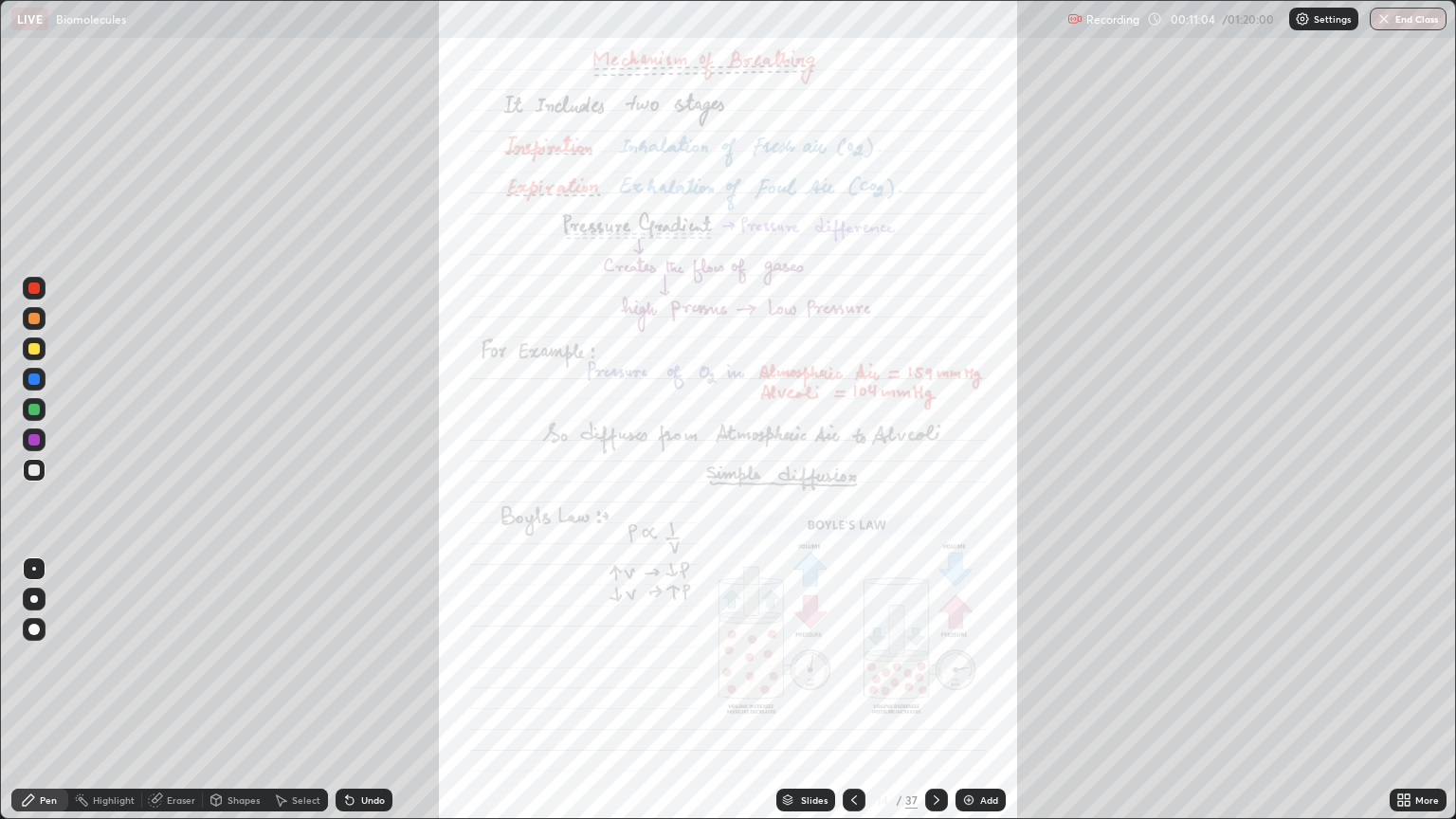 click on "More" at bounding box center (1418, 800) 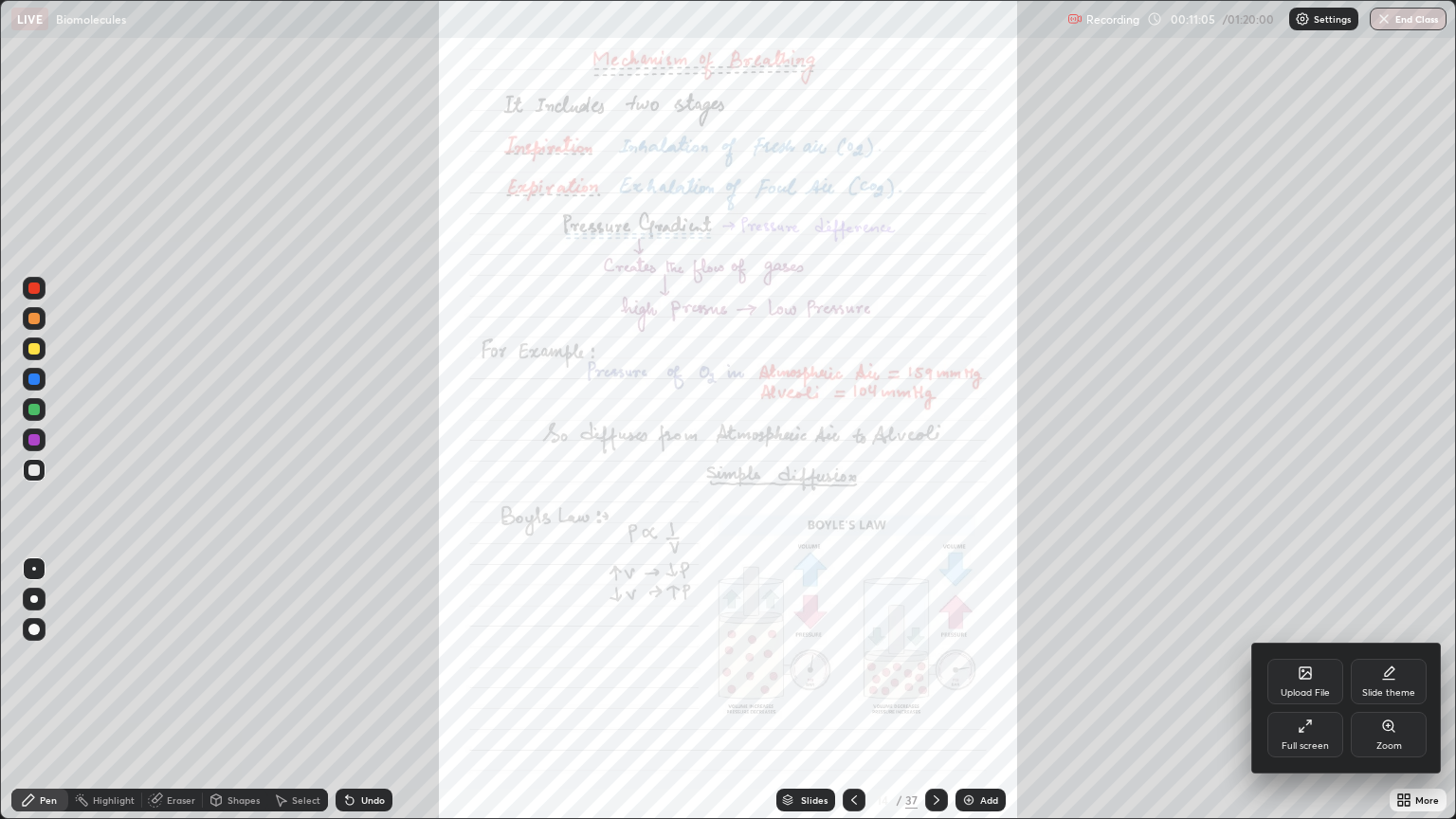 click 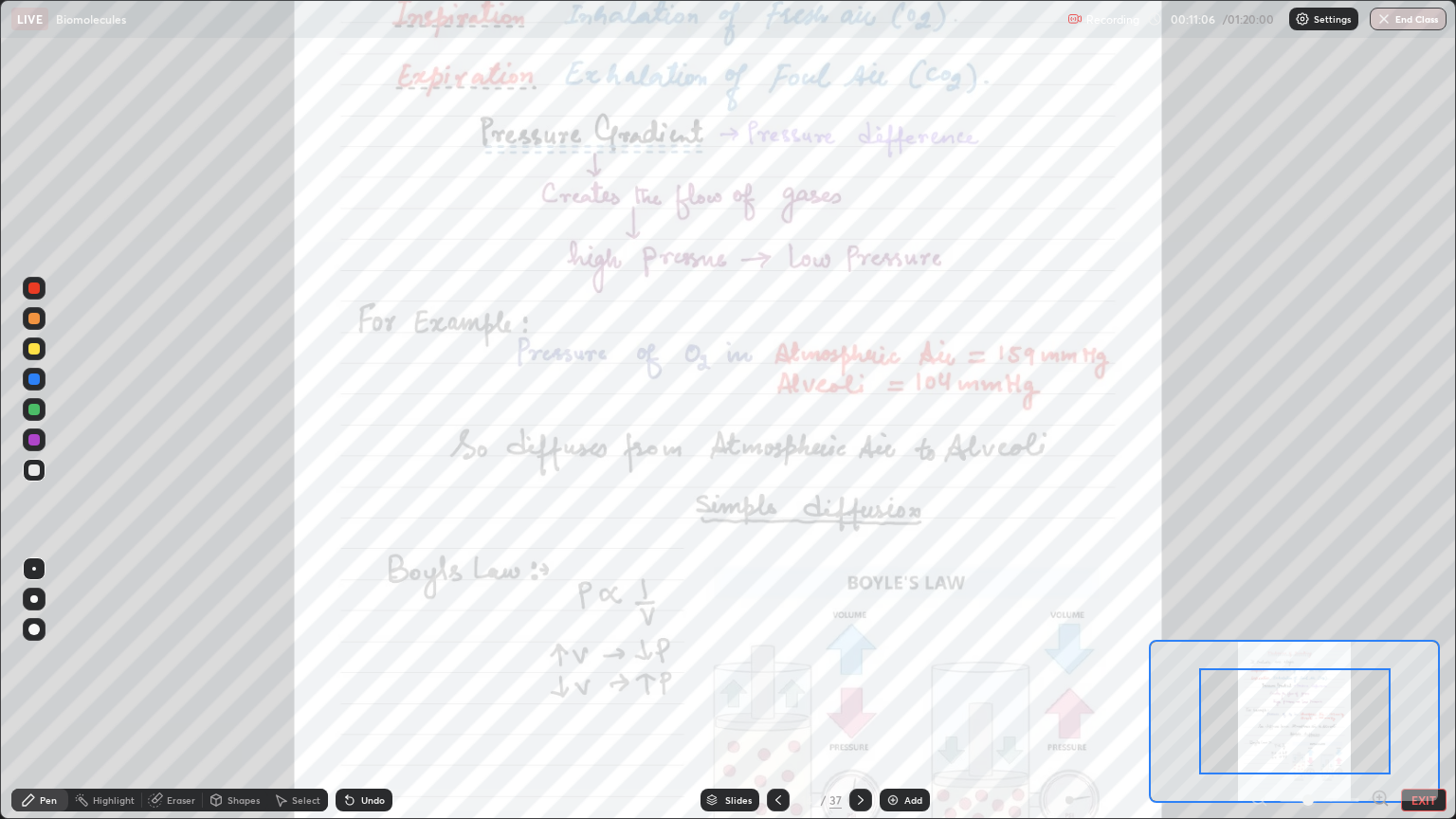 click 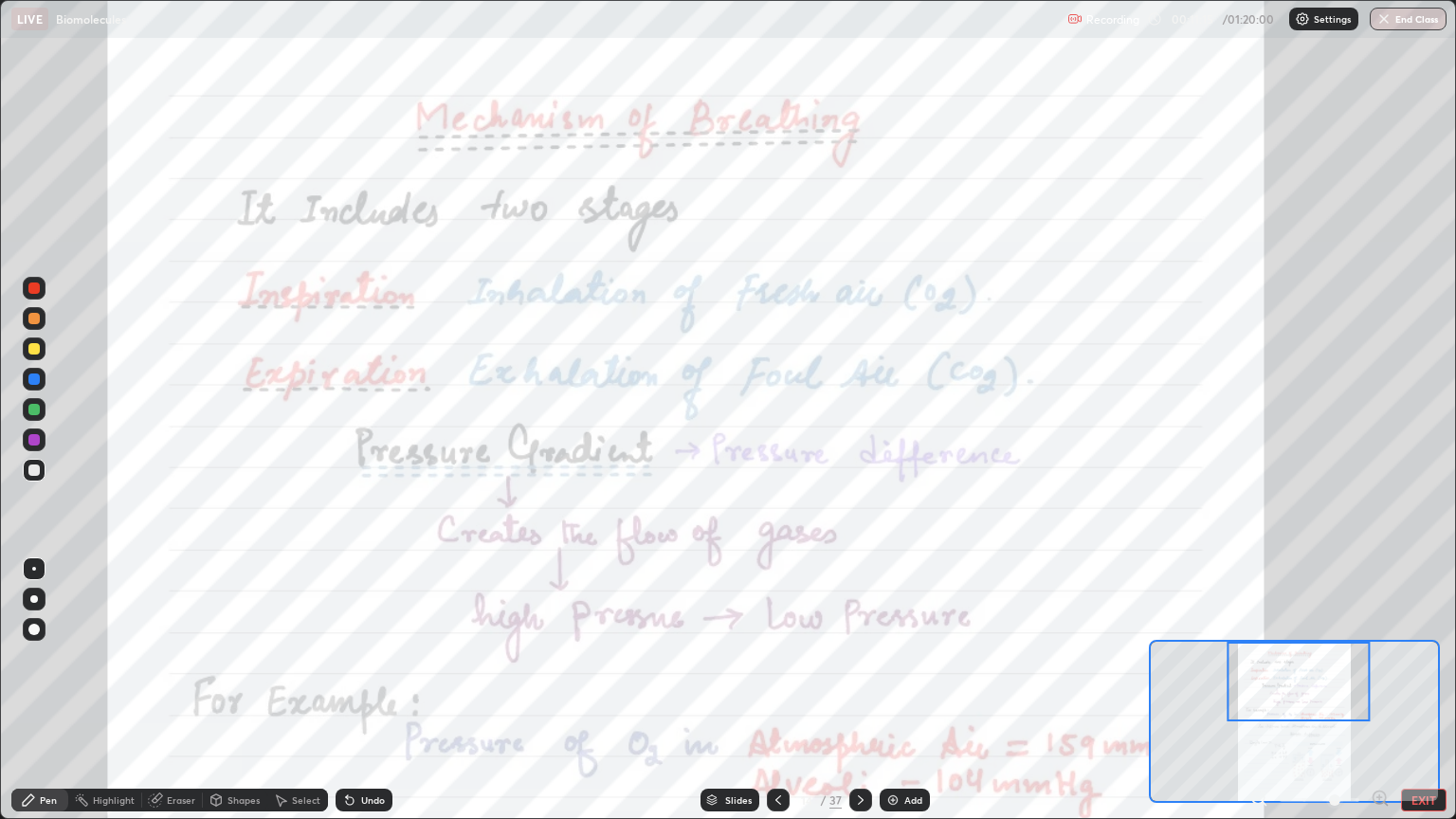 click at bounding box center [34, 318] 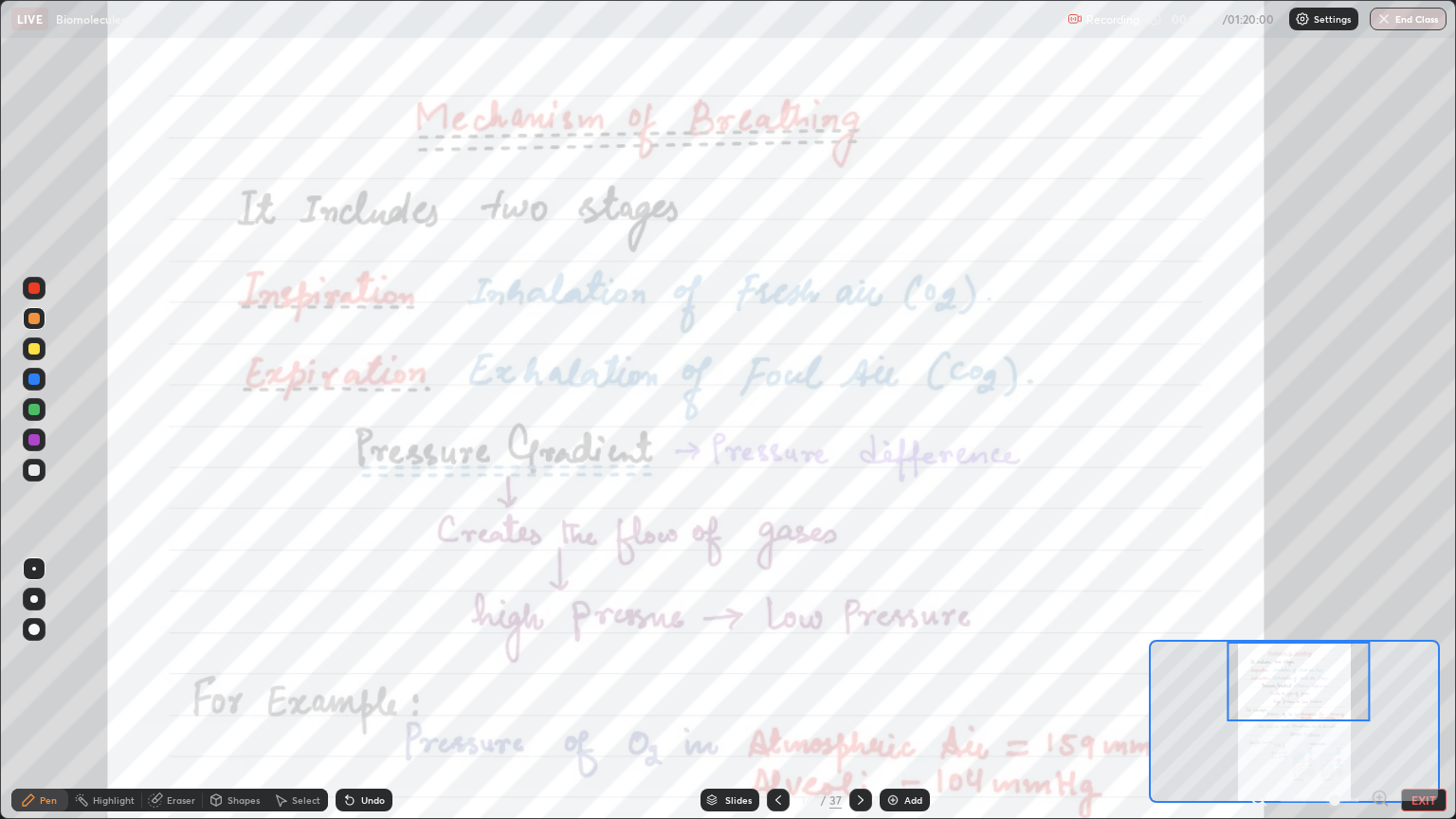 click at bounding box center (34, 288) 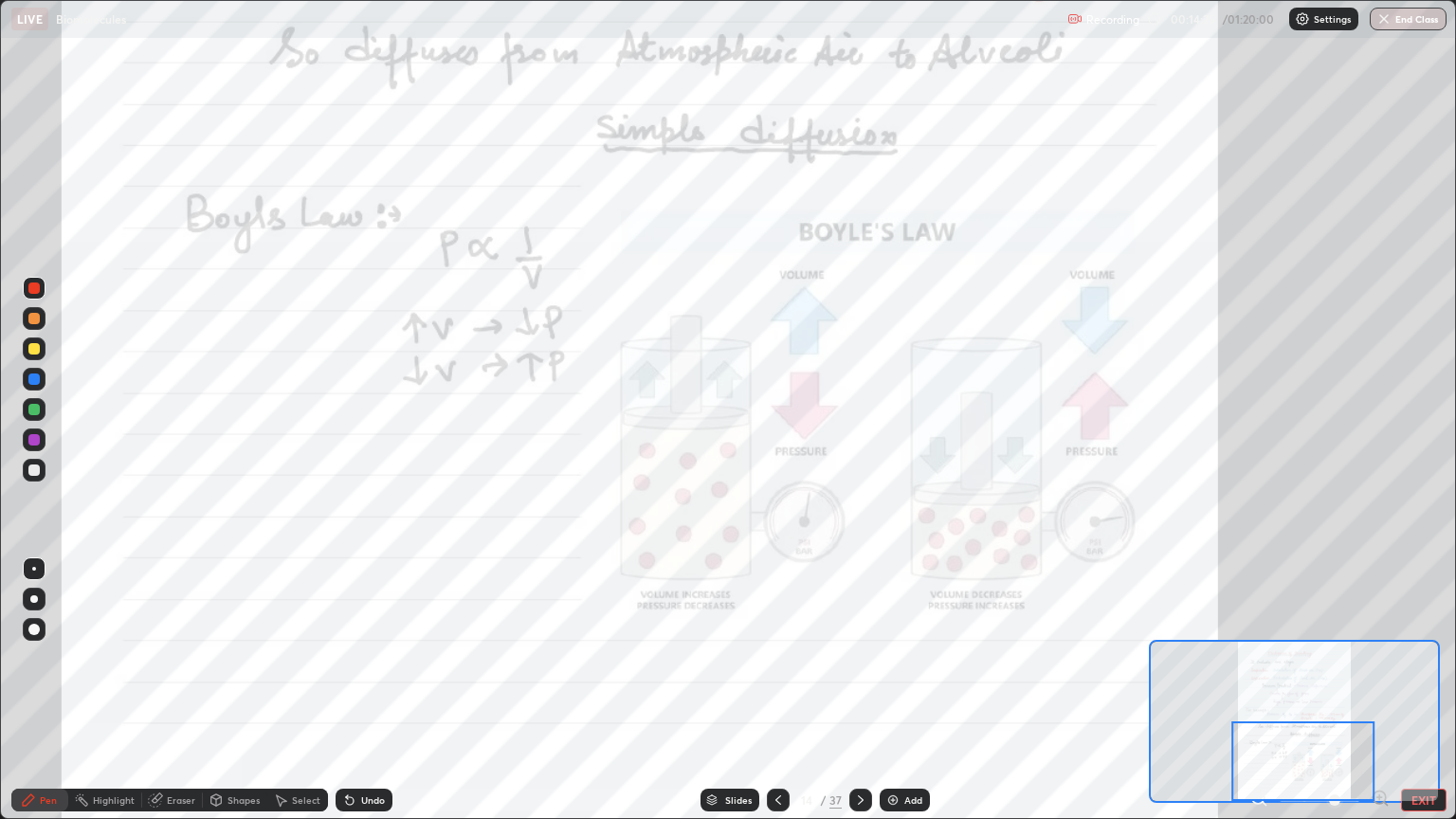 click at bounding box center [861, 800] 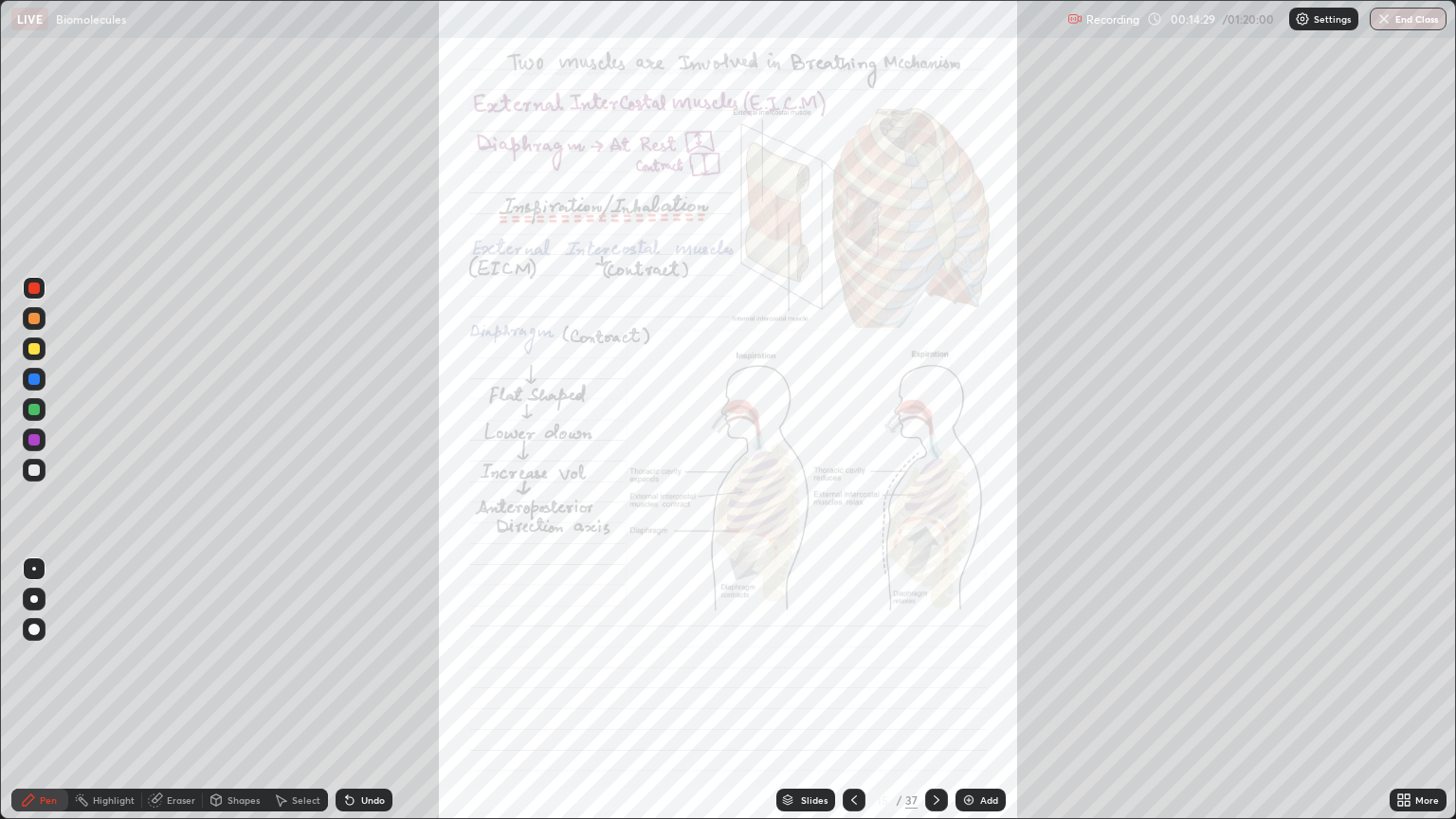 click 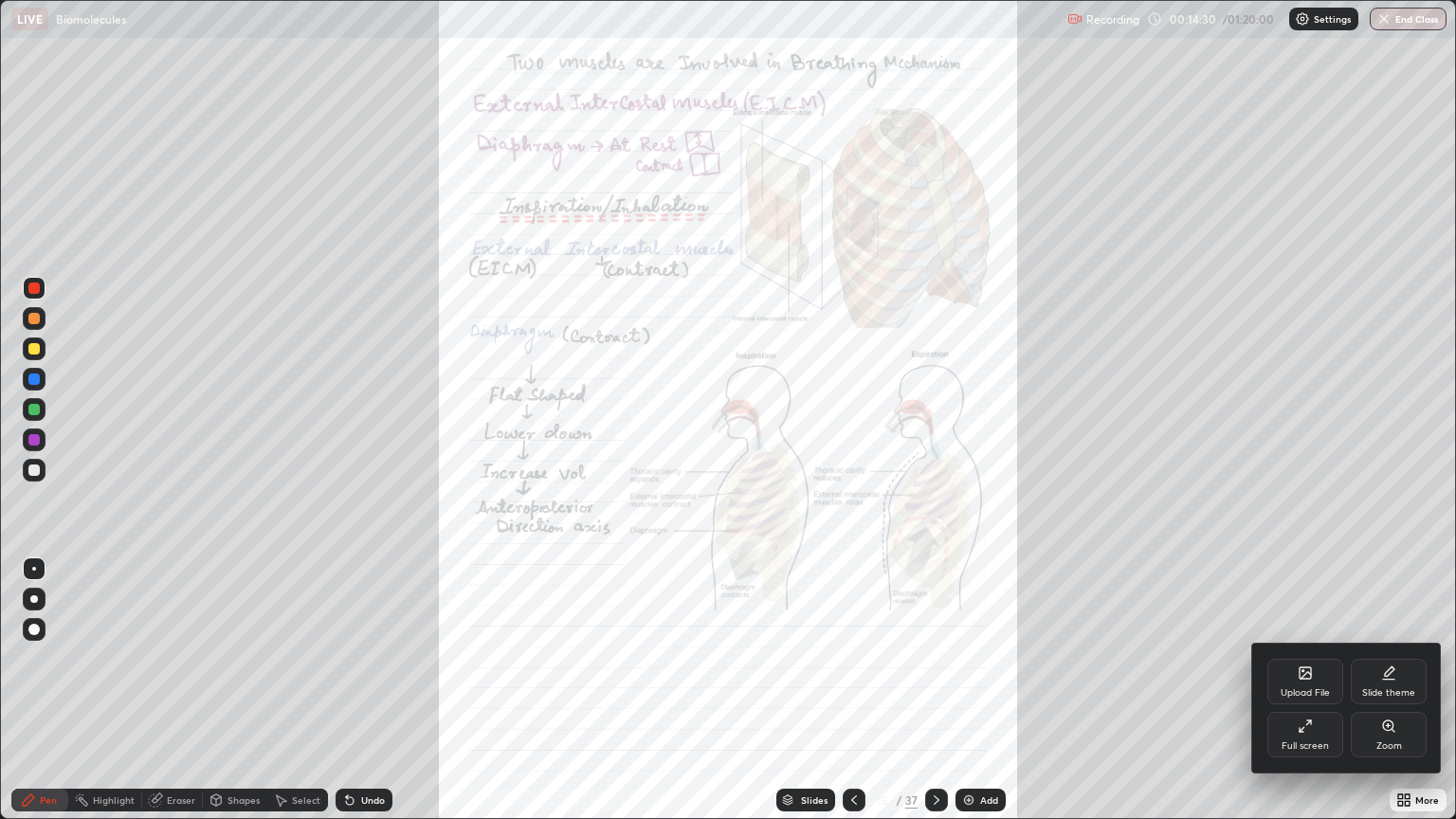click on "Zoom" at bounding box center (1389, 735) 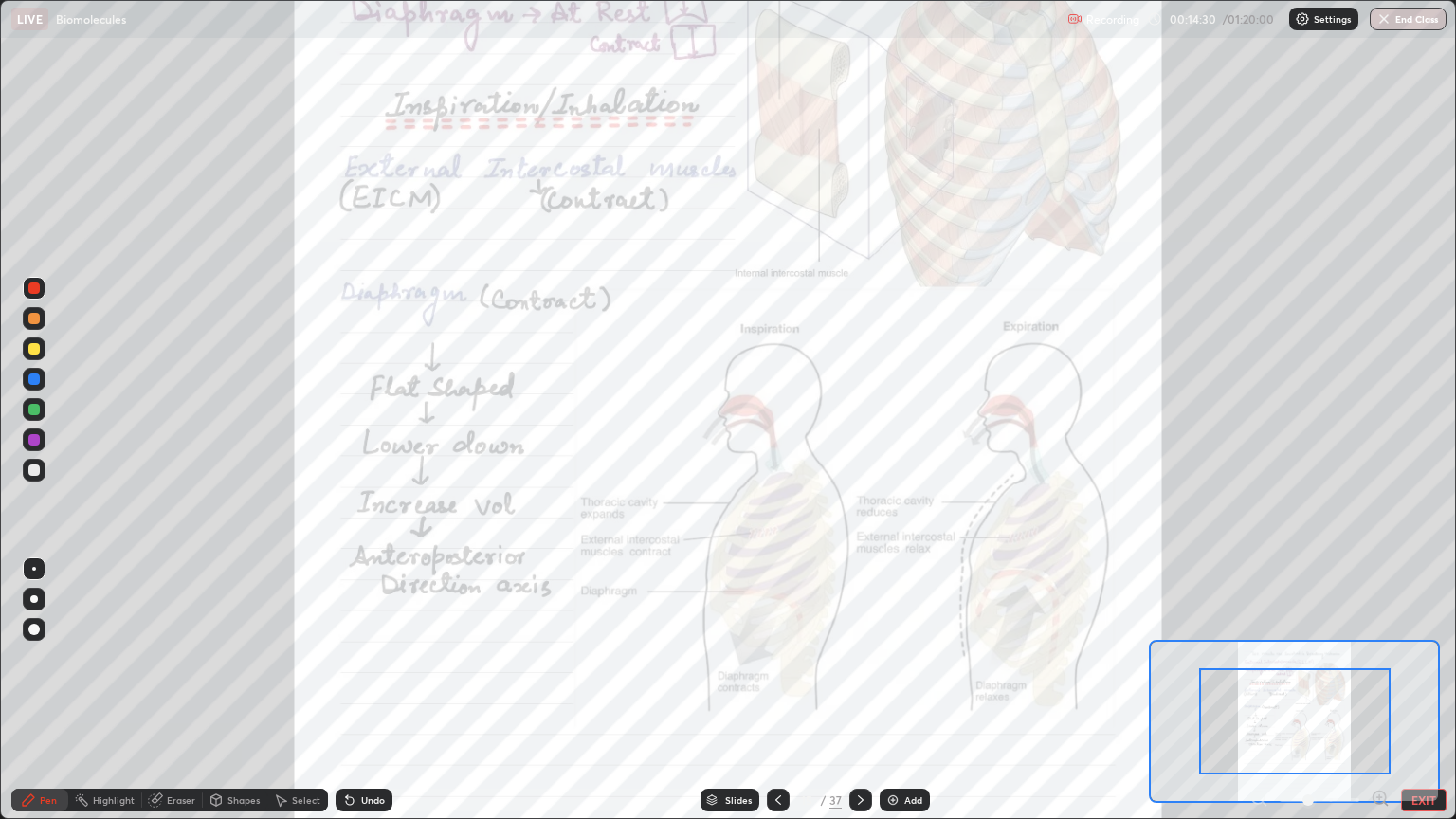 click 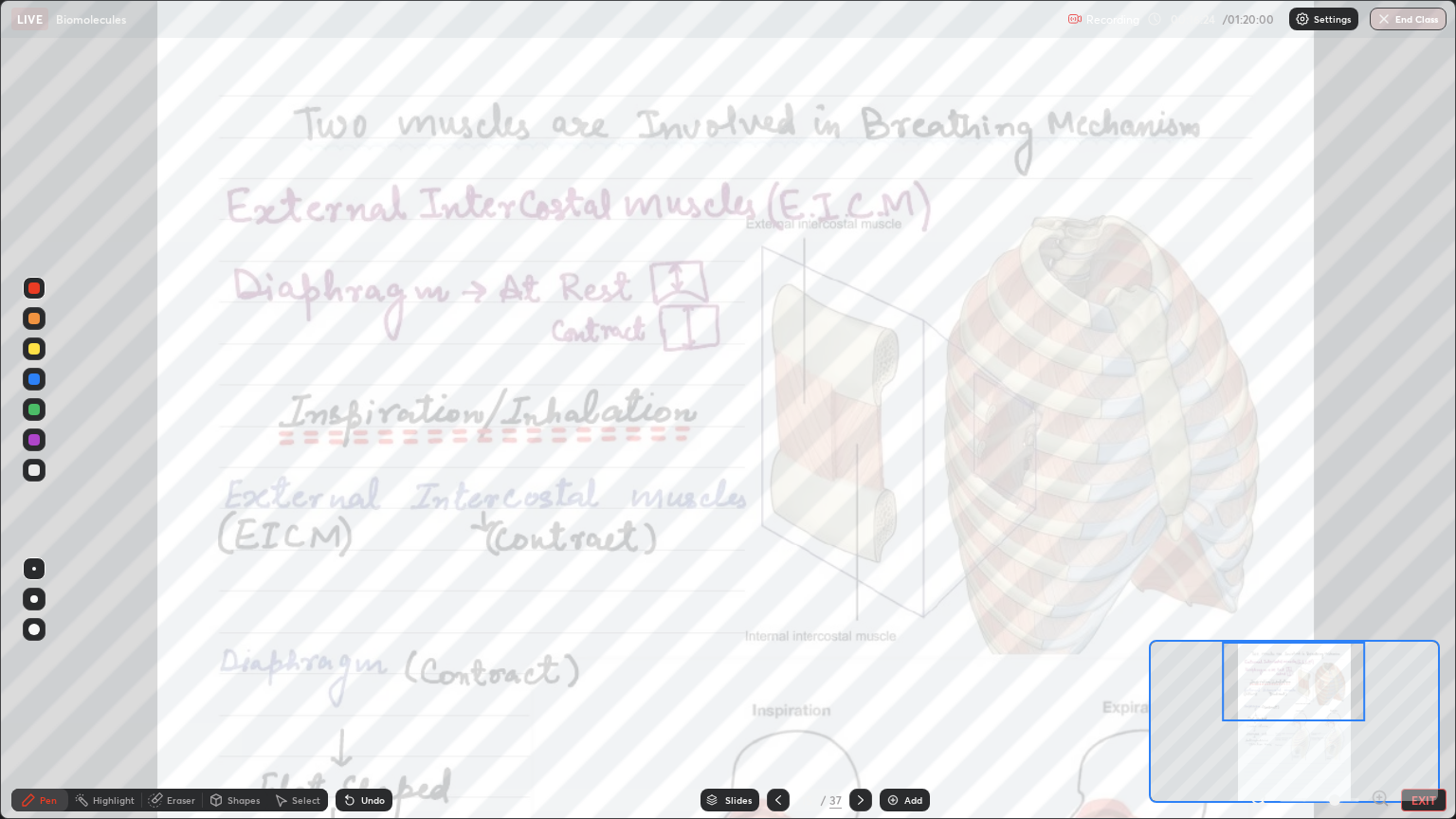 click at bounding box center (34, 318) 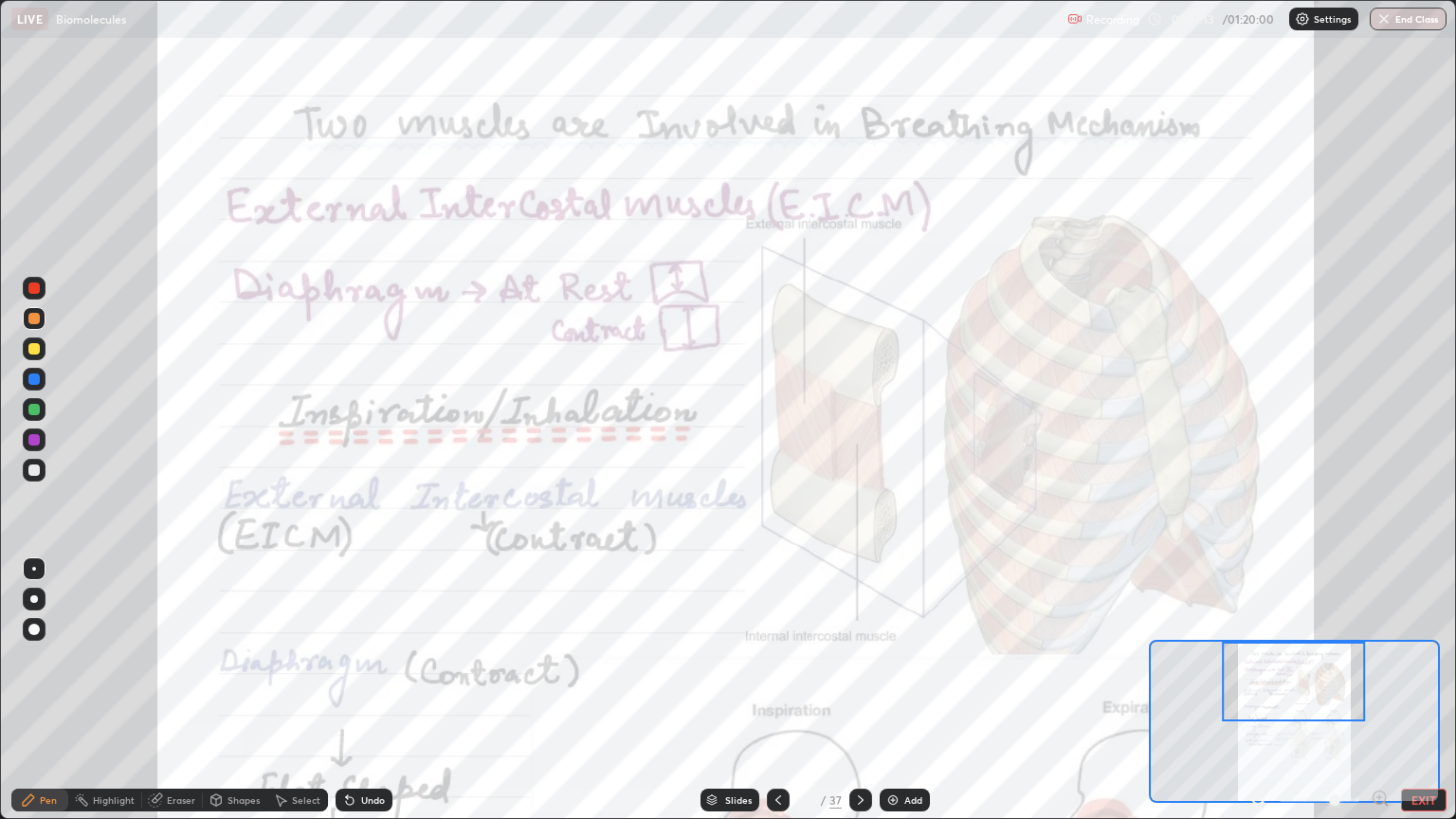 click at bounding box center (34, 288) 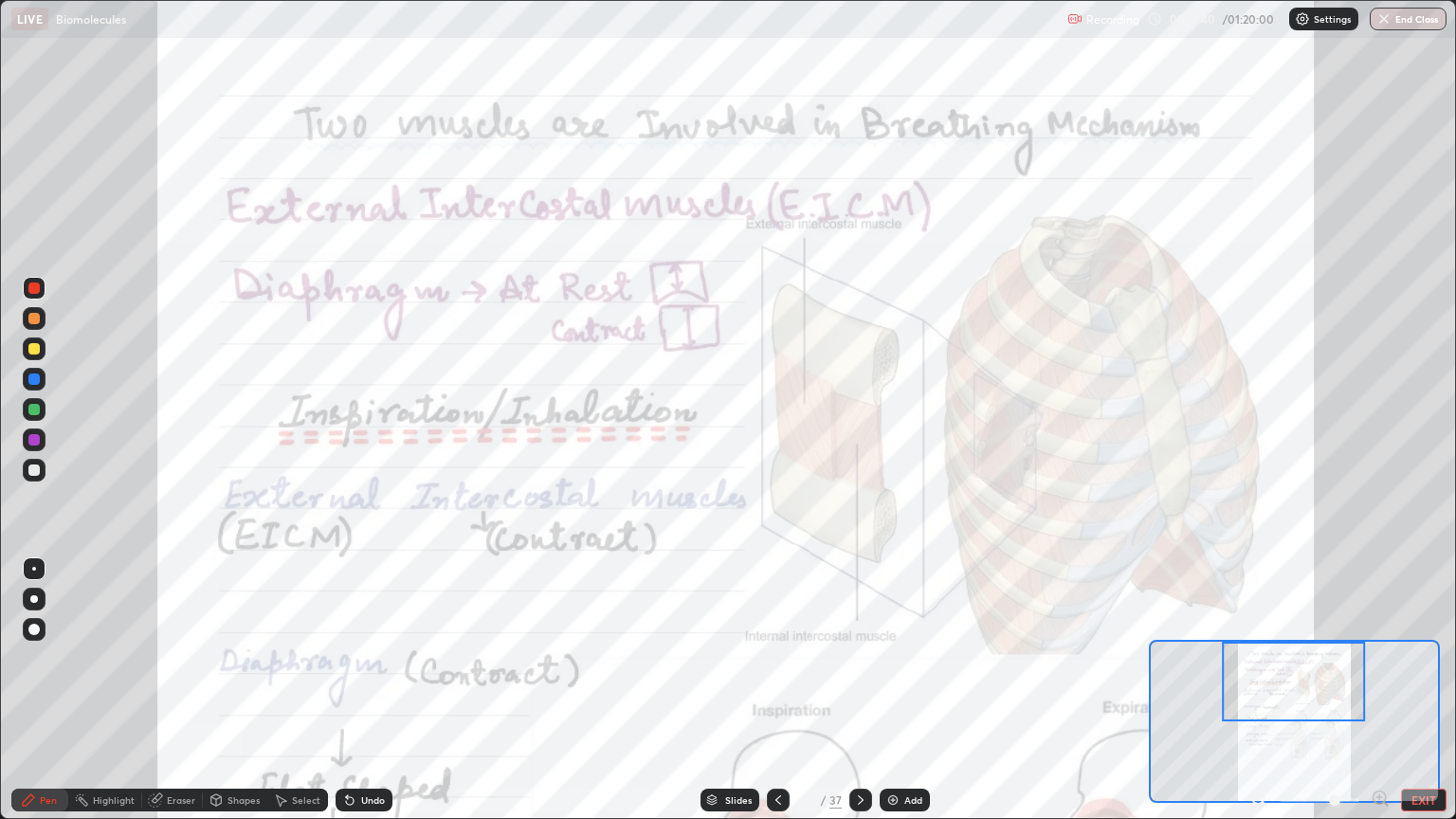 click at bounding box center (34, 440) 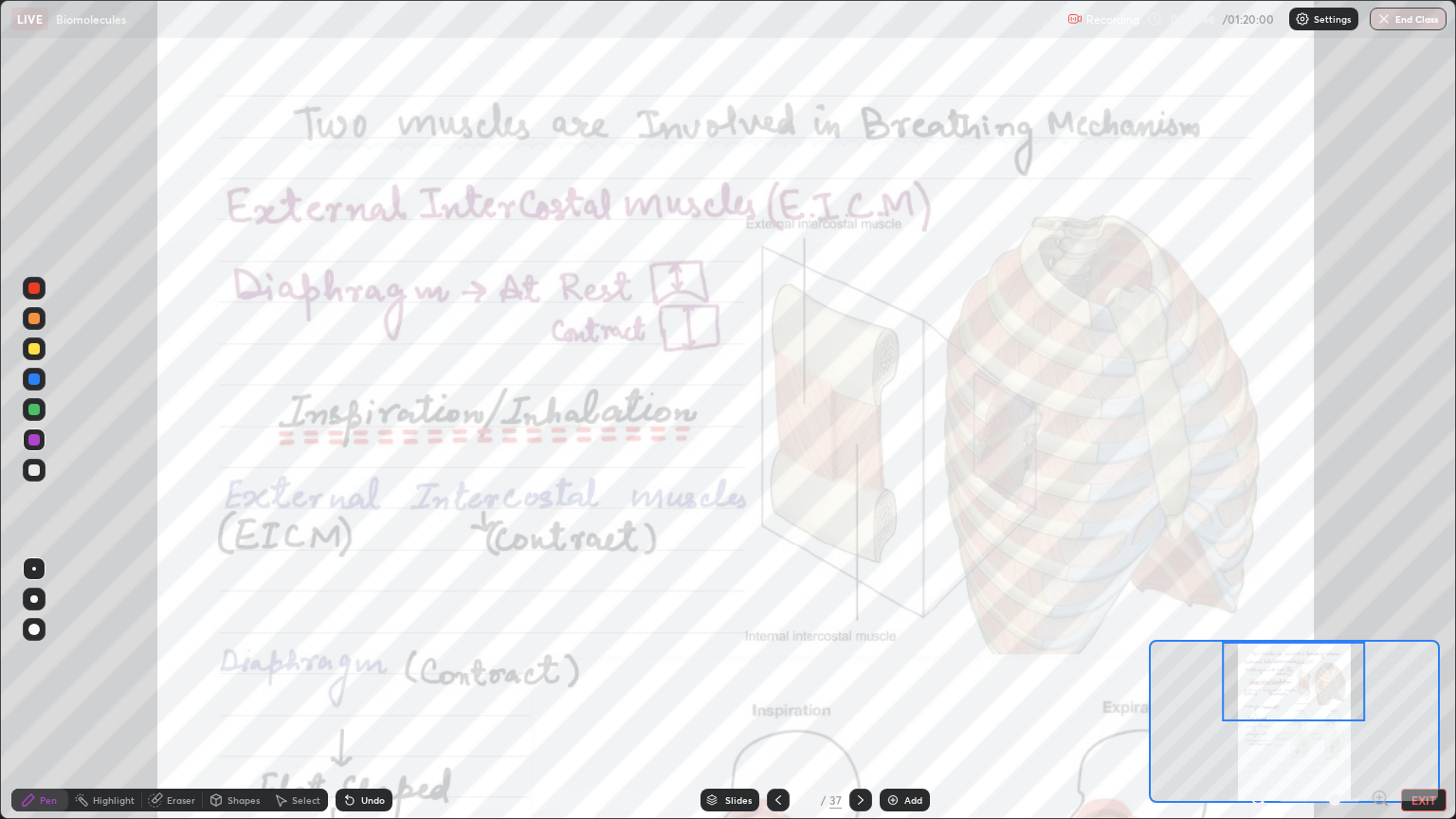 click on "Eraser" at bounding box center [181, 800] 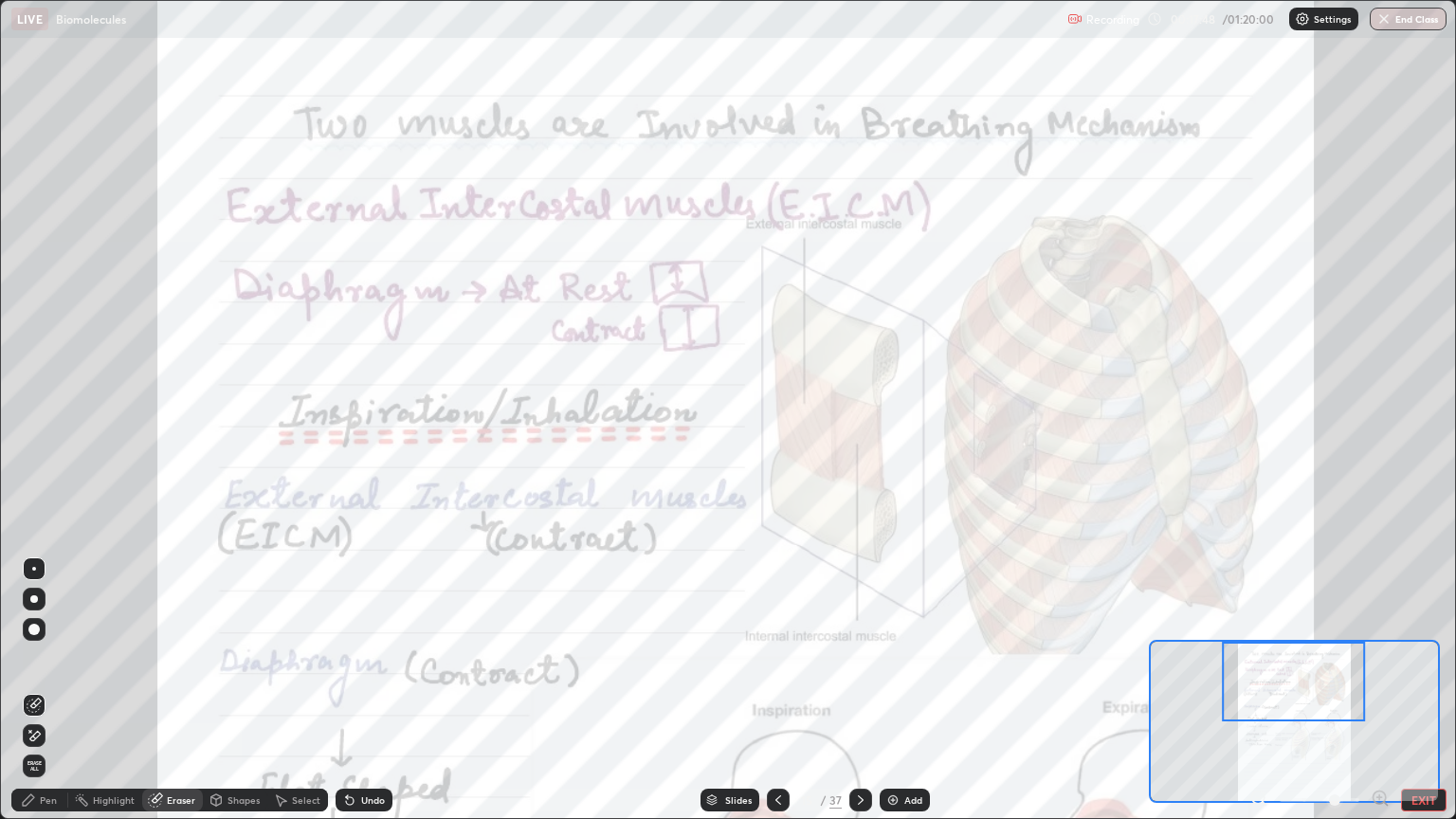 click on "Pen" at bounding box center (40, 800) 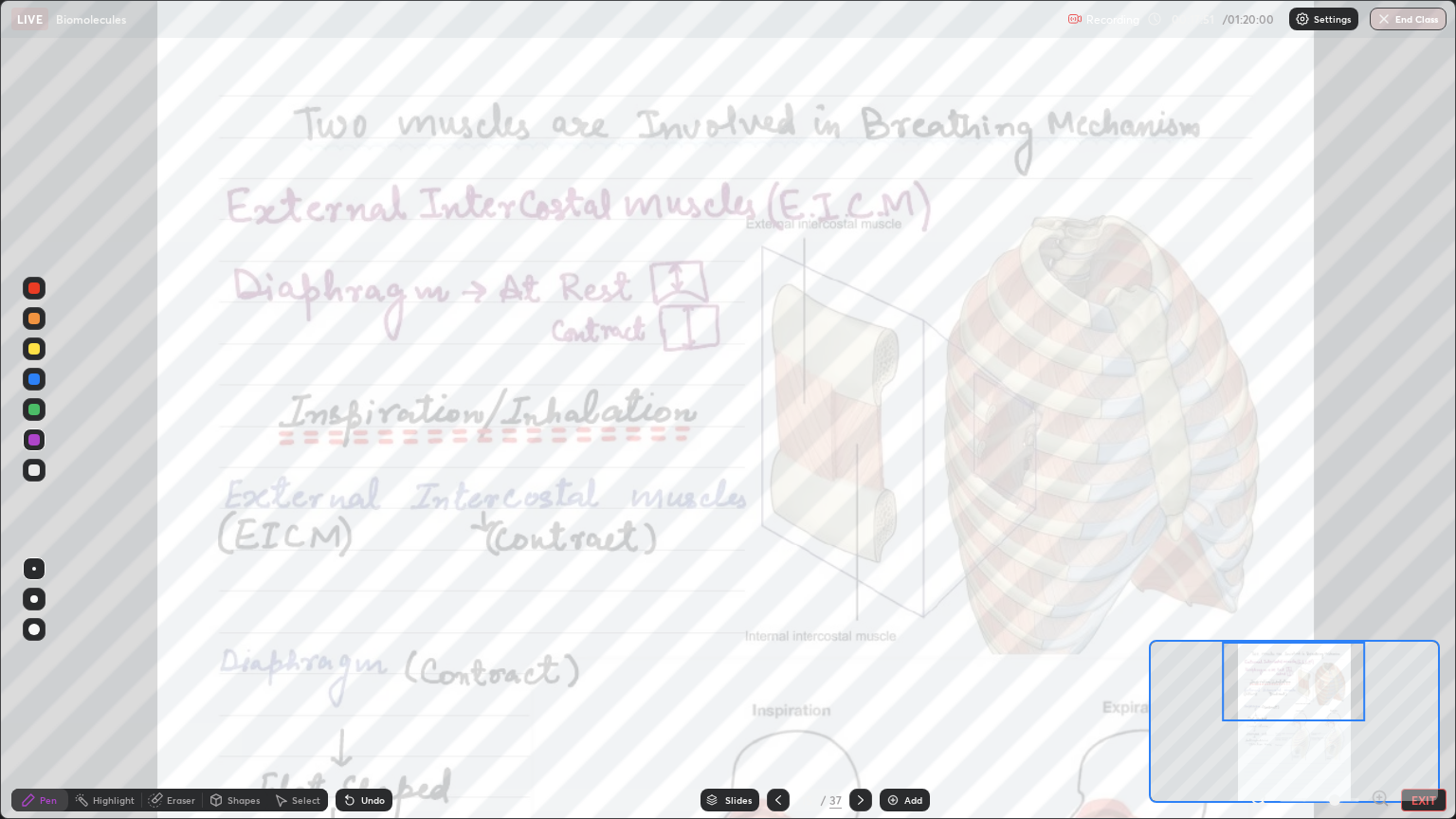 click at bounding box center (34, 288) 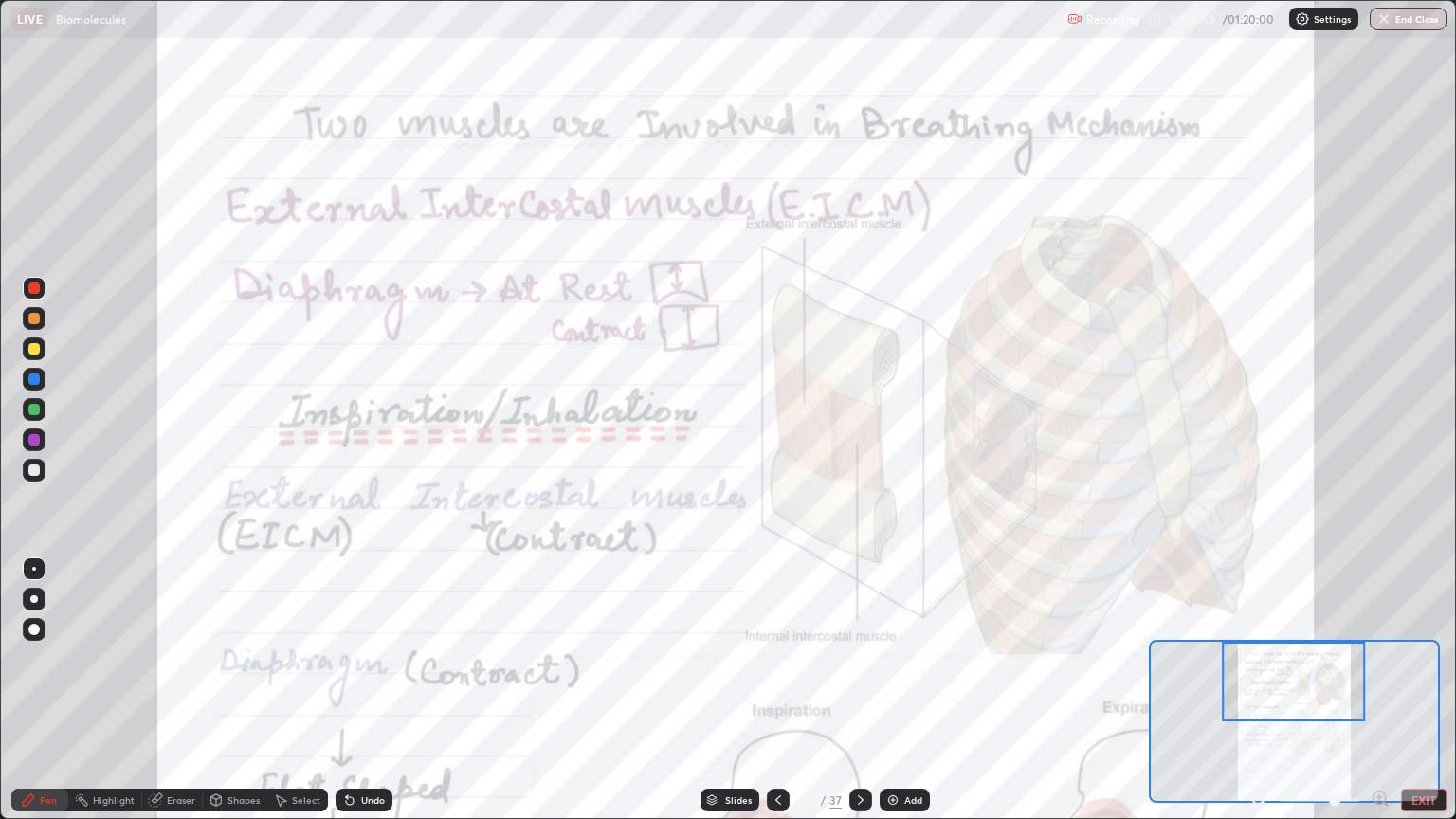 click on "Erase all" at bounding box center [34, 410] 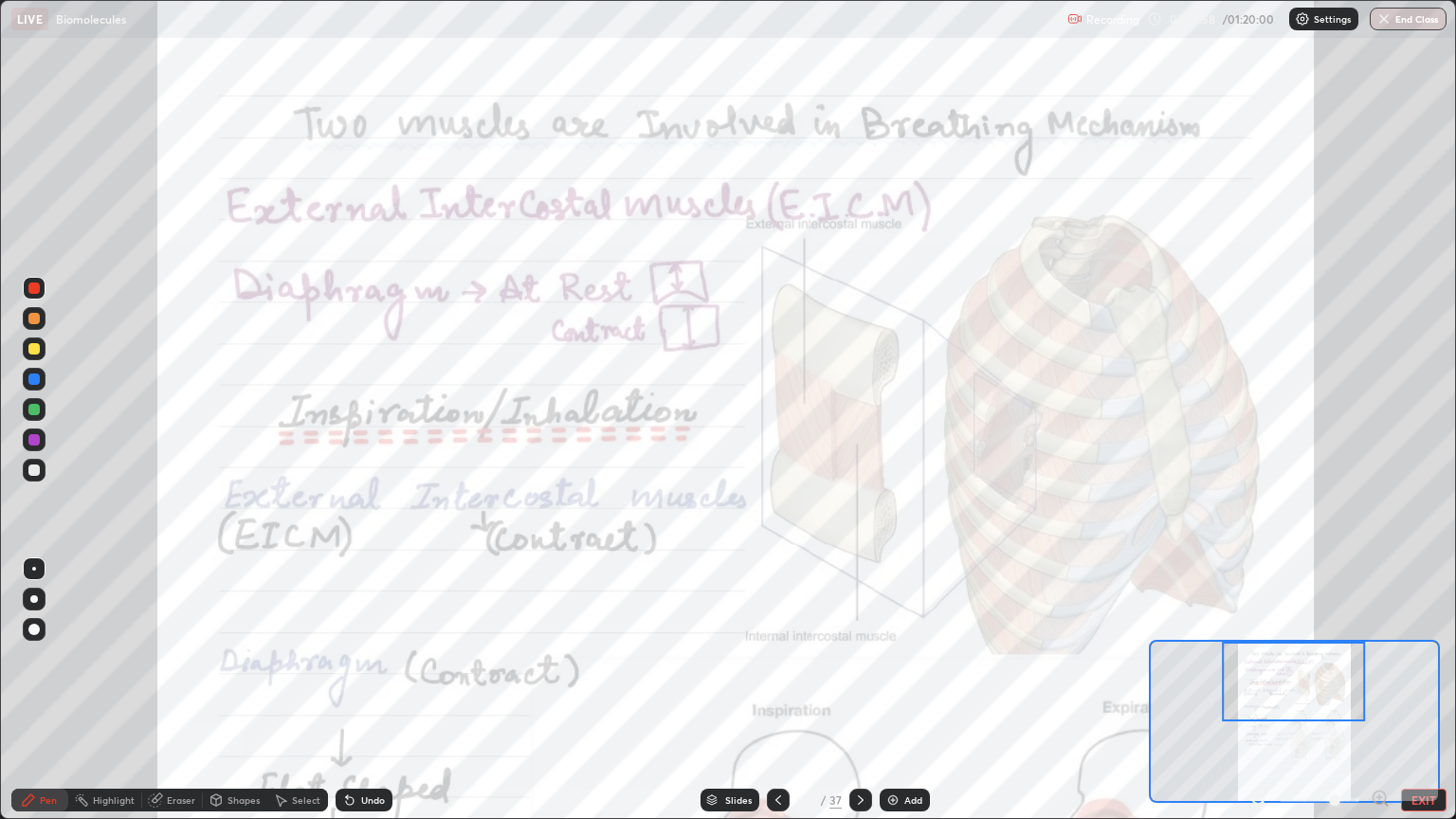 click on "Eraser" at bounding box center (181, 800) 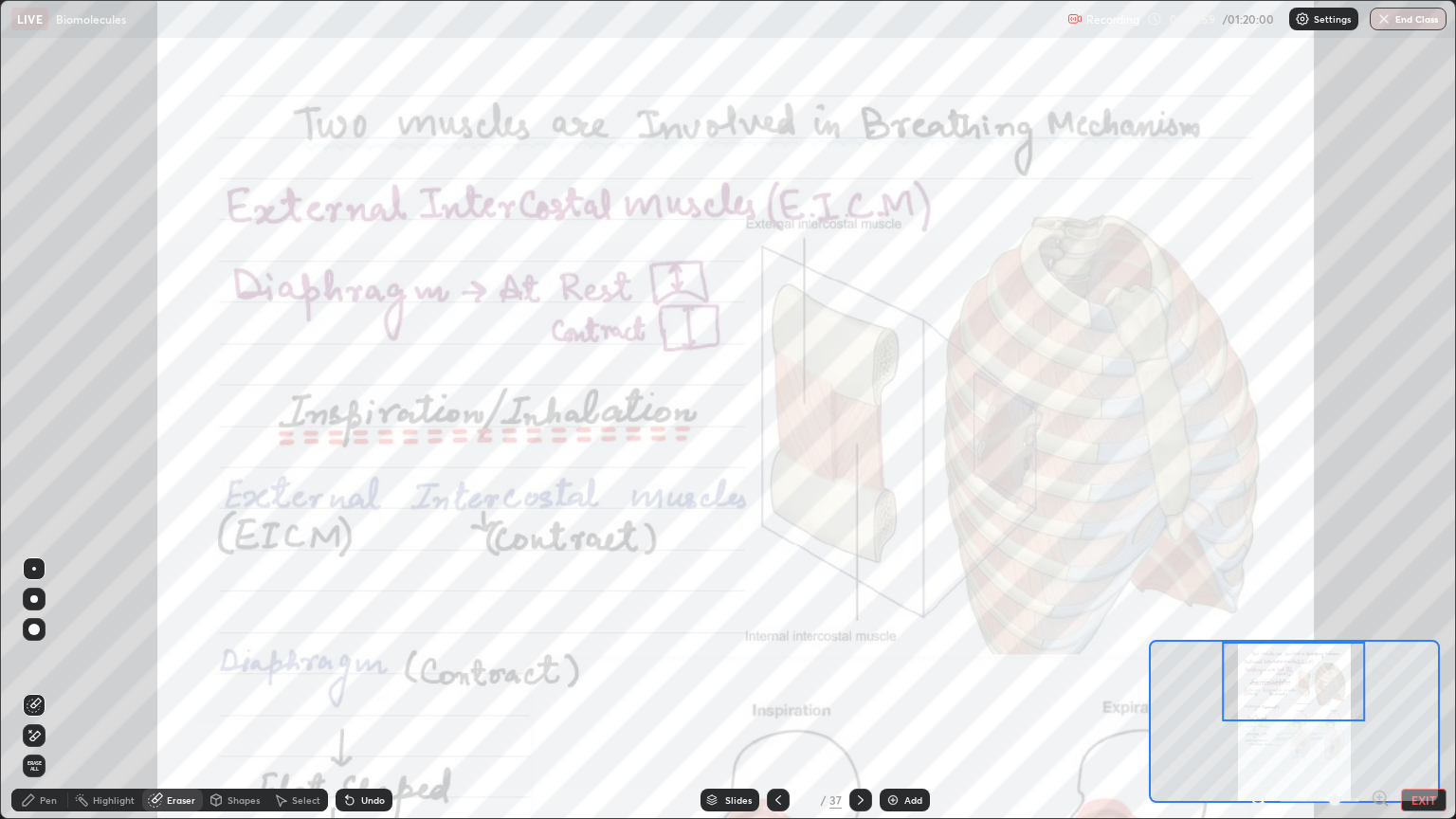 click on "Erase all" at bounding box center (34, 766) 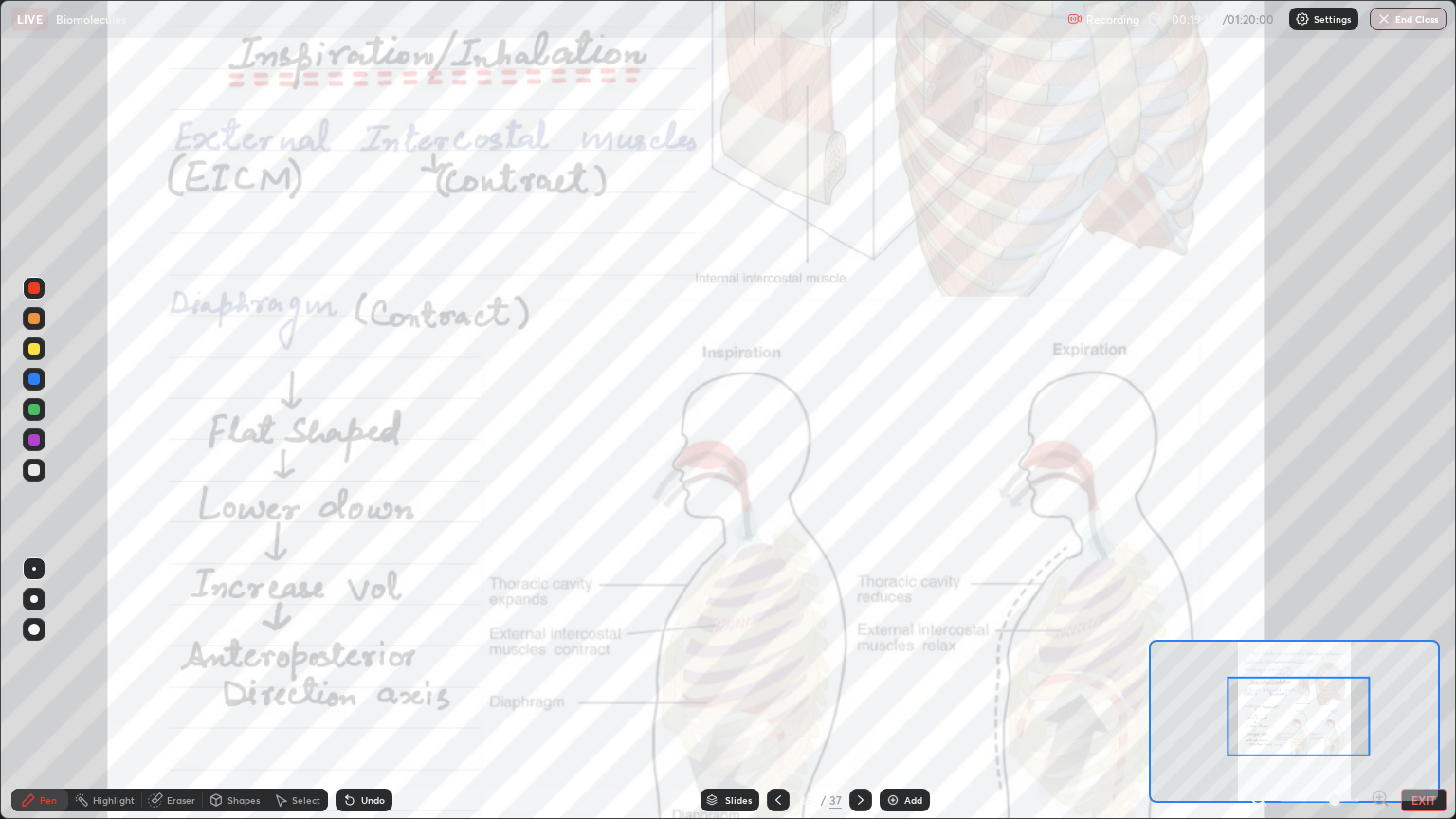 click at bounding box center [34, 288] 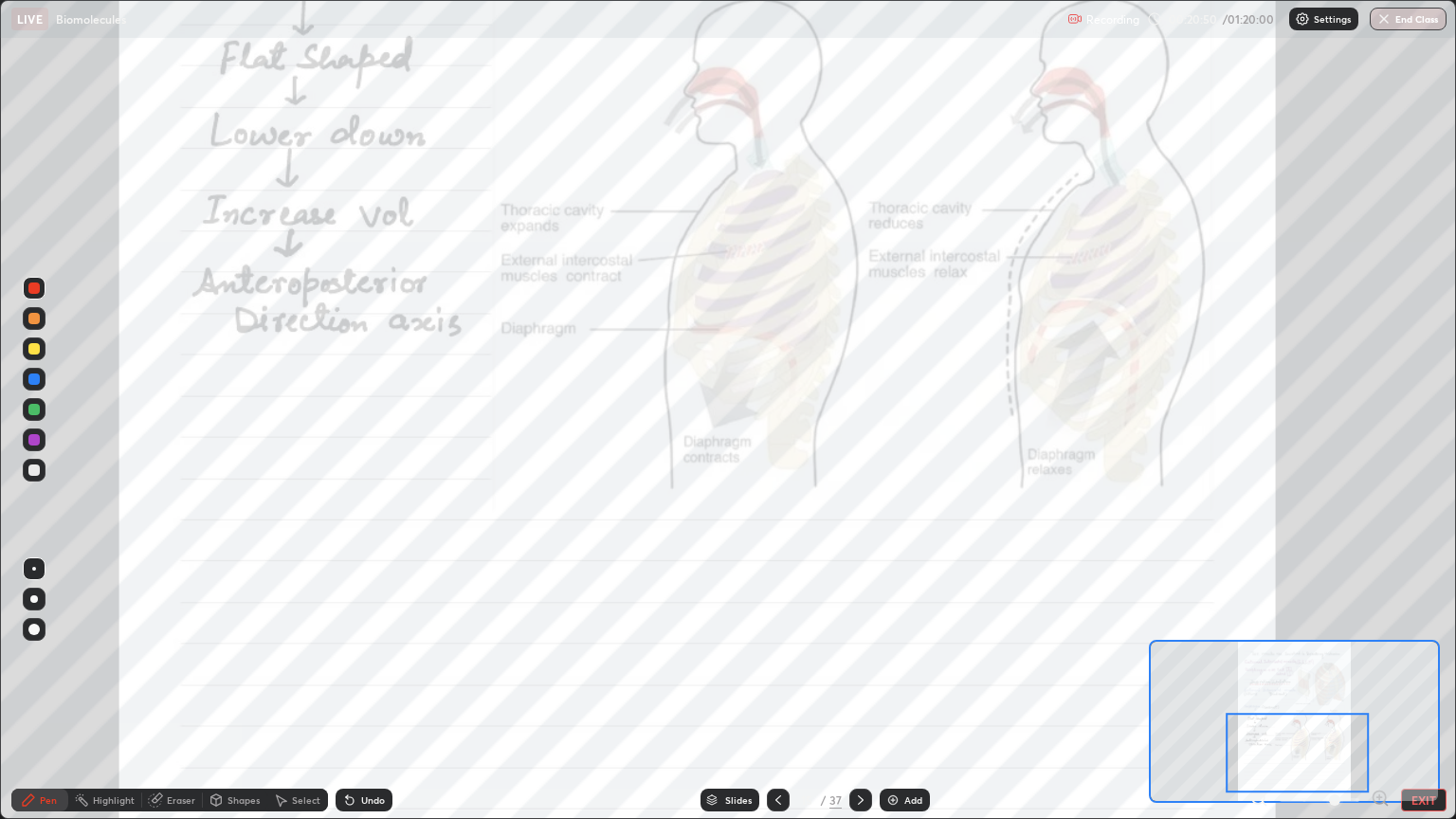 click 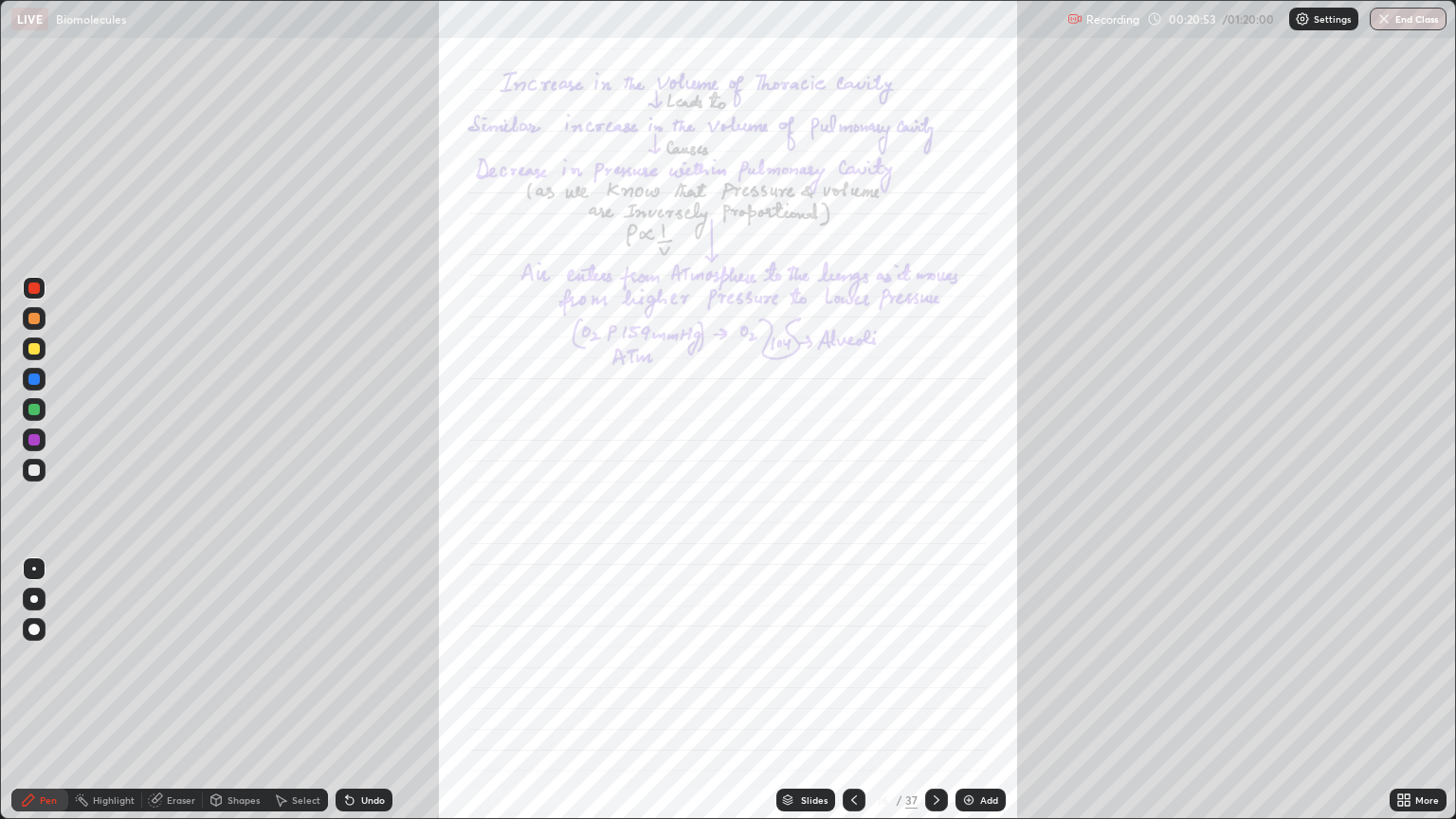 click on "More" at bounding box center [1418, 800] 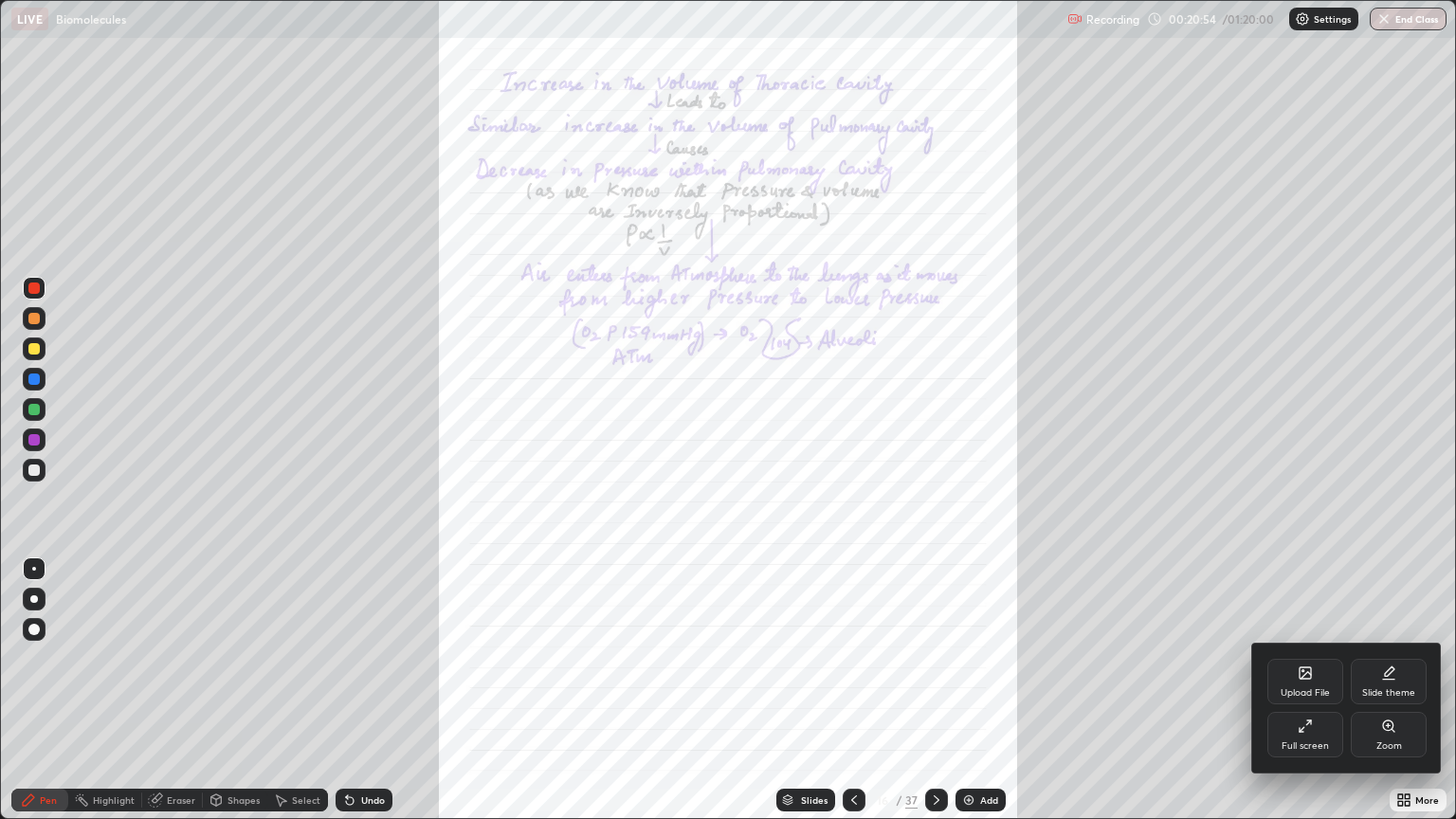 click on "Zoom" at bounding box center [1389, 735] 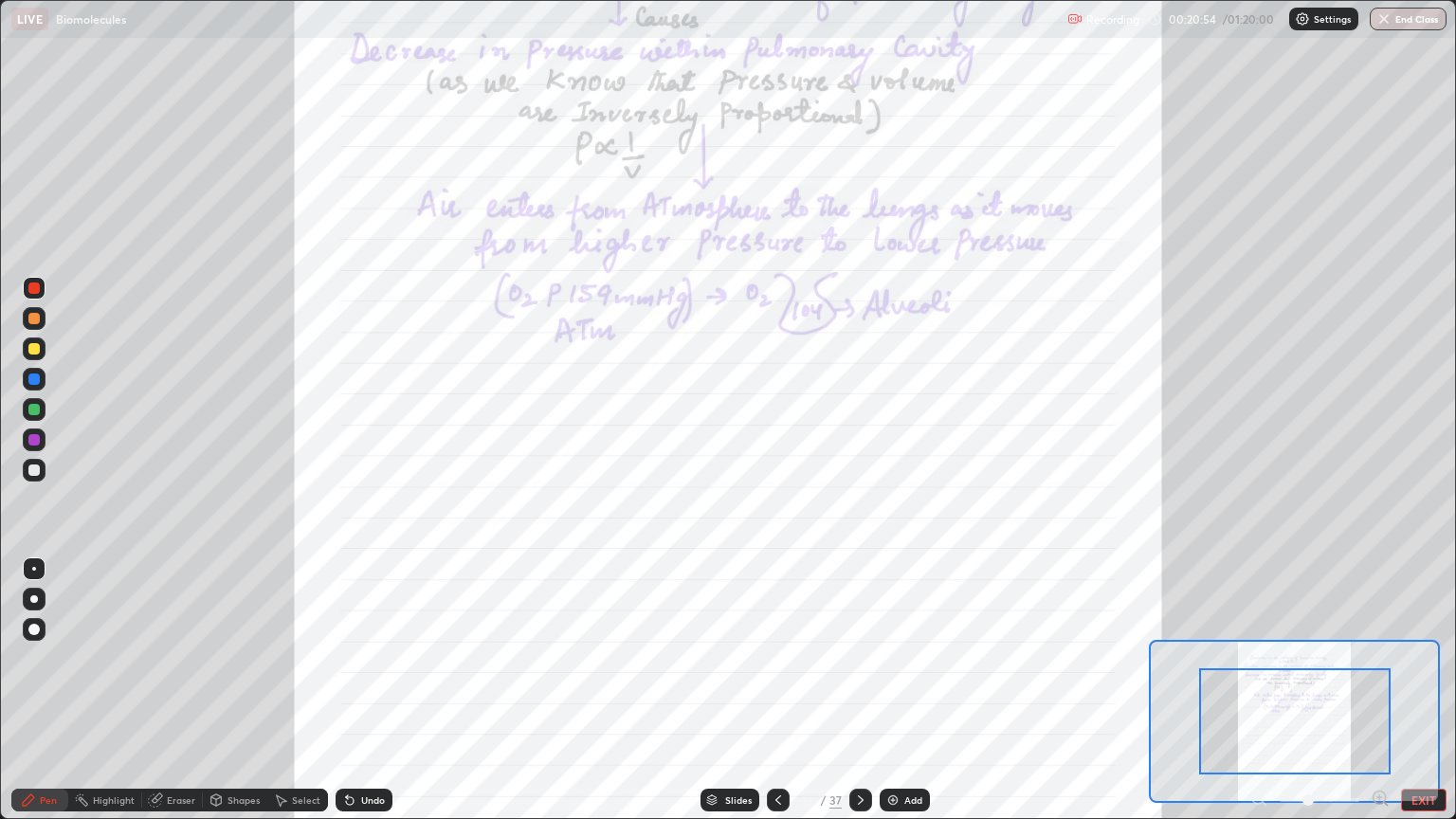 click 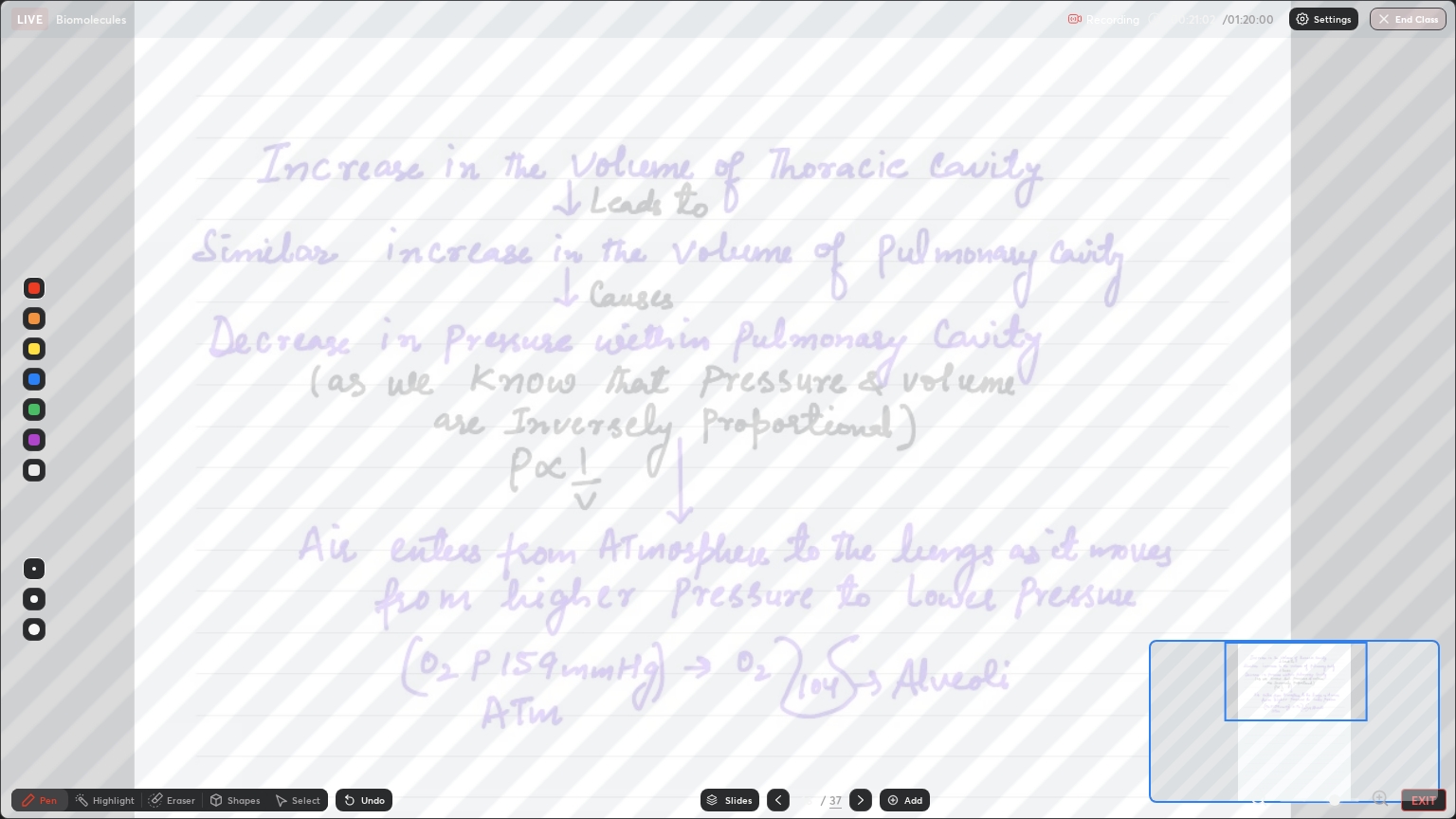 click at bounding box center [34, 288] 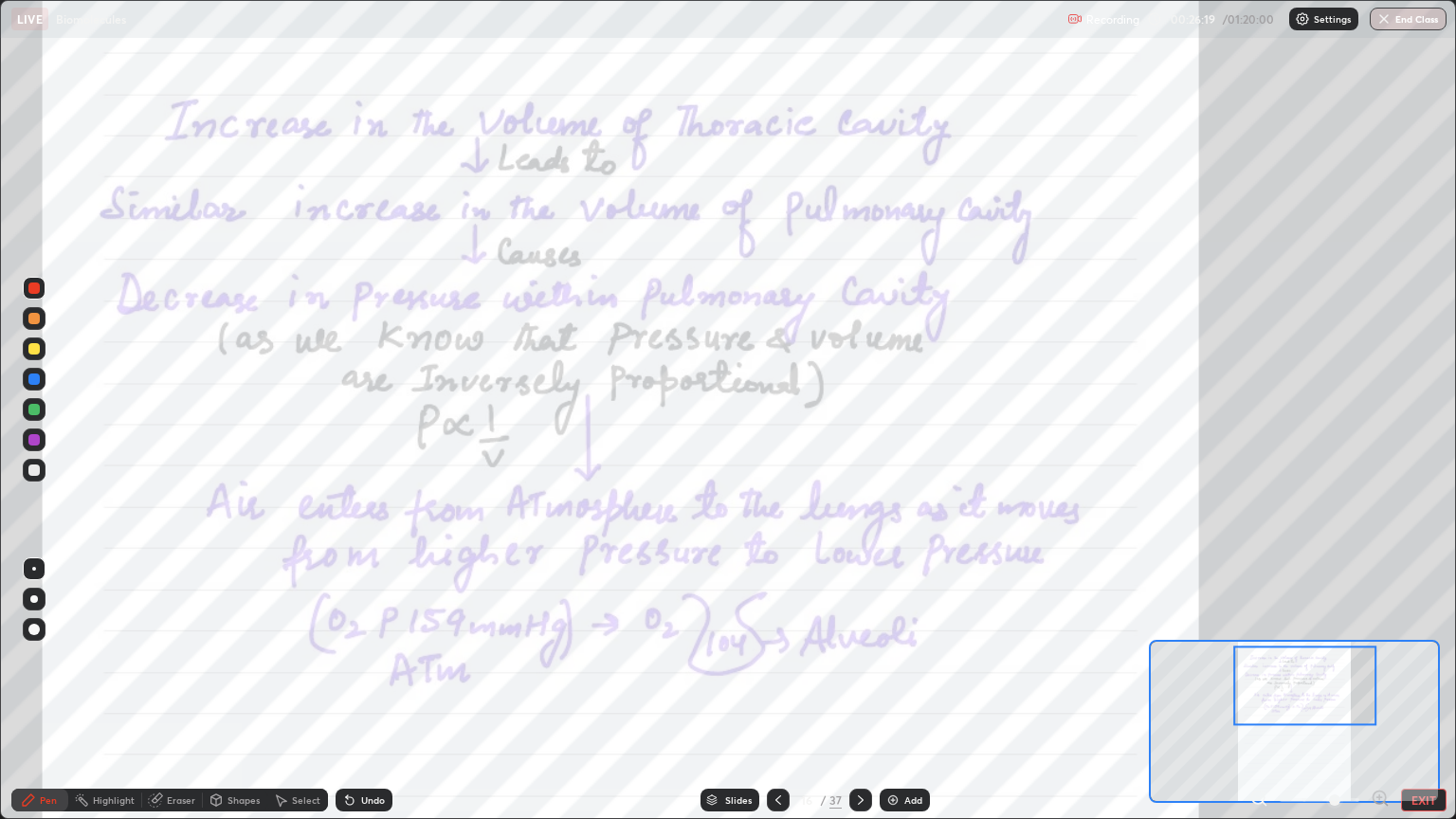 click 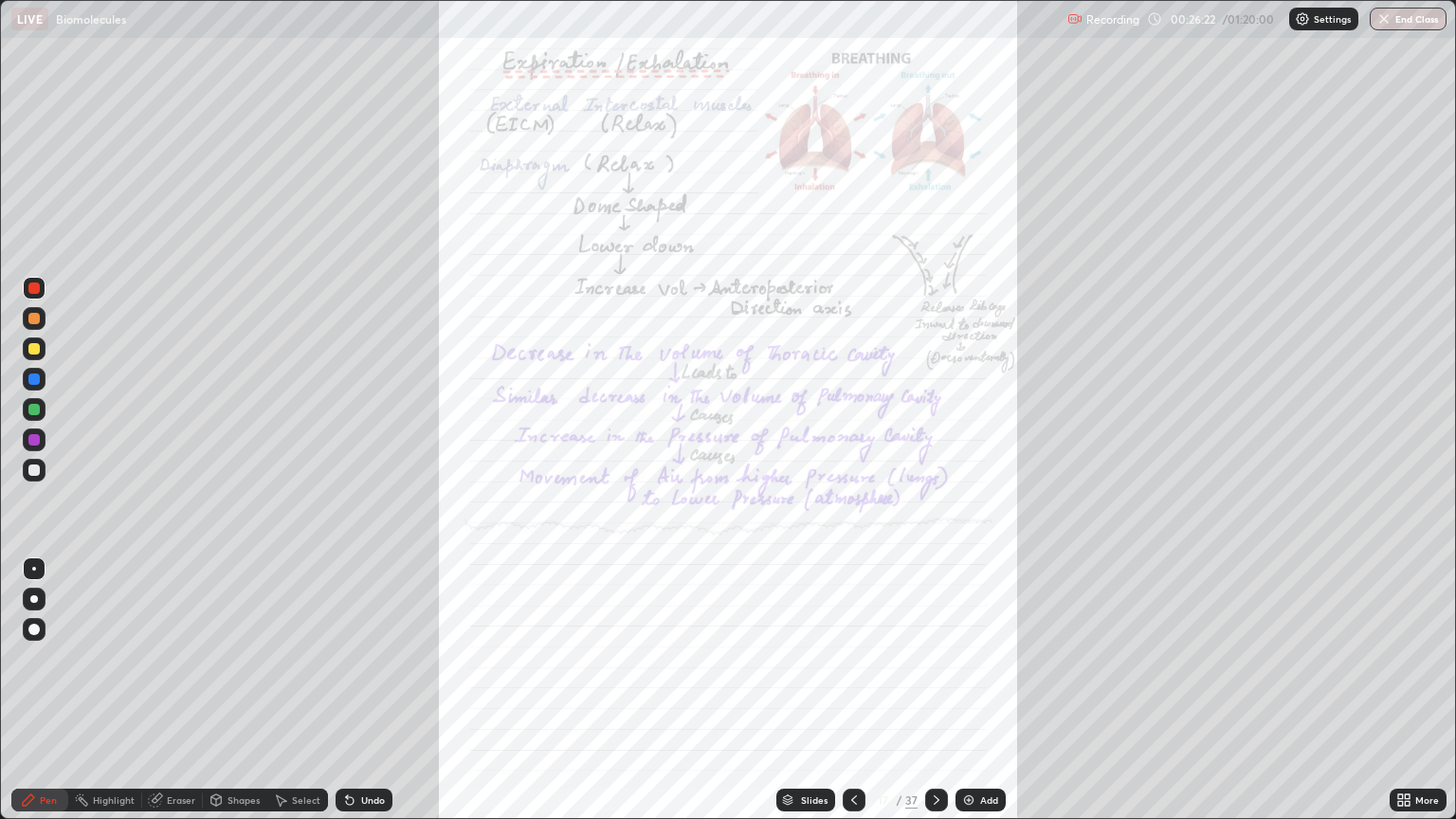 click 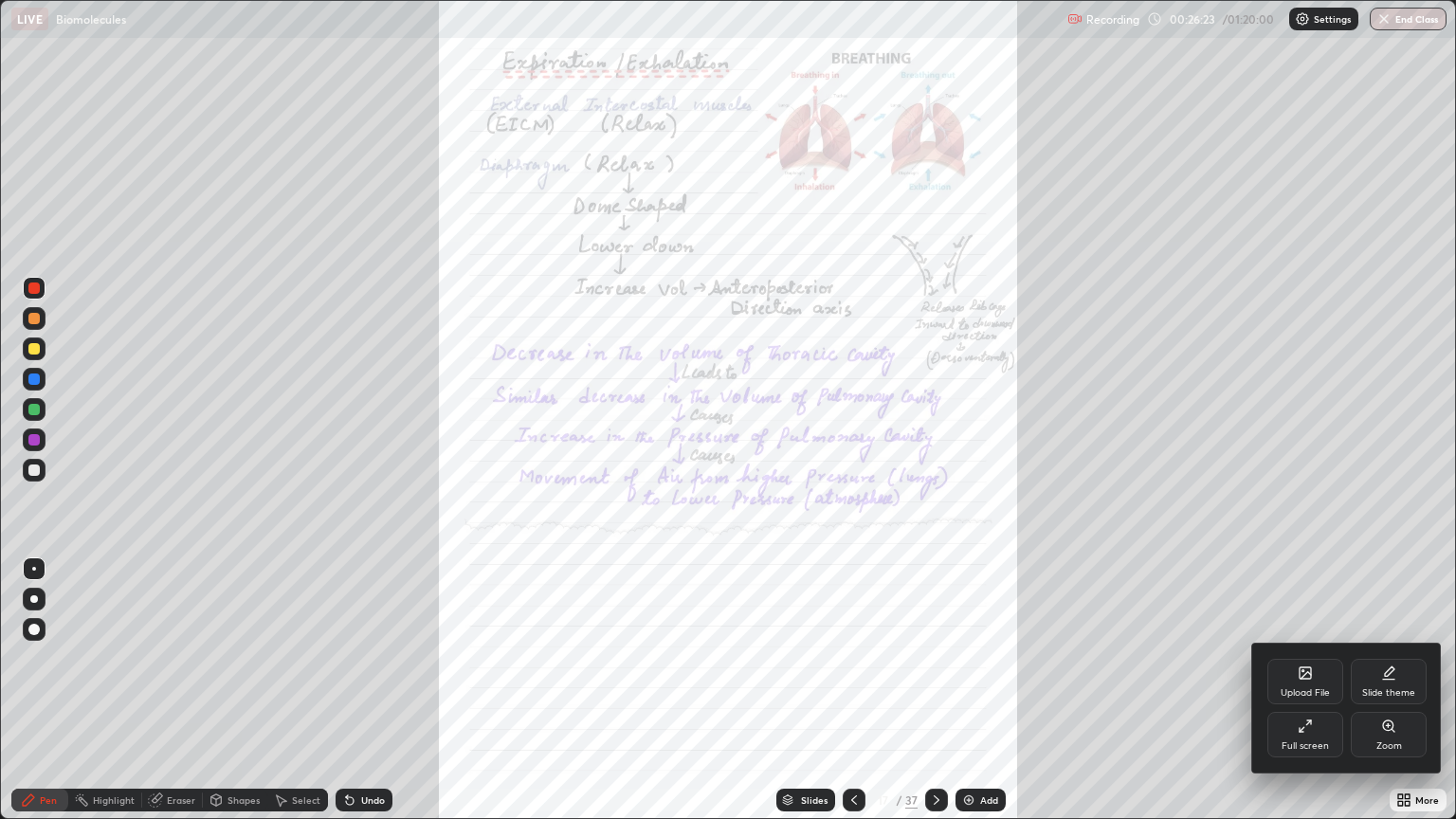 click on "Zoom" at bounding box center (1389, 735) 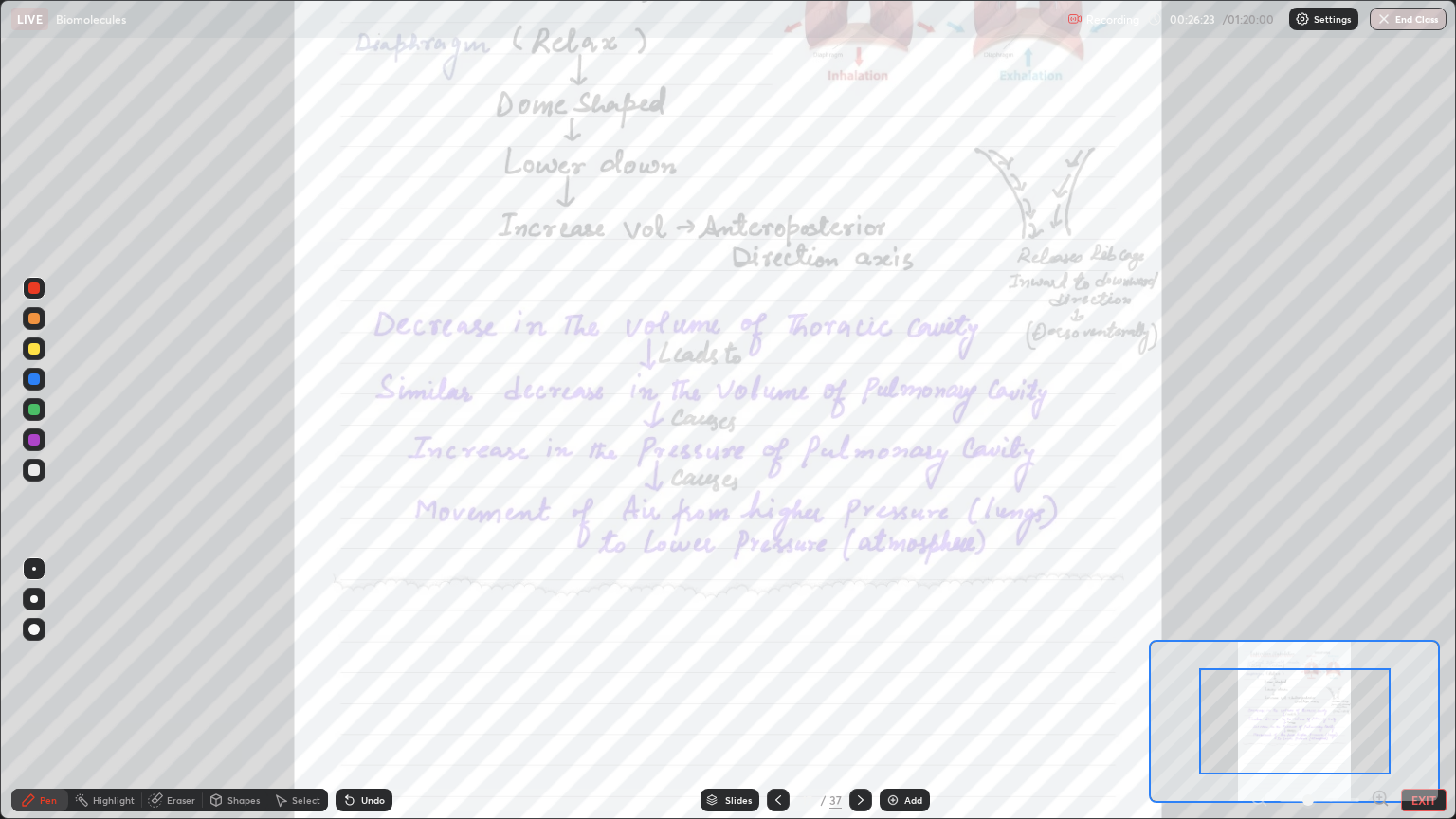 click on "Pen Highlight Eraser Shapes Select Undo Slides 17 / 37 Add EXIT" at bounding box center (728, 800) 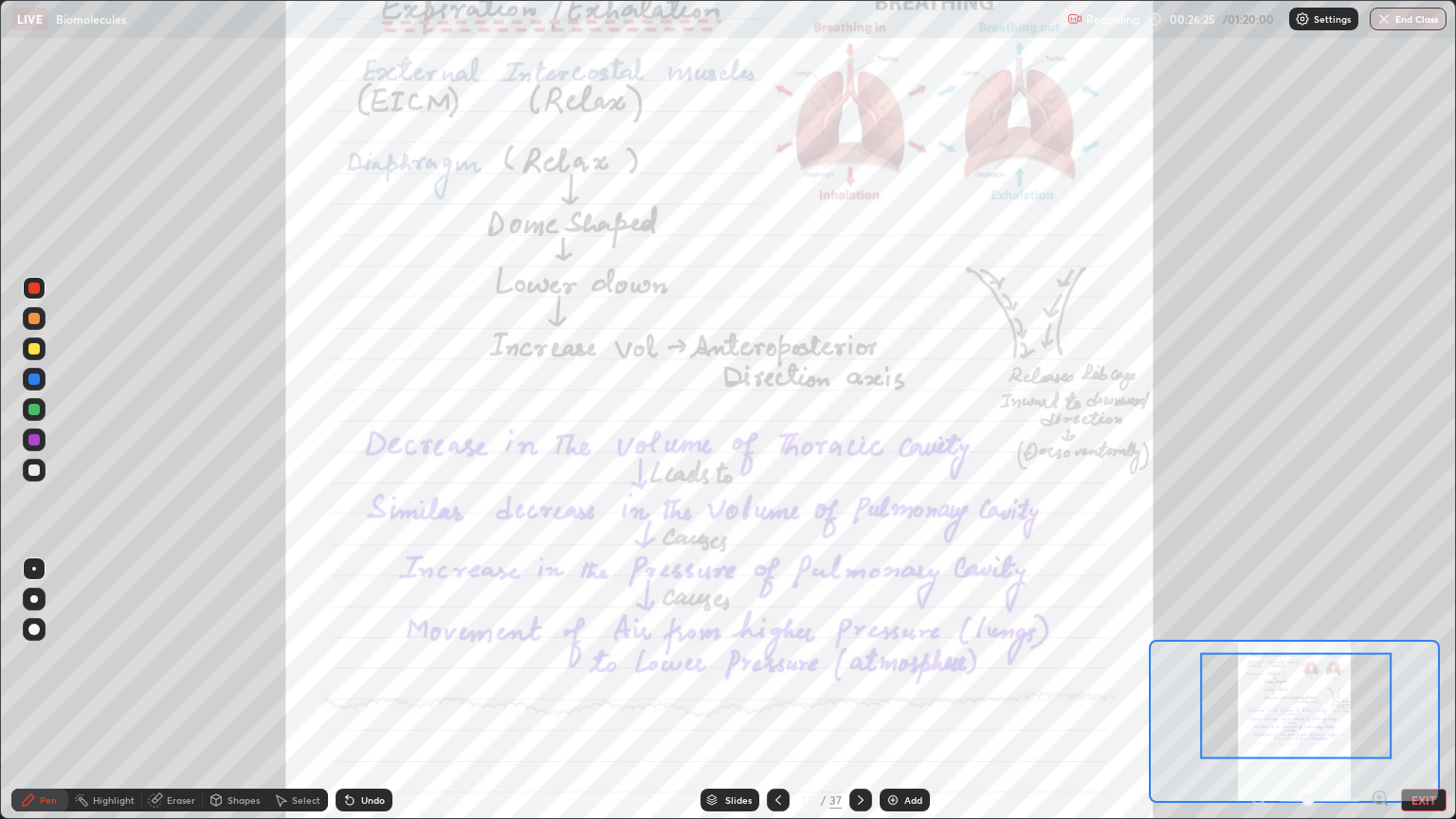 click on "Pen Highlight Eraser Shapes Select Undo Slides 17 / 37 Add EXIT" at bounding box center (728, 800) 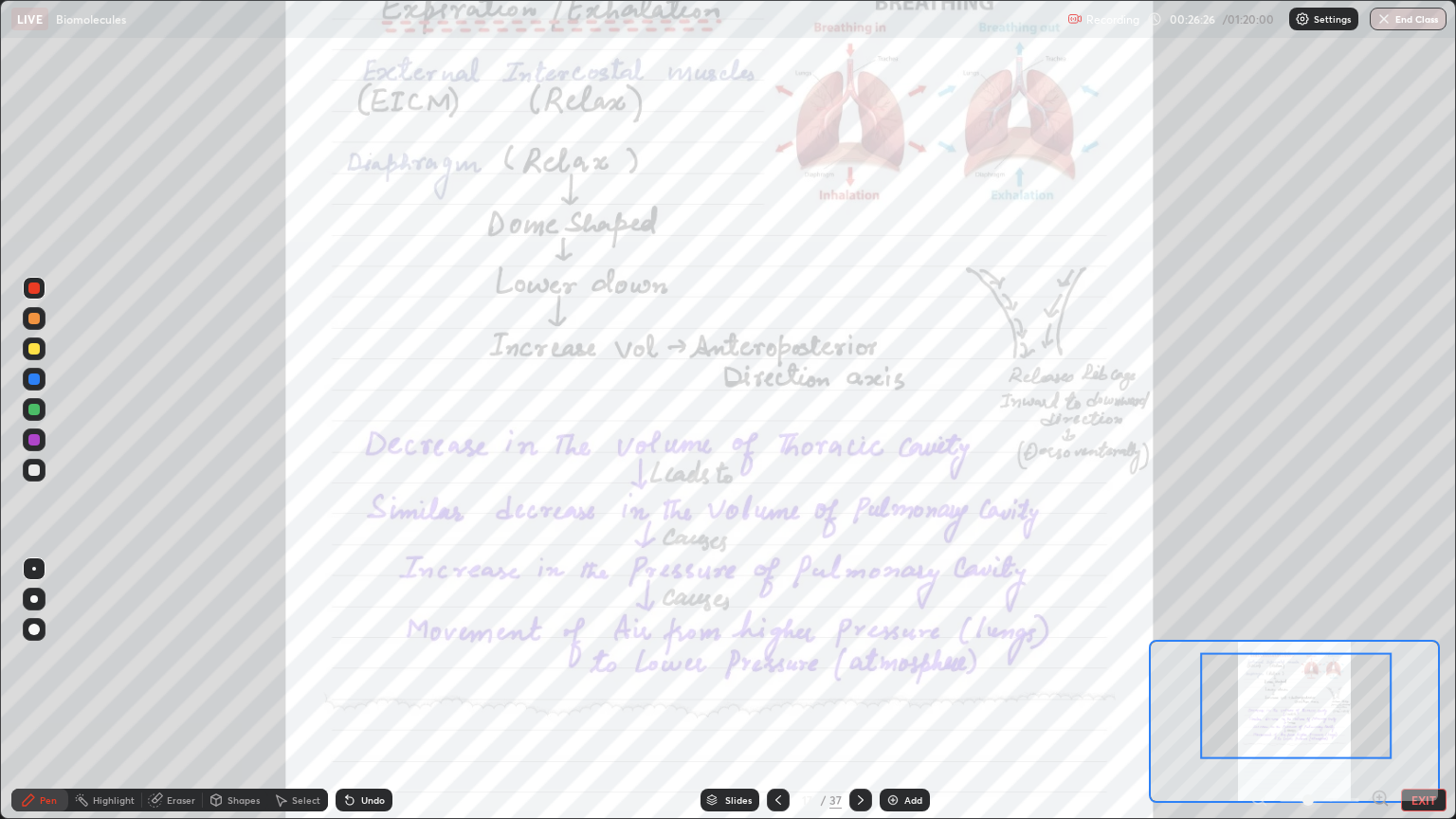 click 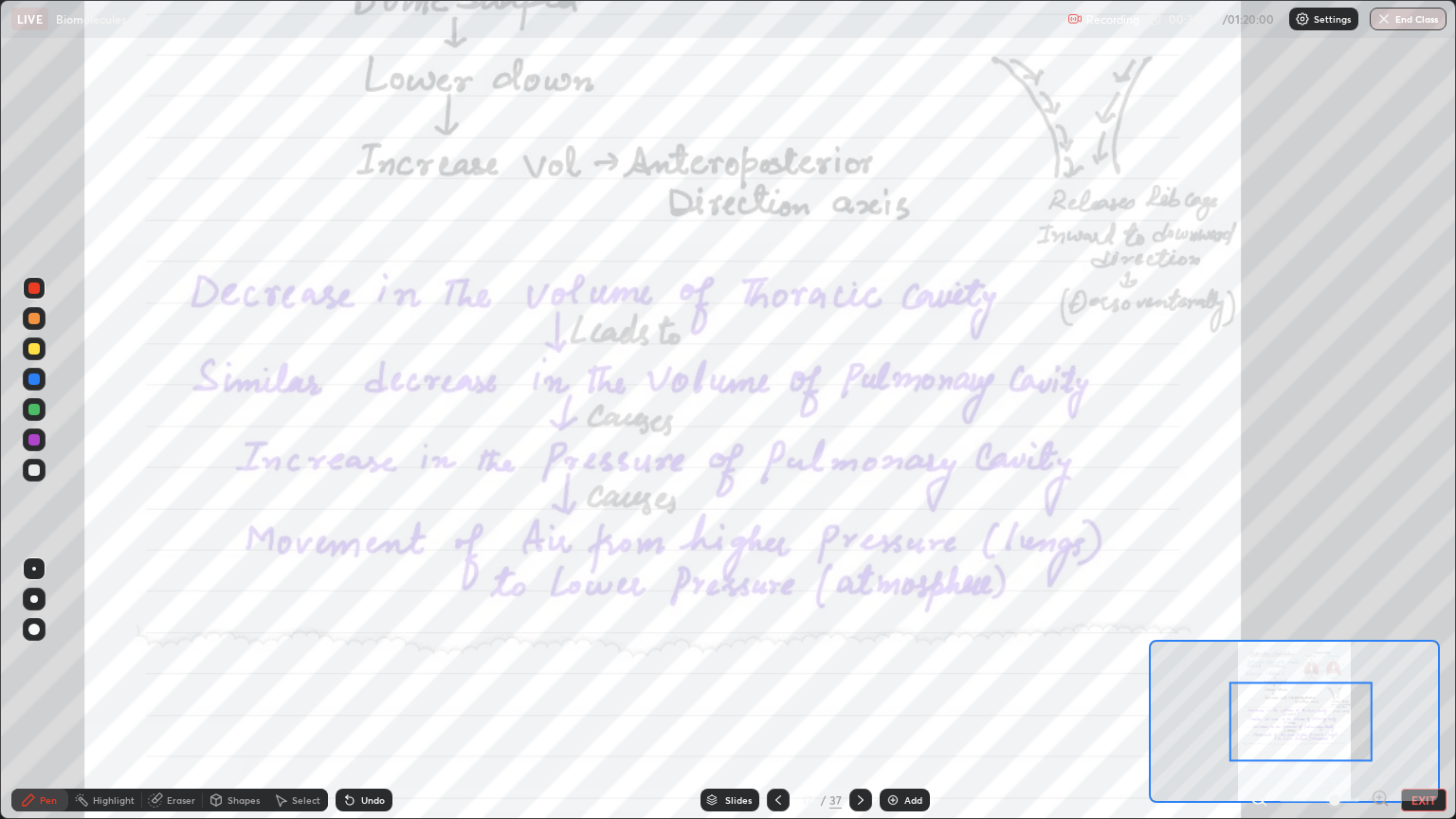 click 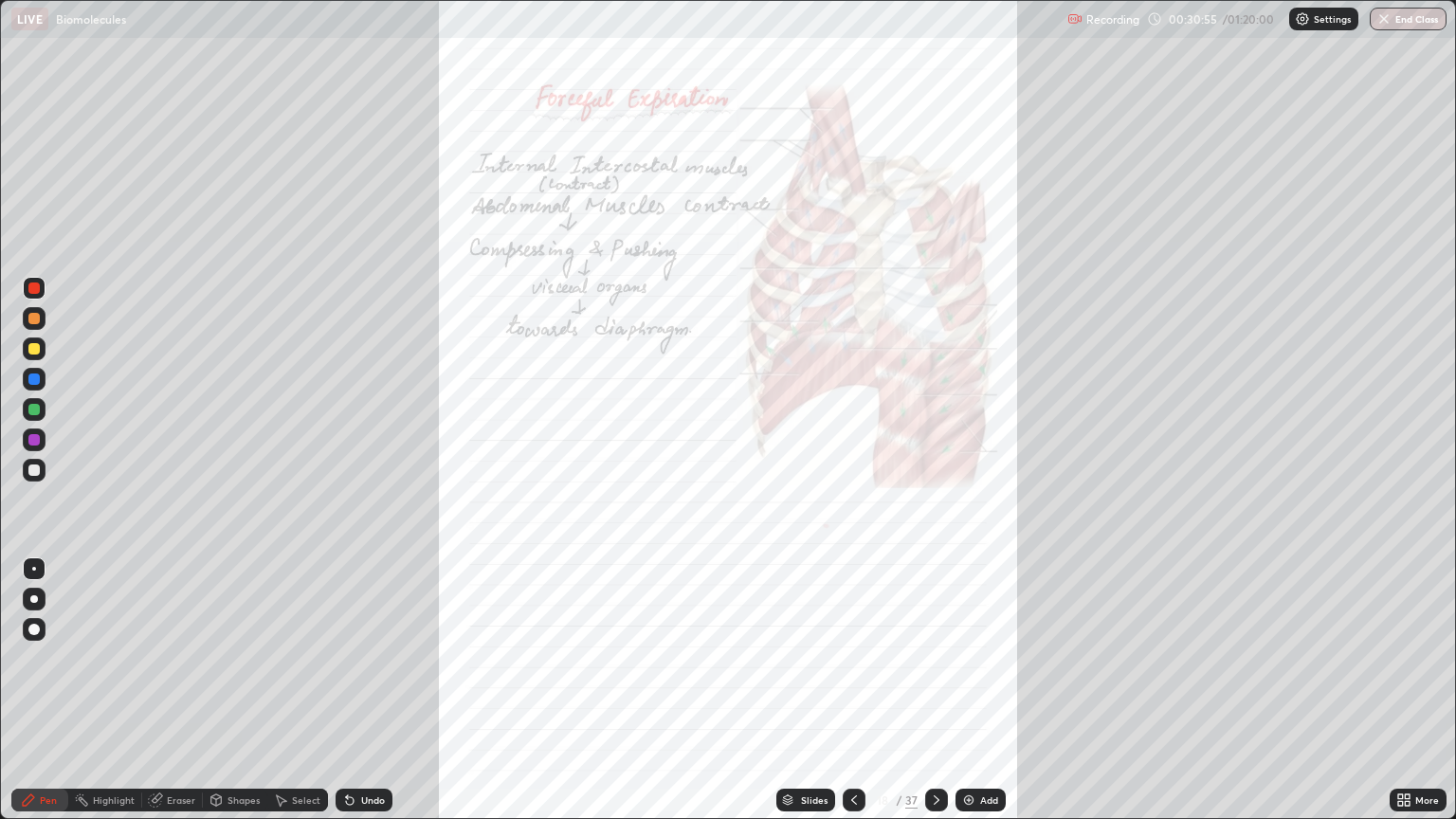 click 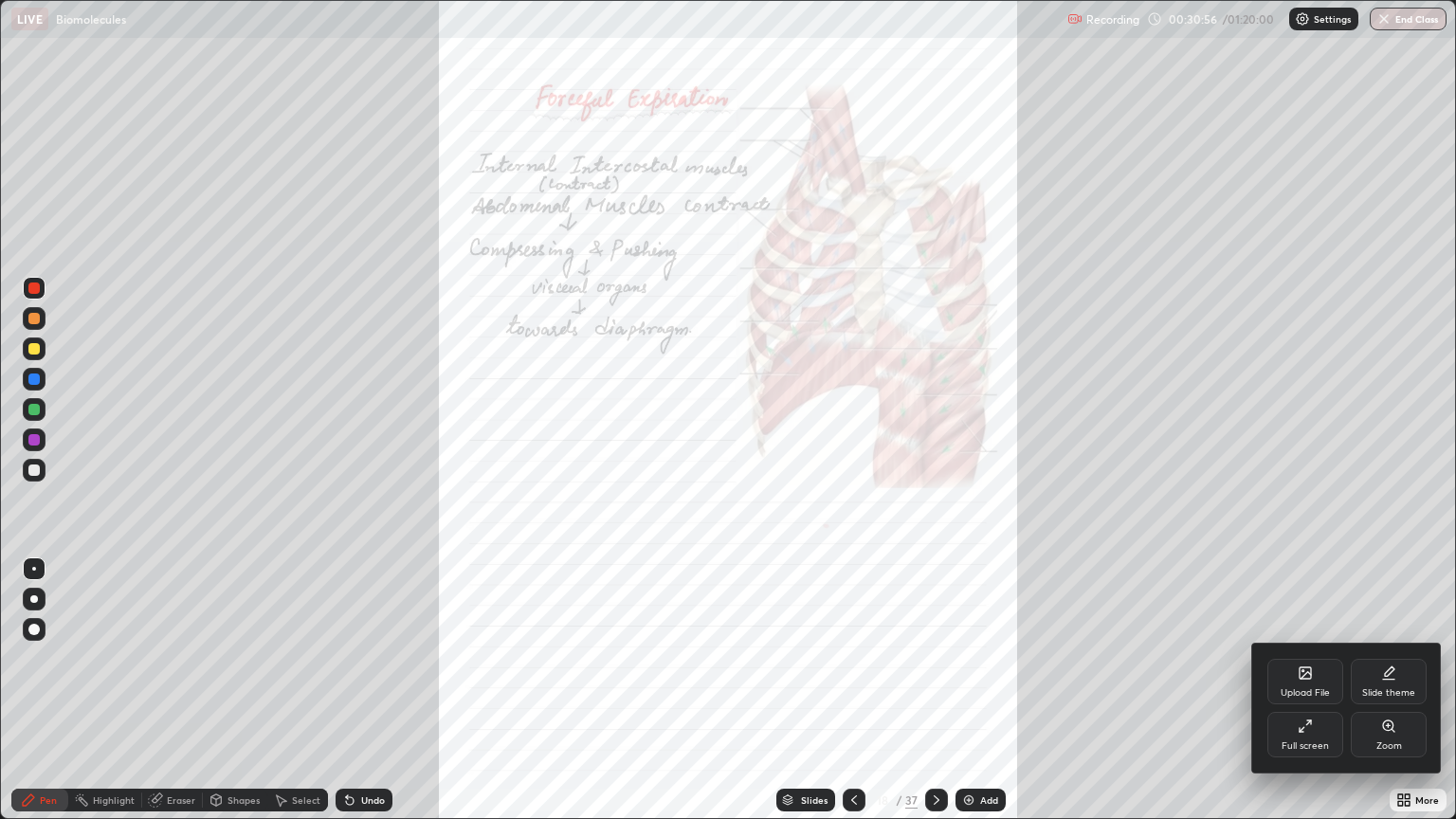 click 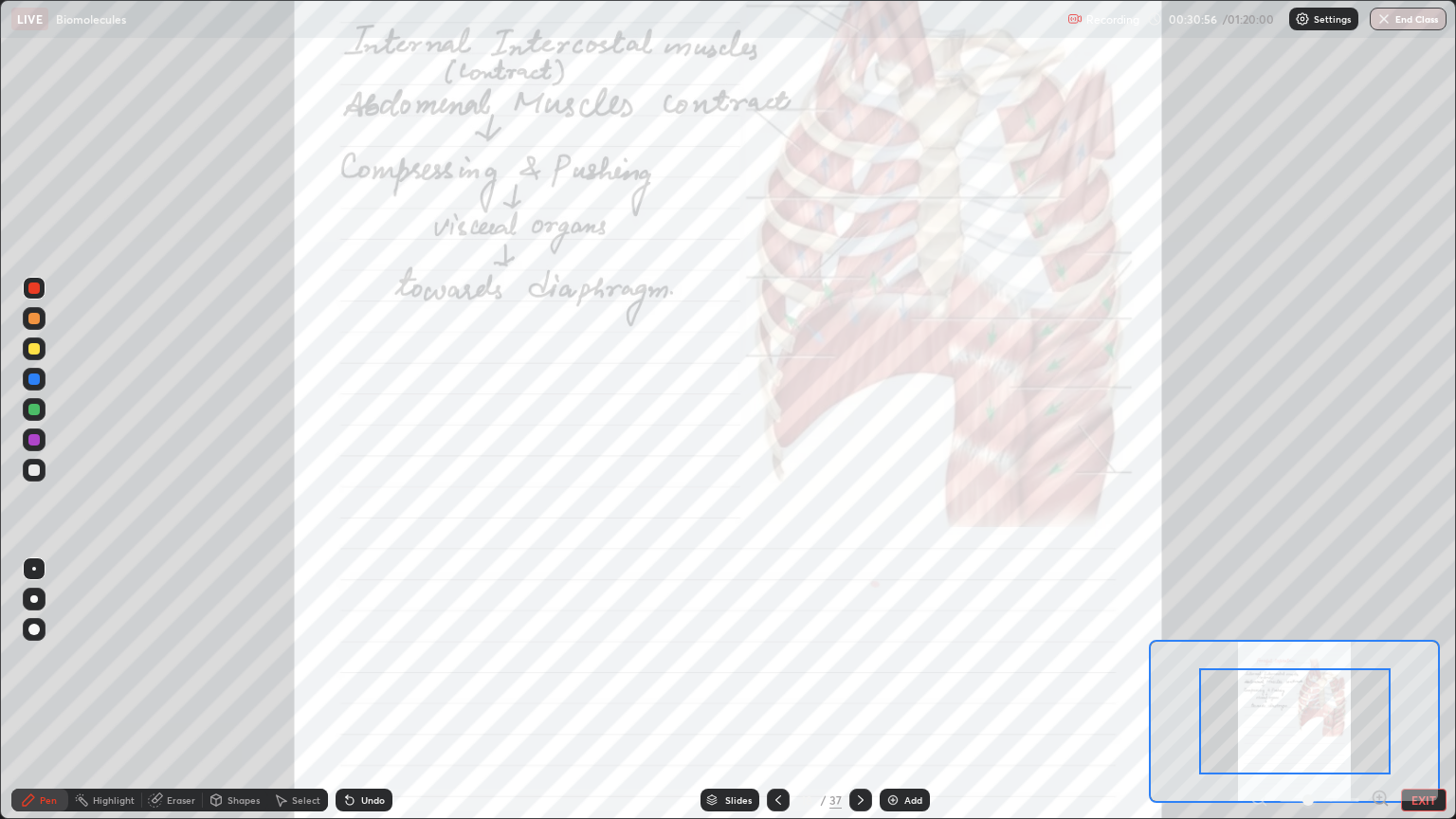 click 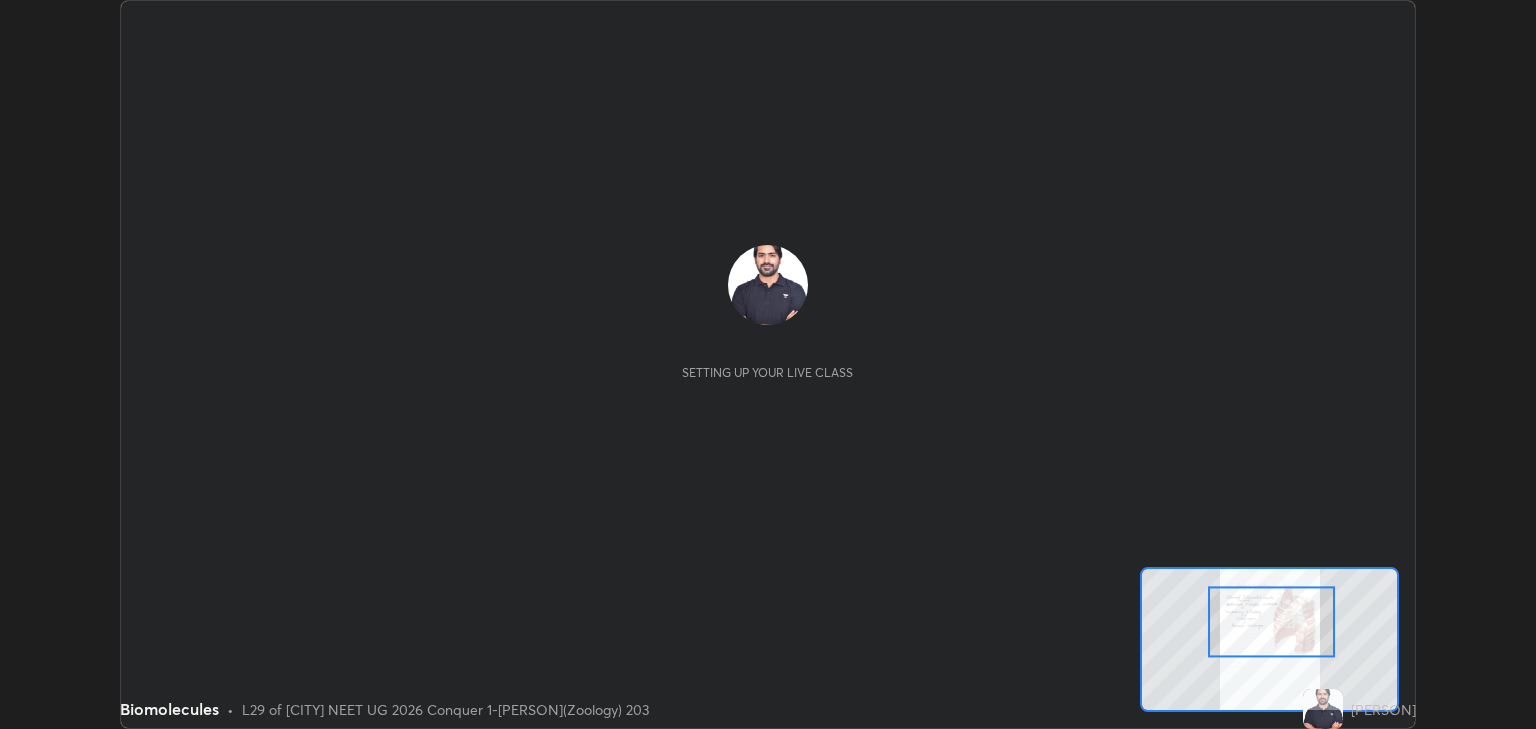 scroll, scrollTop: 0, scrollLeft: 0, axis: both 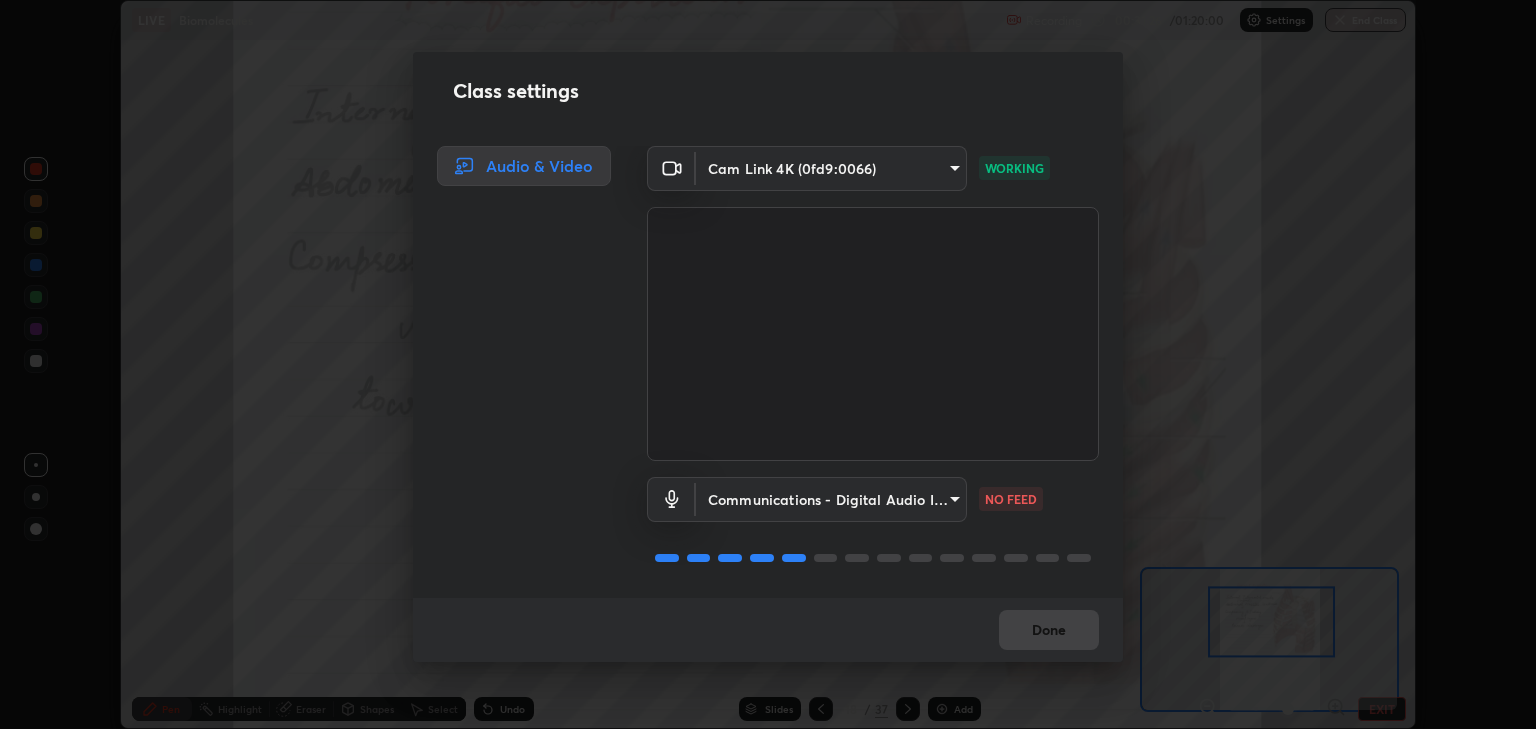 click on "Erase all LIVE Biomolecules Recording 00:31:26 /  01:20:00 Settings End Class Setting up your live class Biomolecules • L29 of [CITY] NEET UG 2026 Conquer 1-[PERSON](Zoology) 203 [PERSON] Pen Highlight Eraser Shapes Select Undo Slides 18 / 37 Add EXIT No doubts shared Encourage your learners to ask a doubt for better clarity Report an issue Reason for reporting Buffering Chat not working Audio - Video sync issue Educator video quality low ​ Attach an image Report Class settings Audio & Video Cam Link 4K ([HASH]) [HASH] WORKING Communications - Digital Audio Interface (Cam Link 4K) communications NO FEED Done" at bounding box center [768, 364] 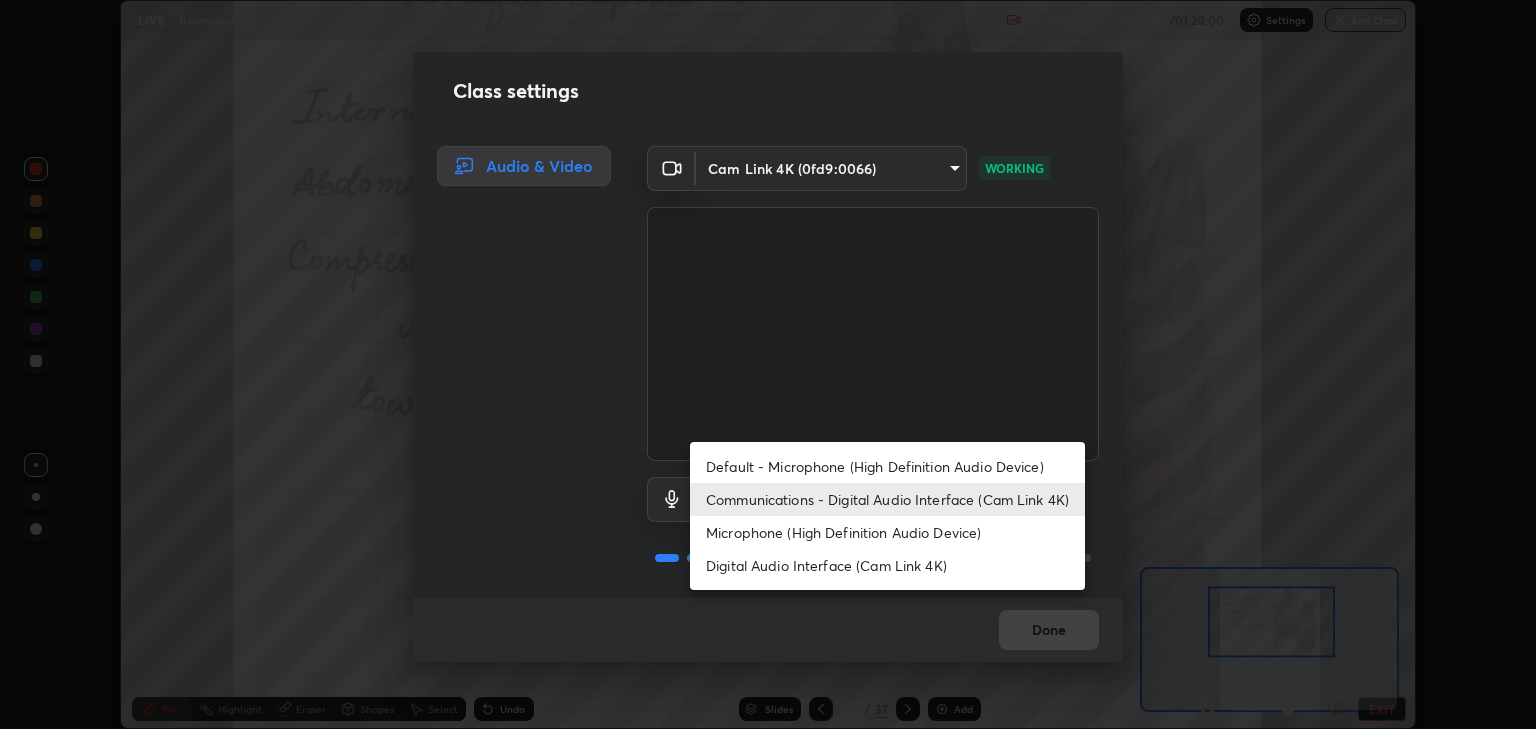 click at bounding box center (768, 364) 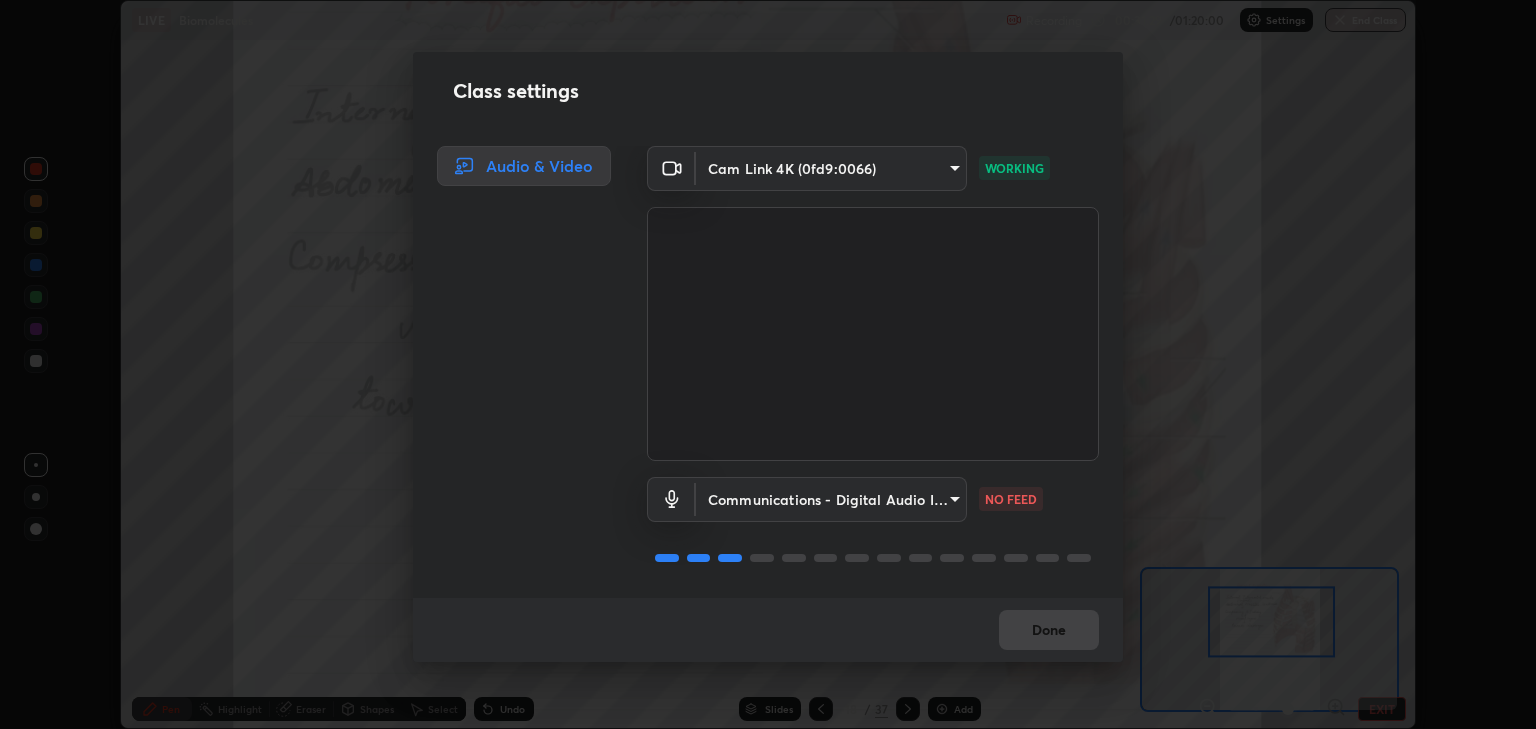 click on "Done" at bounding box center [768, 630] 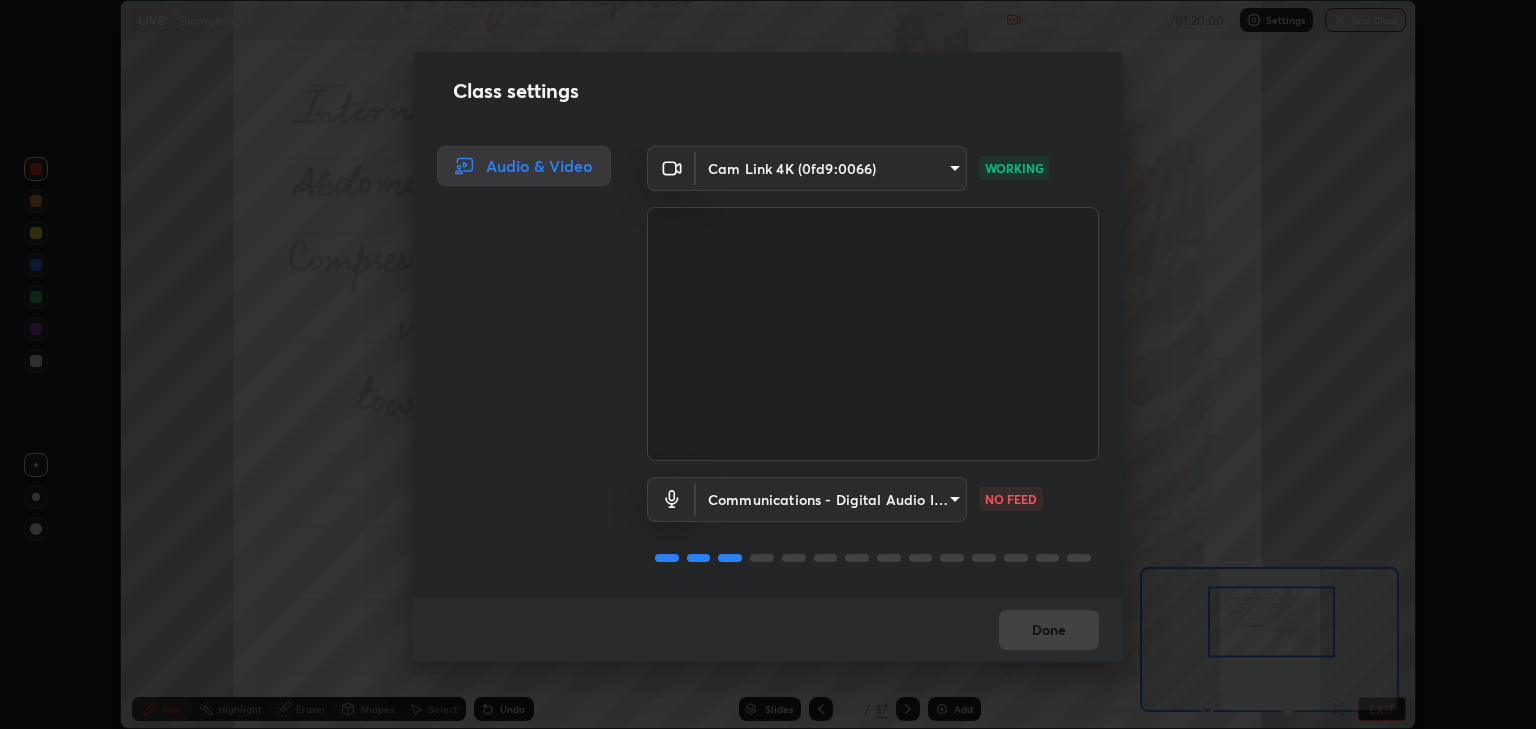 click on "Done" at bounding box center [768, 630] 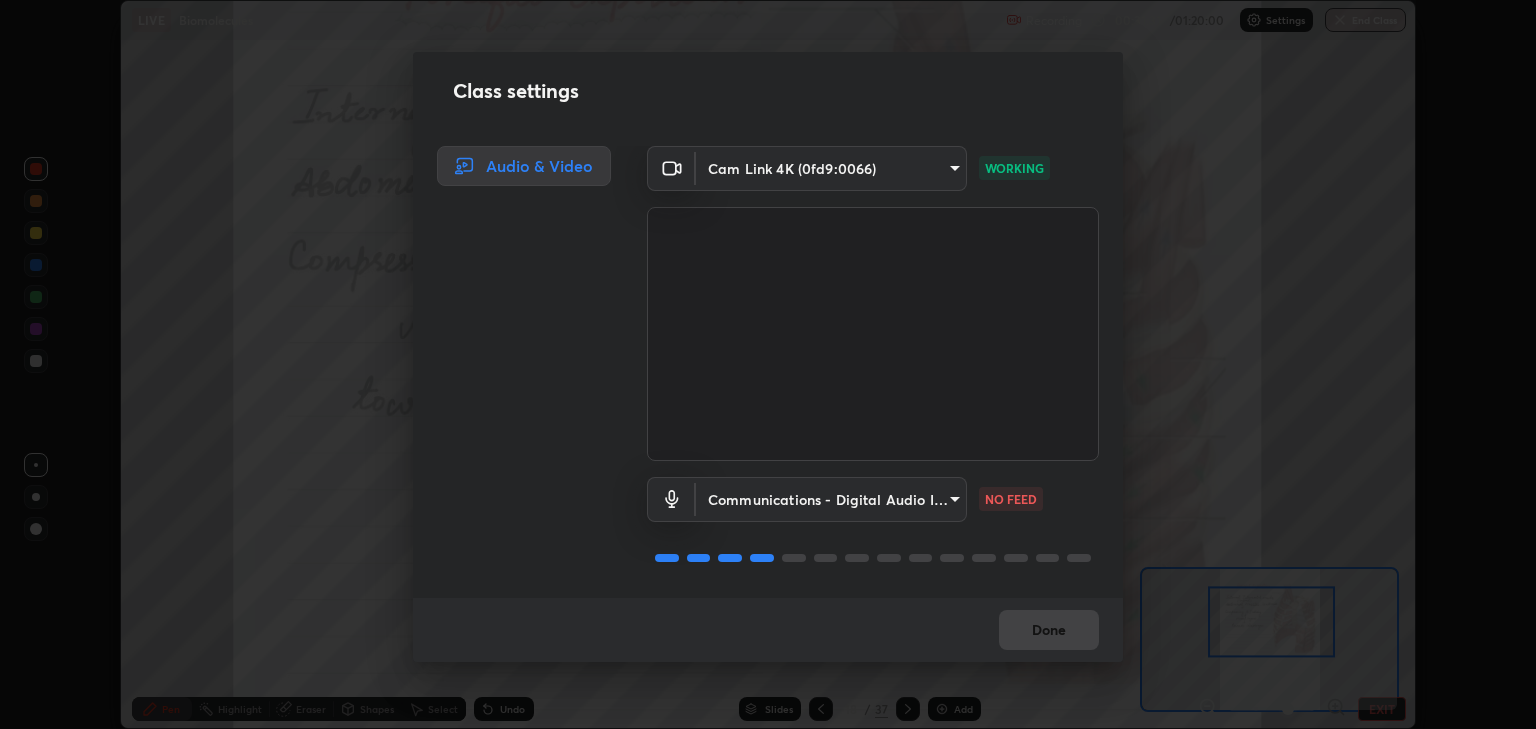 click on "Done" at bounding box center [768, 630] 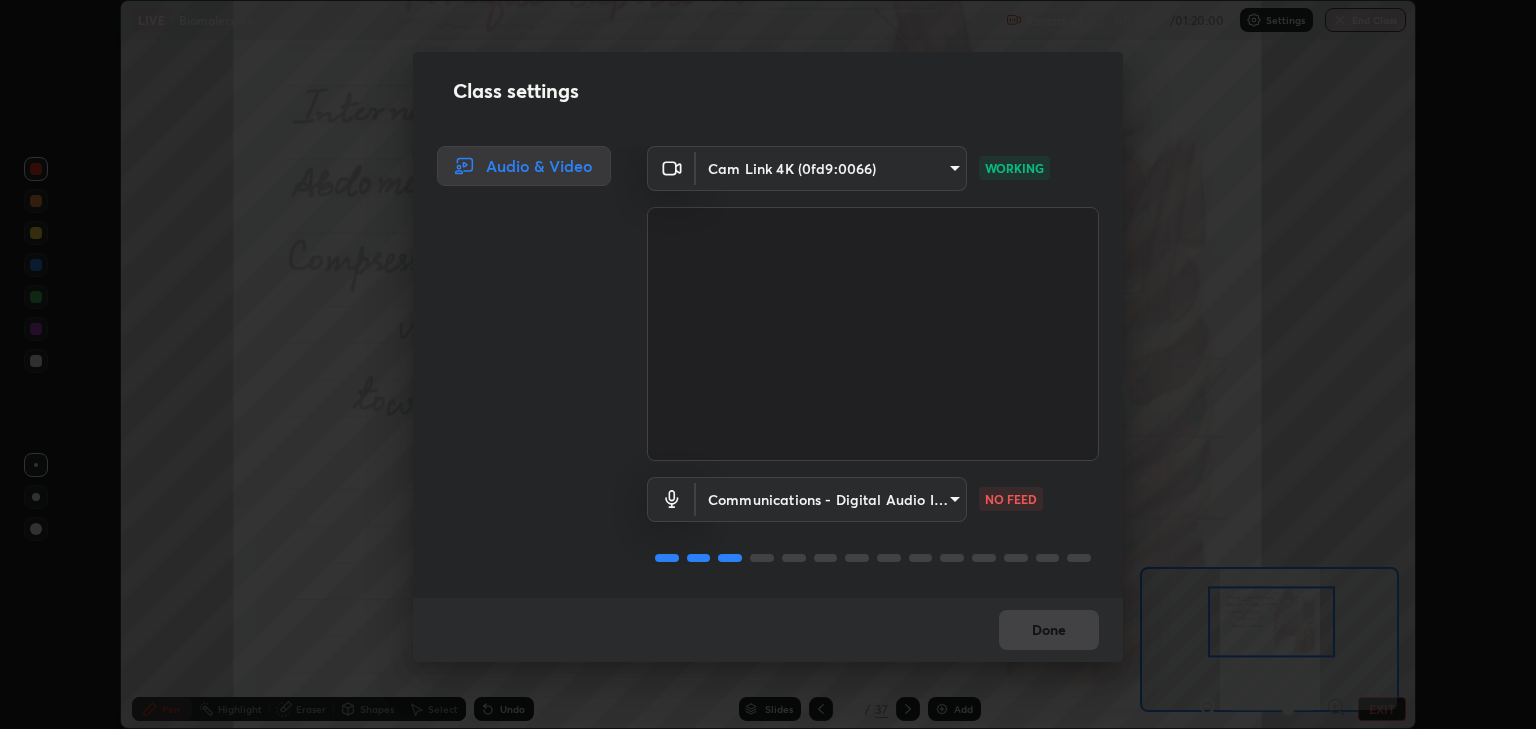 click on "Done" at bounding box center (768, 630) 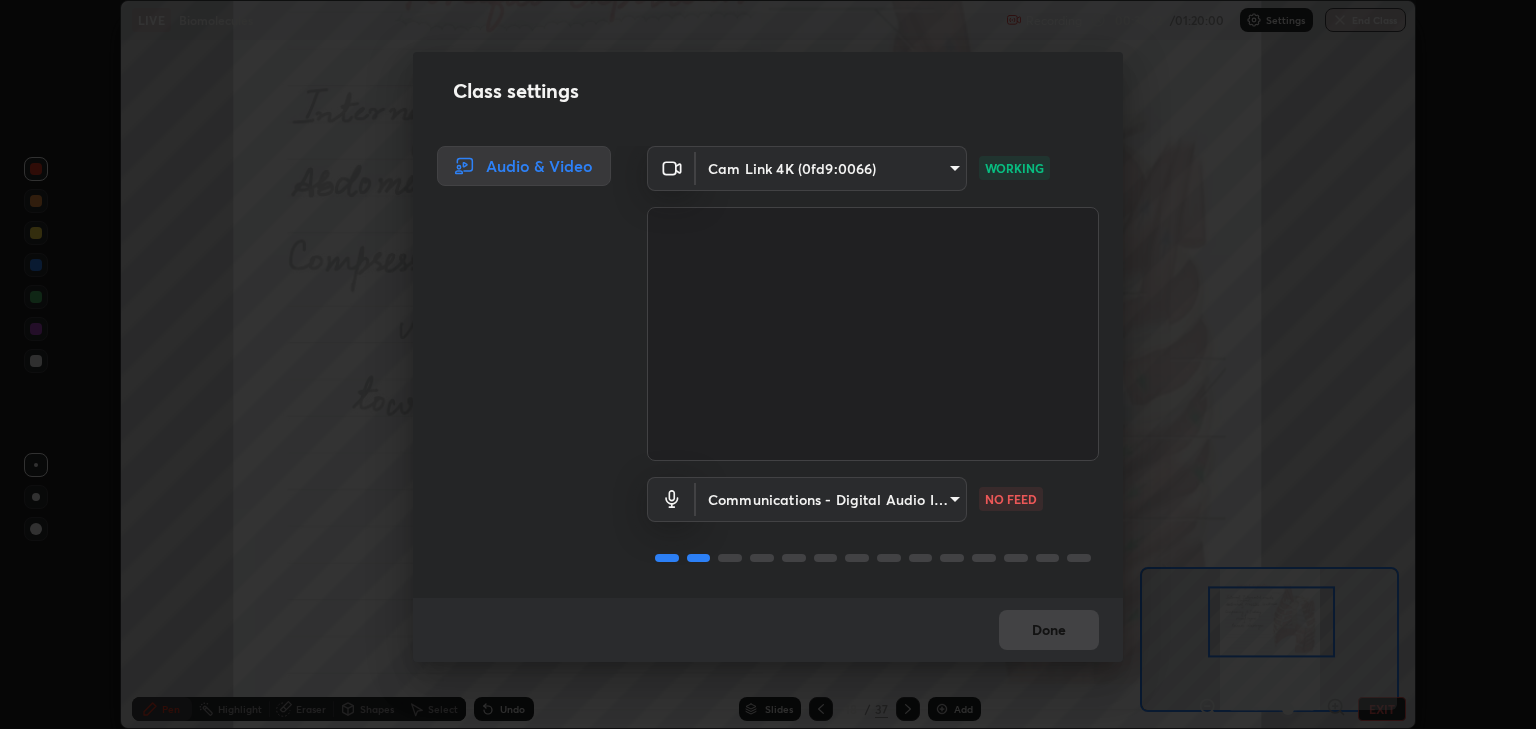 click on "Done" at bounding box center (768, 630) 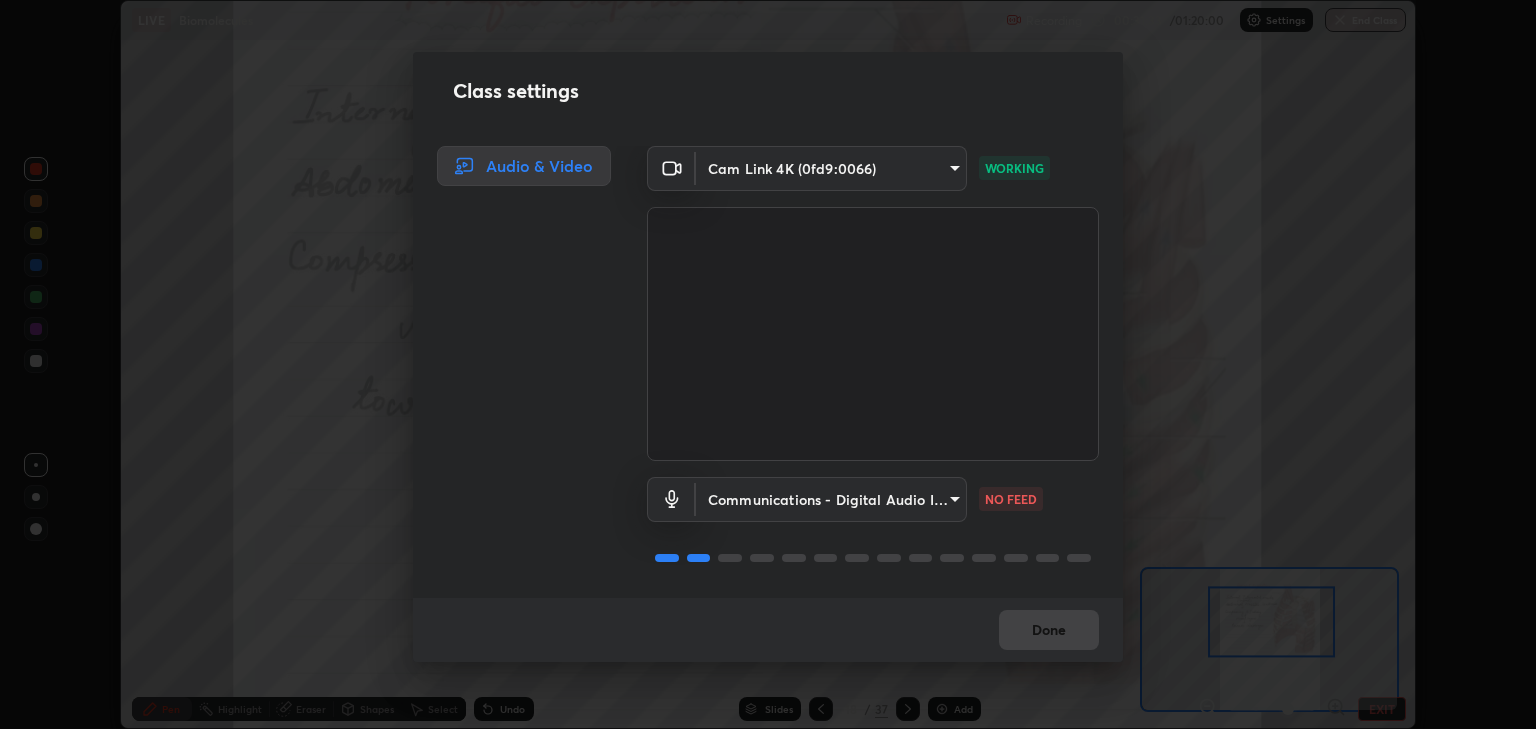 click on "Done" at bounding box center (768, 630) 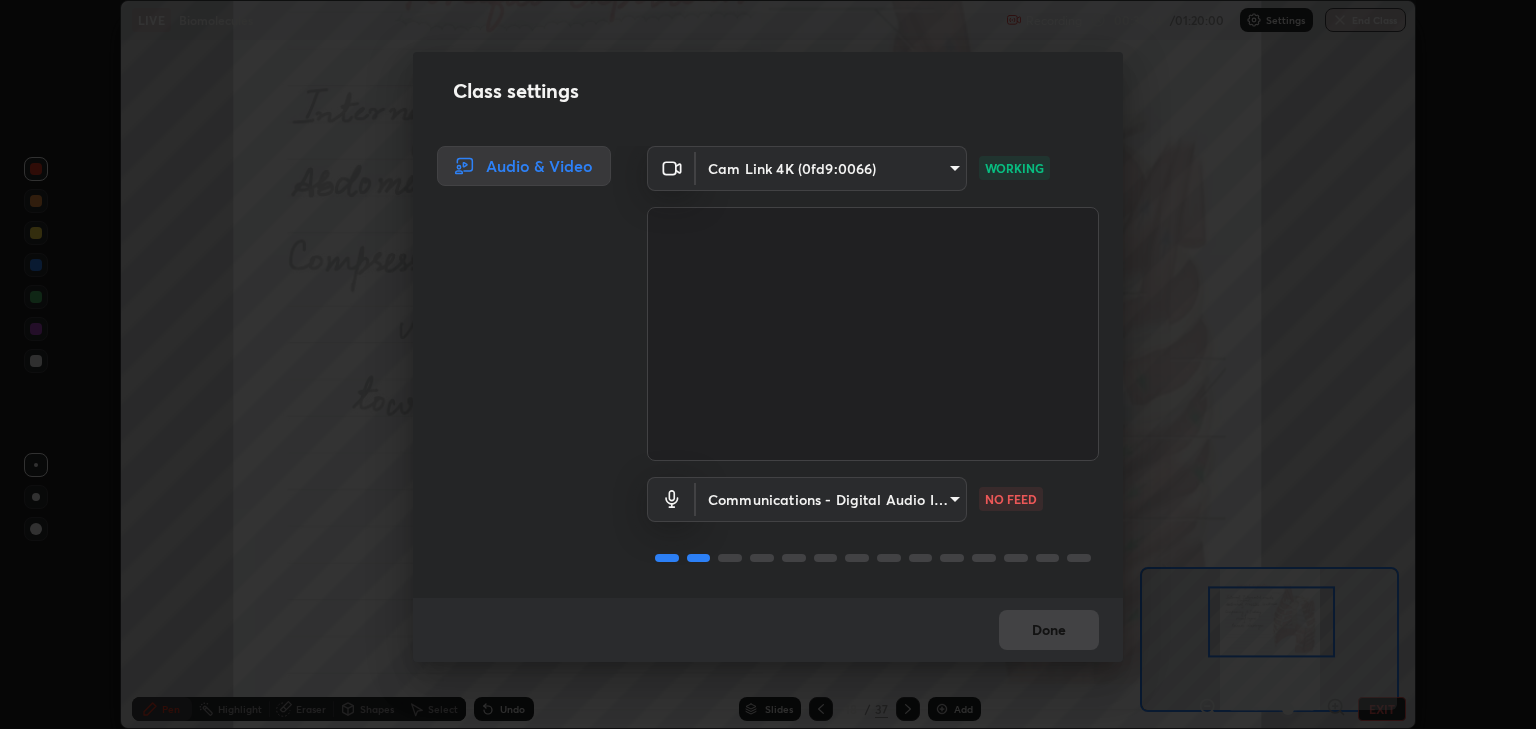 click on "Done" at bounding box center (768, 630) 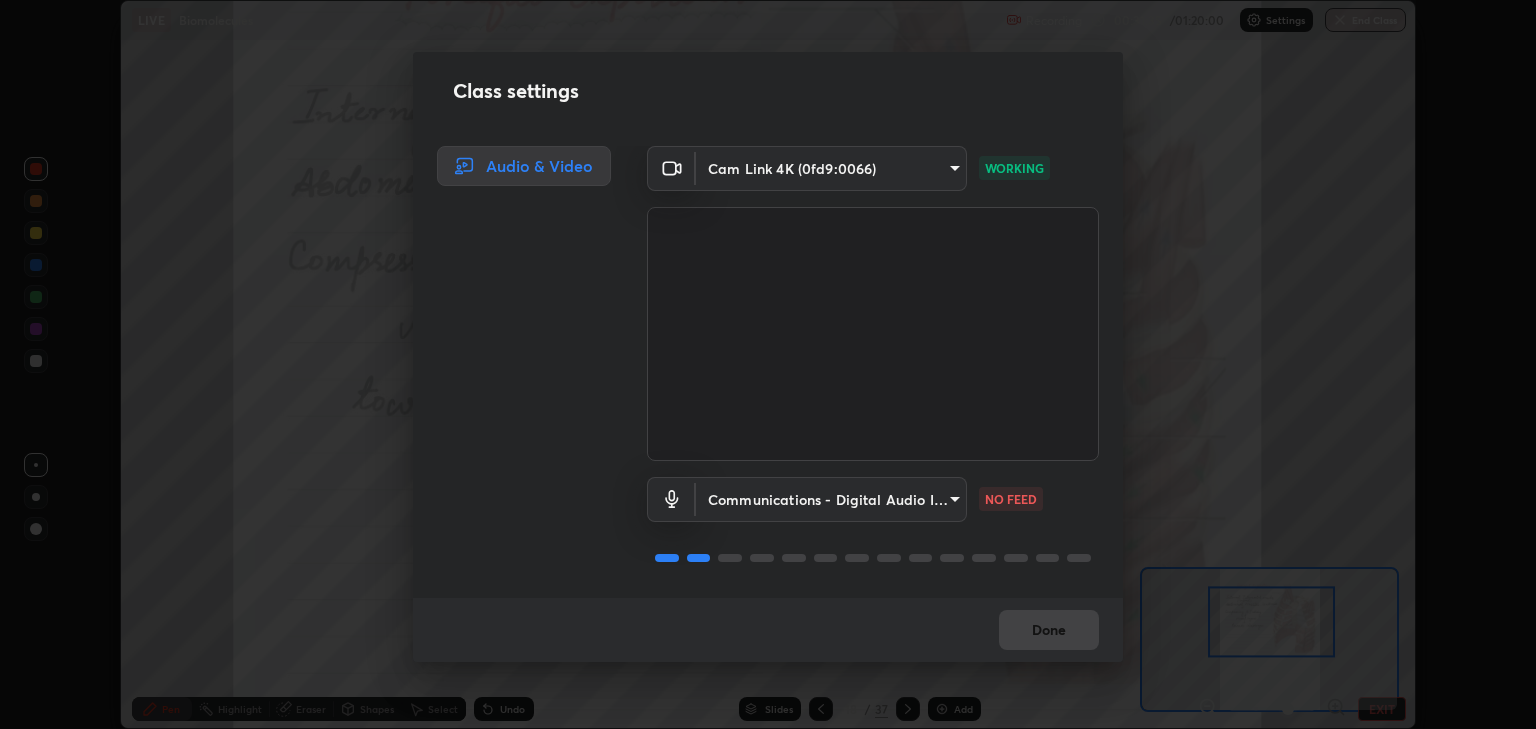 click on "Done" at bounding box center (768, 630) 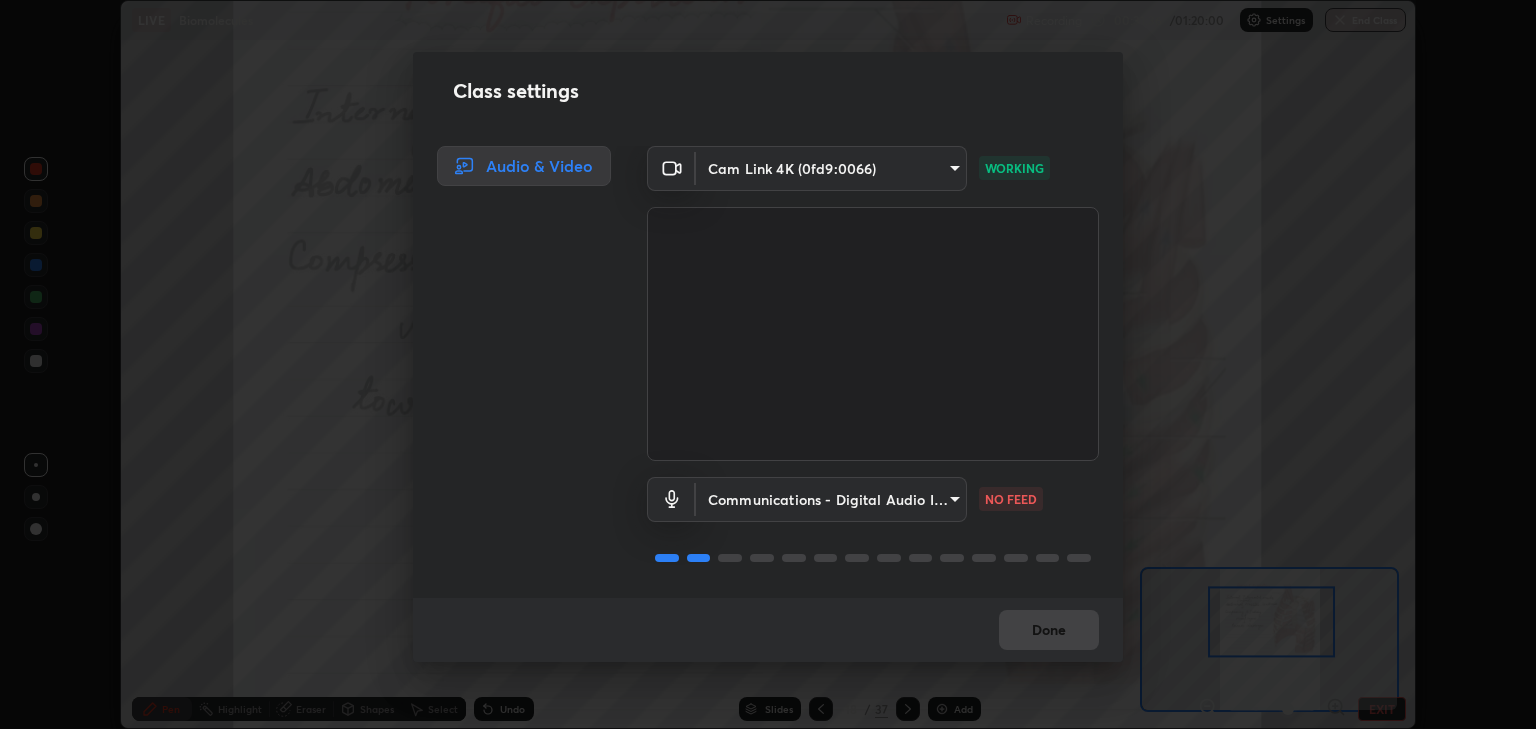 click on "Done" at bounding box center [768, 630] 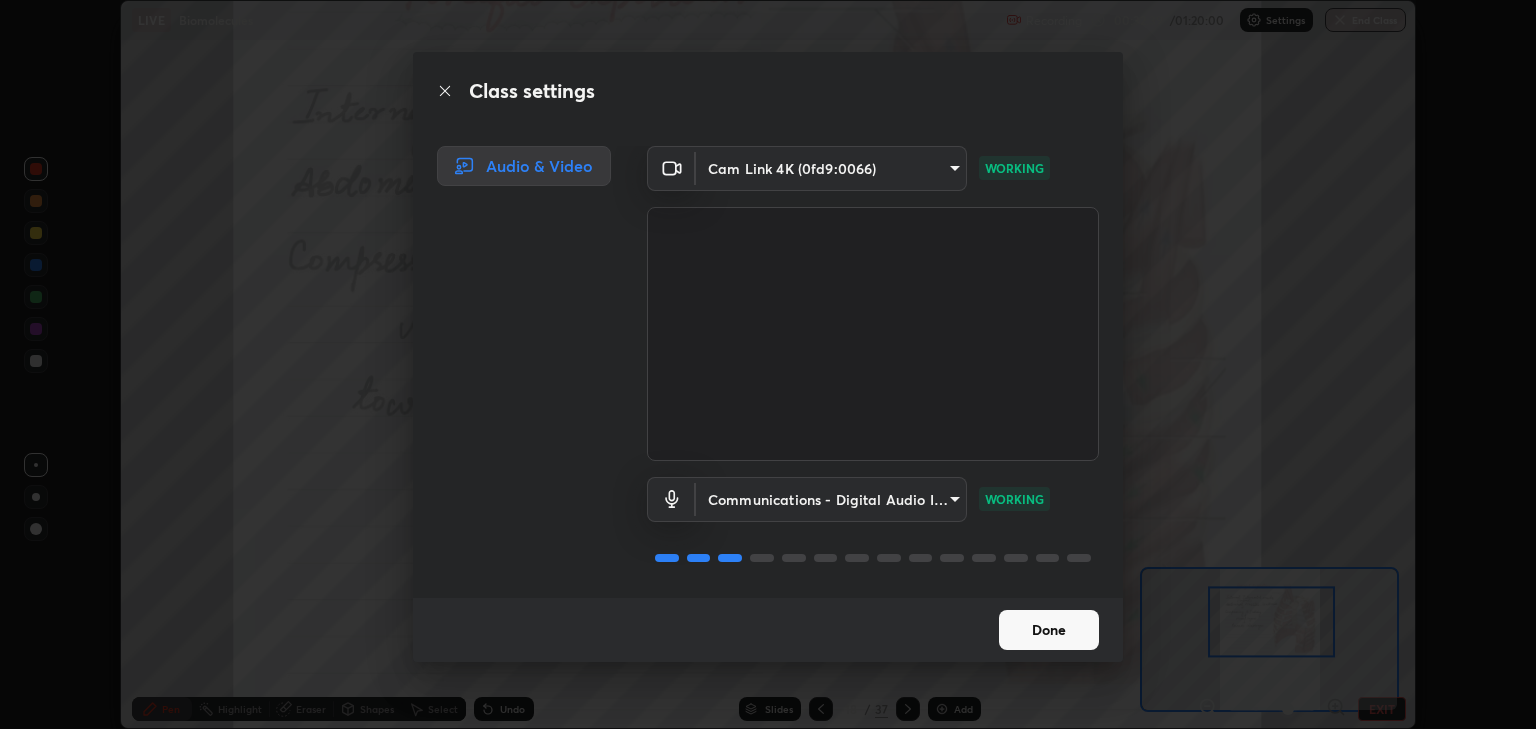 click on "Done" at bounding box center [1049, 630] 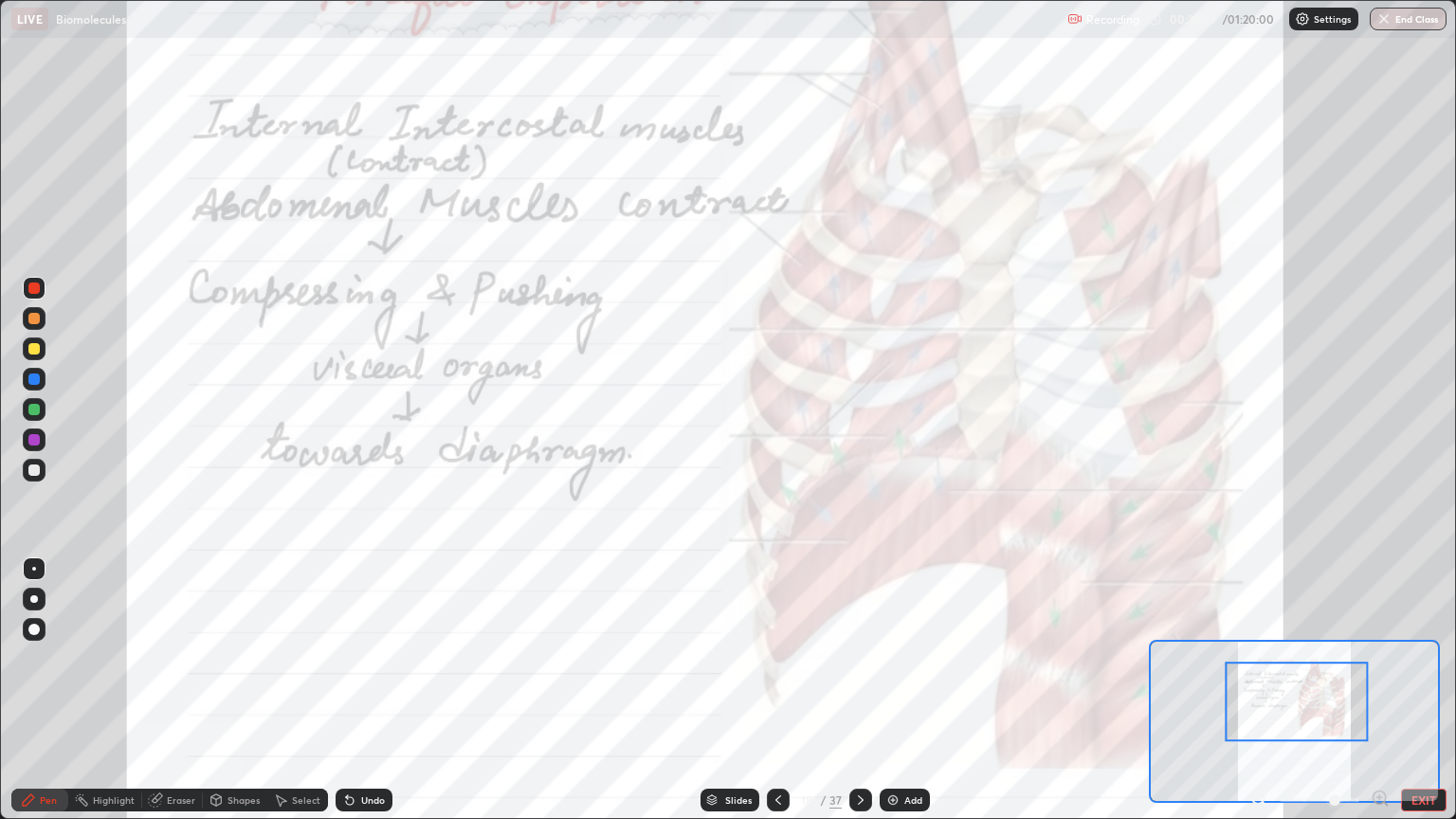 scroll, scrollTop: 93973, scrollLeft: 93336, axis: both 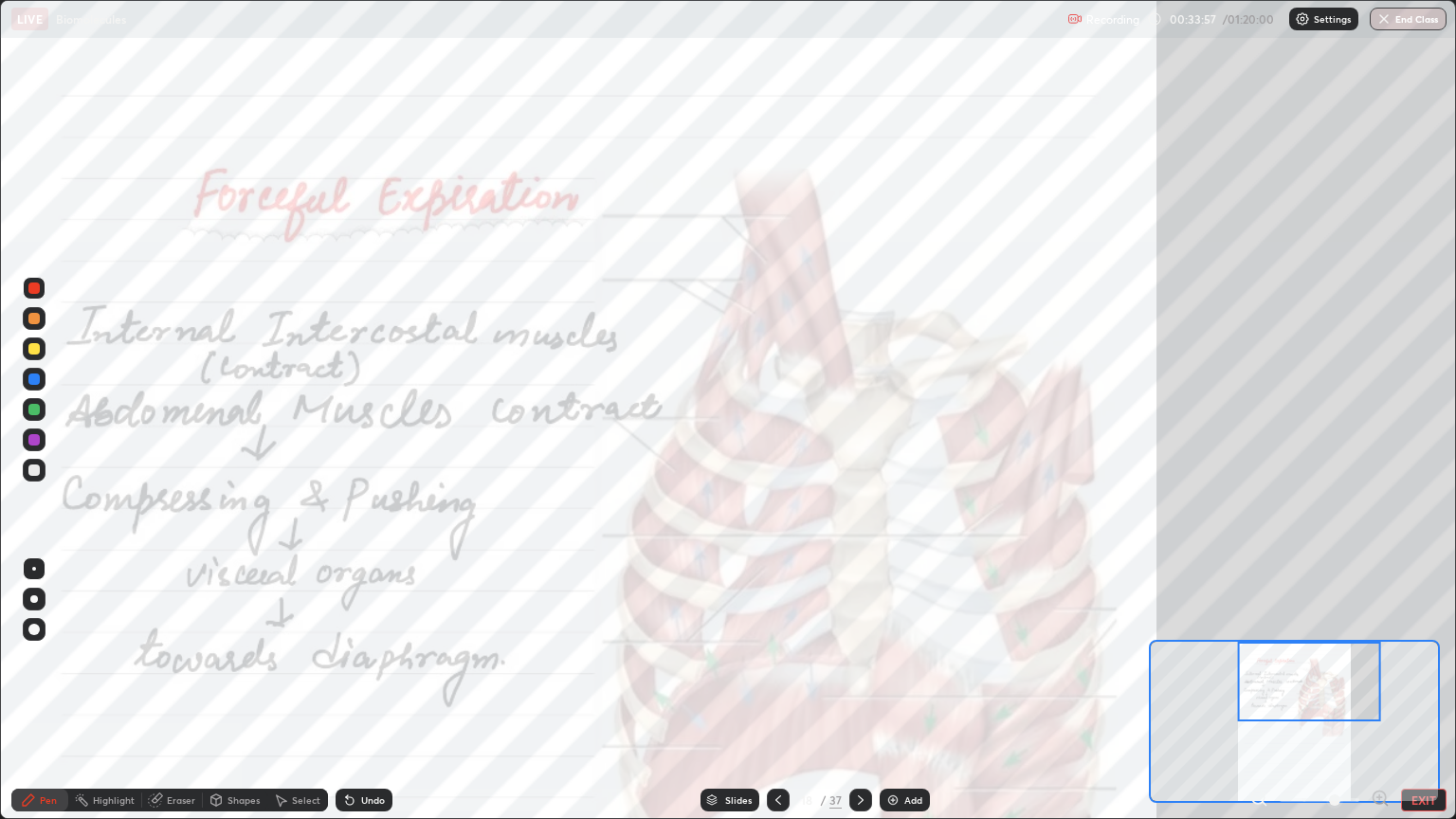 click 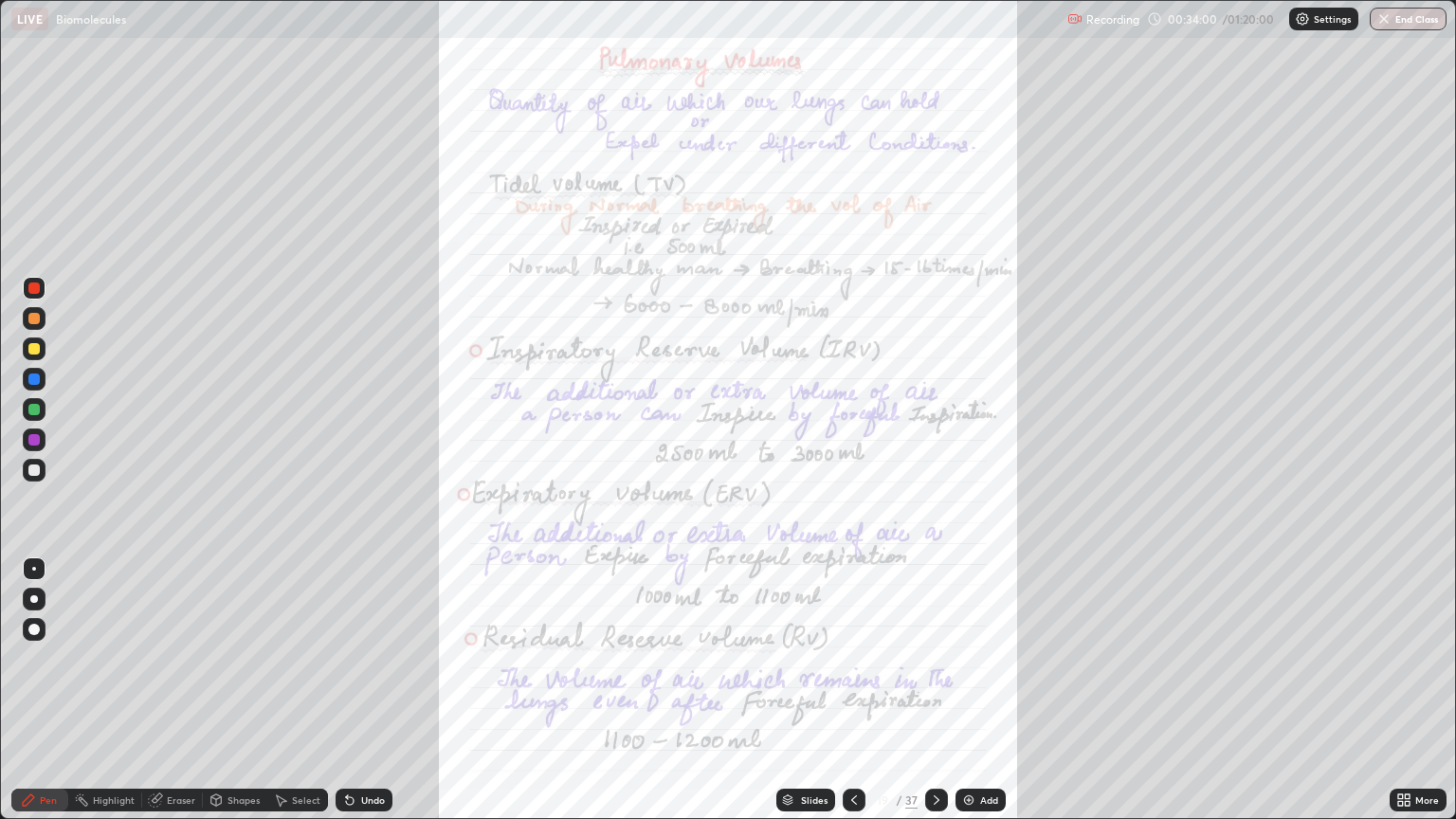 click 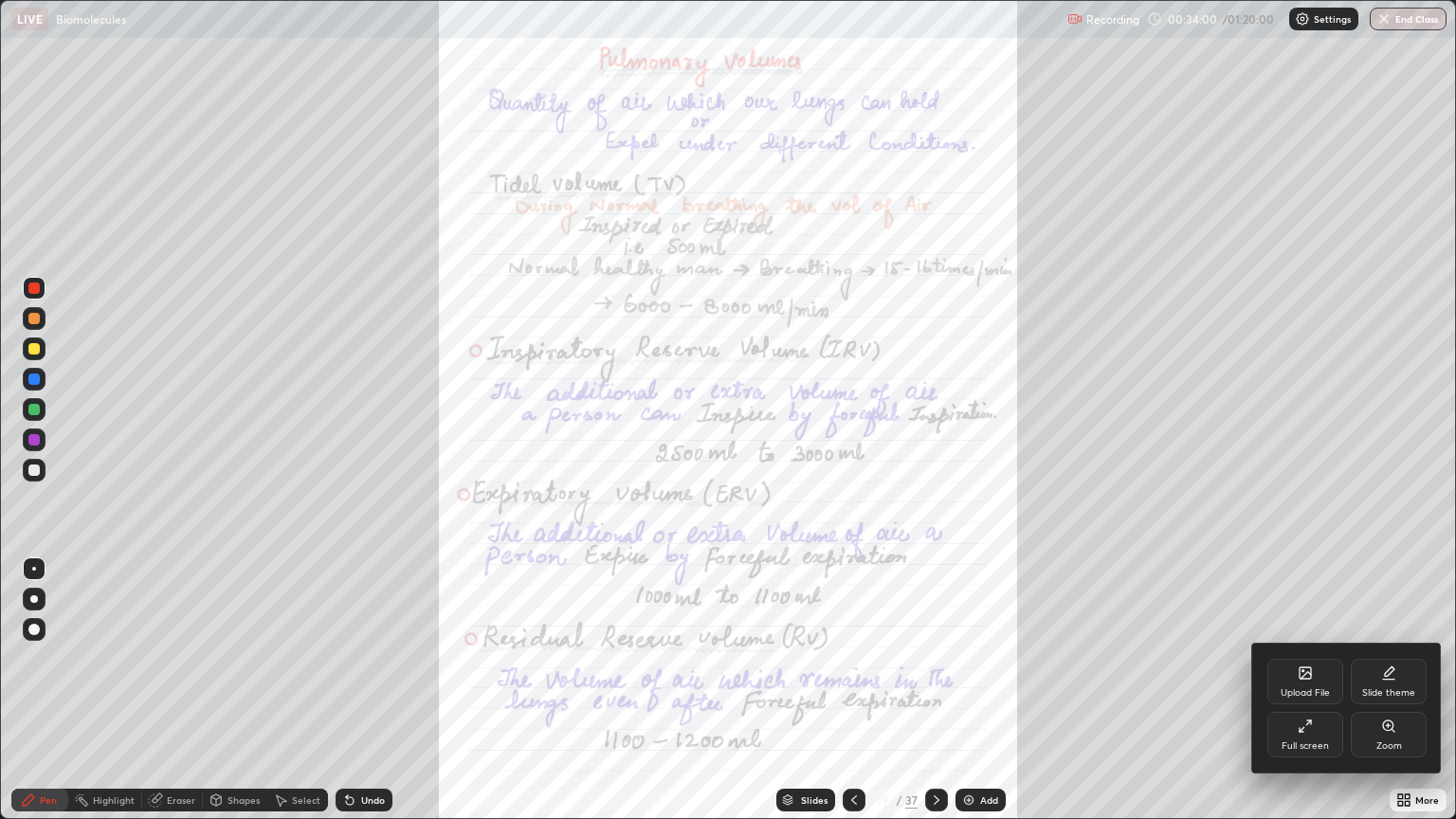 click on "Zoom" at bounding box center (1389, 735) 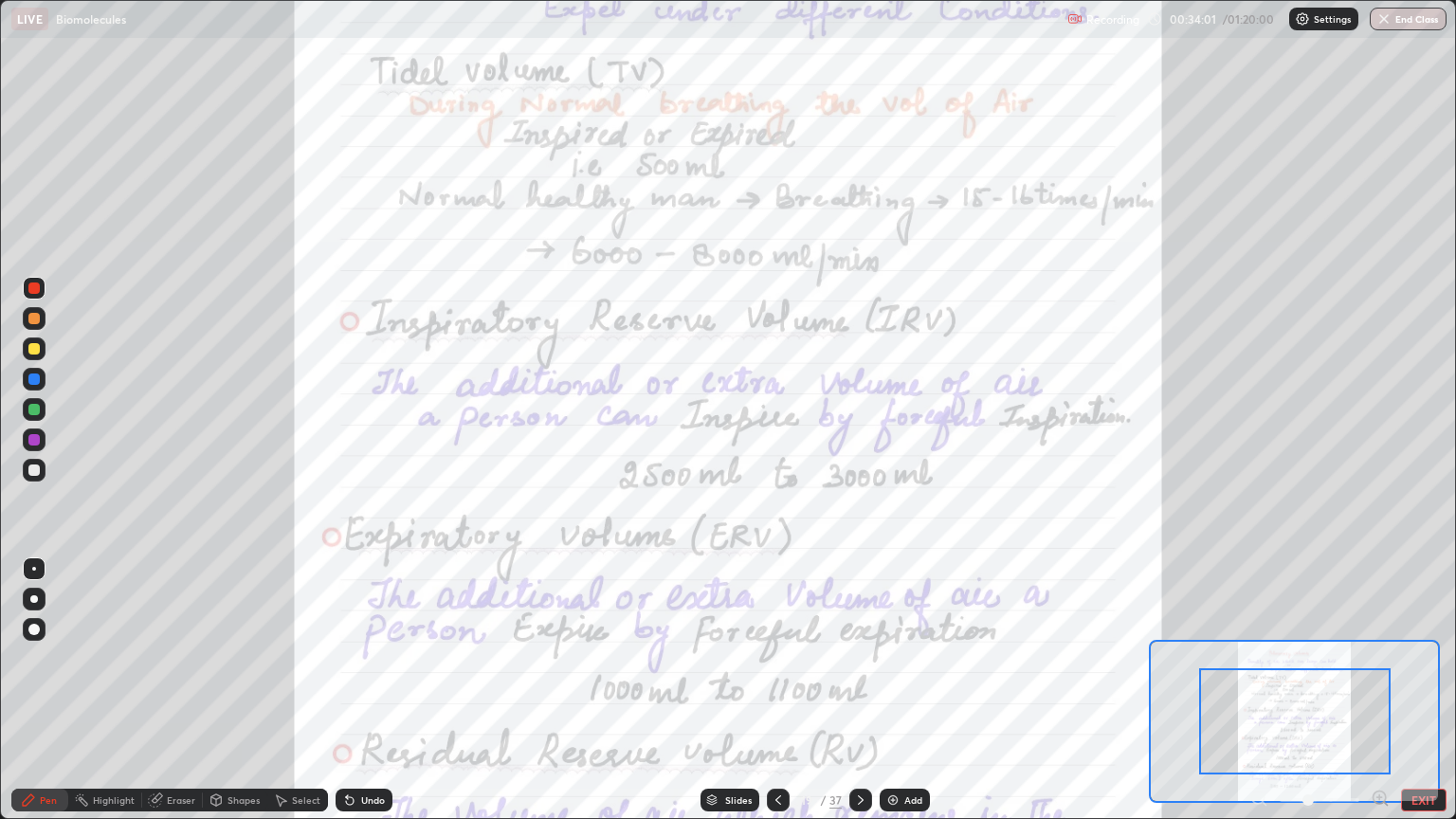 click 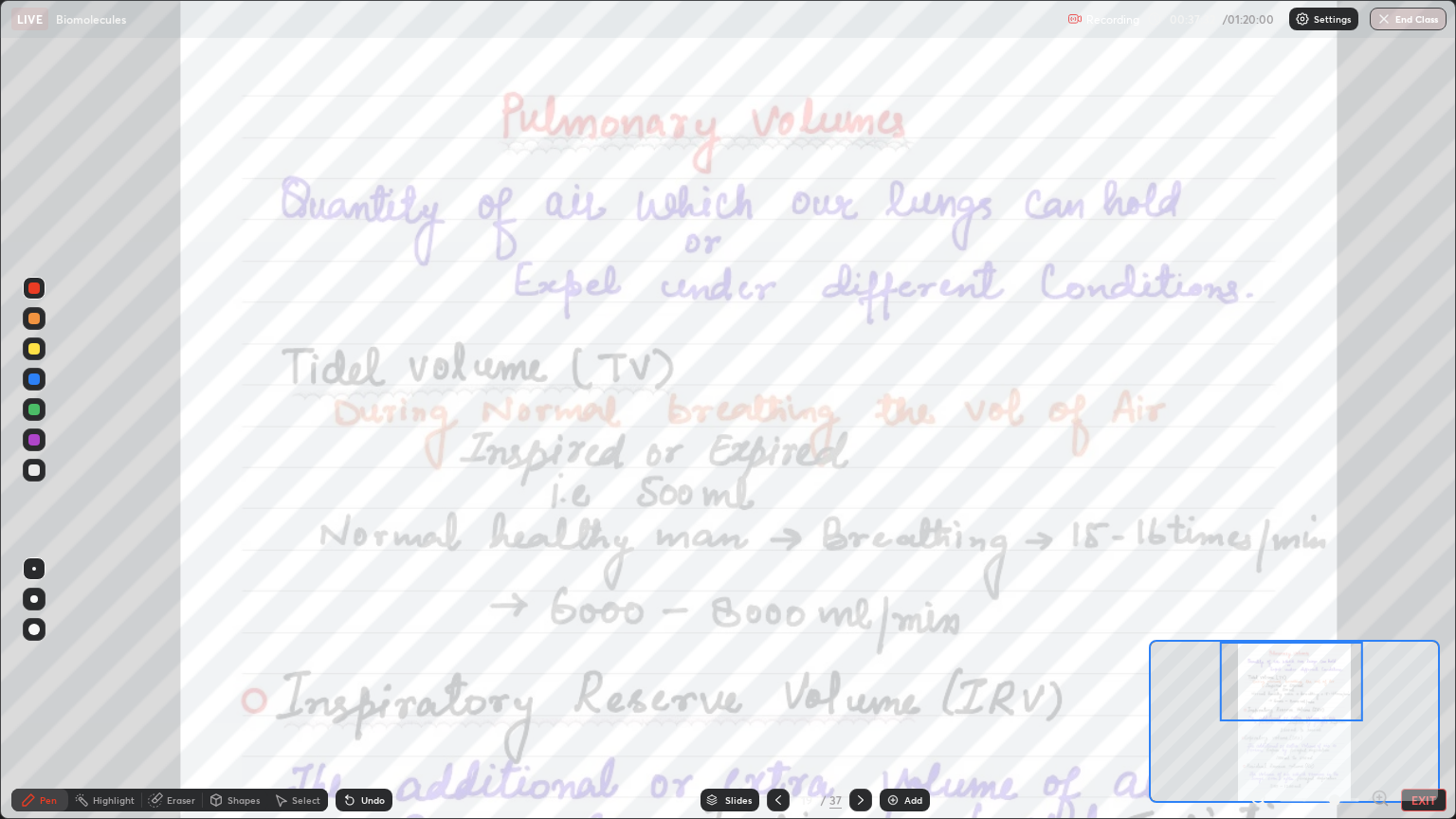 click at bounding box center [34, 288] 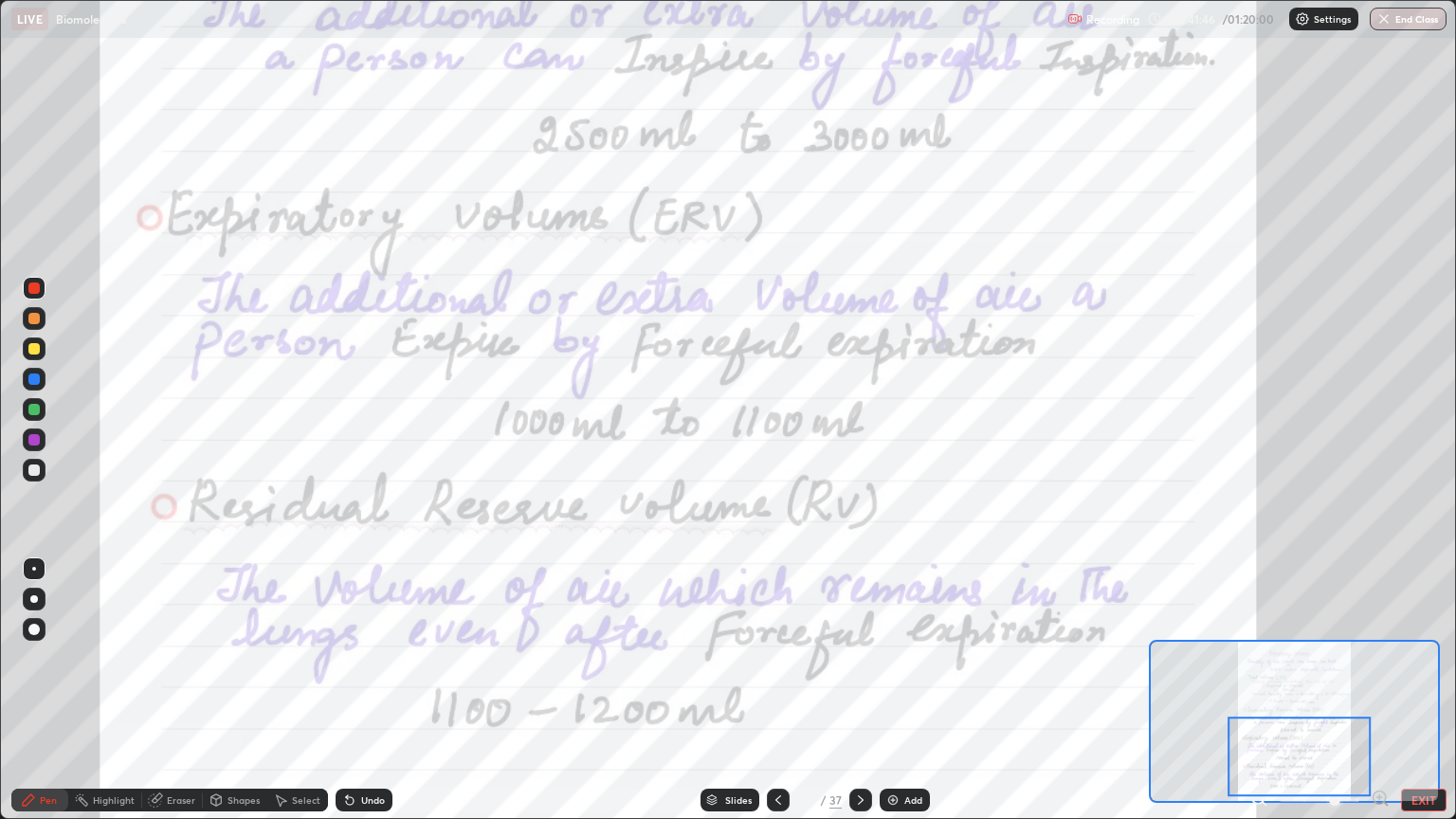 click 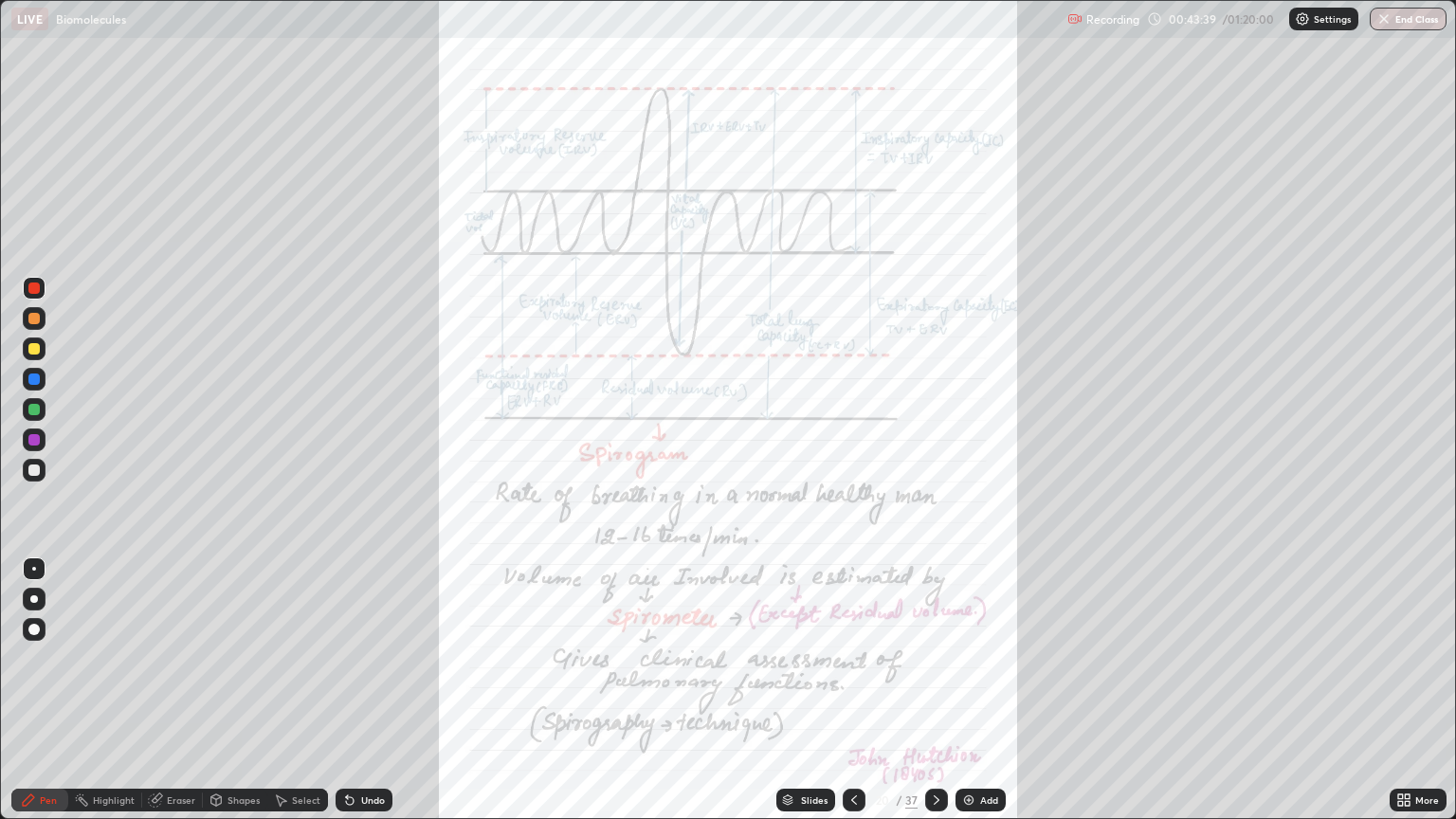 click on "More" at bounding box center (1418, 800) 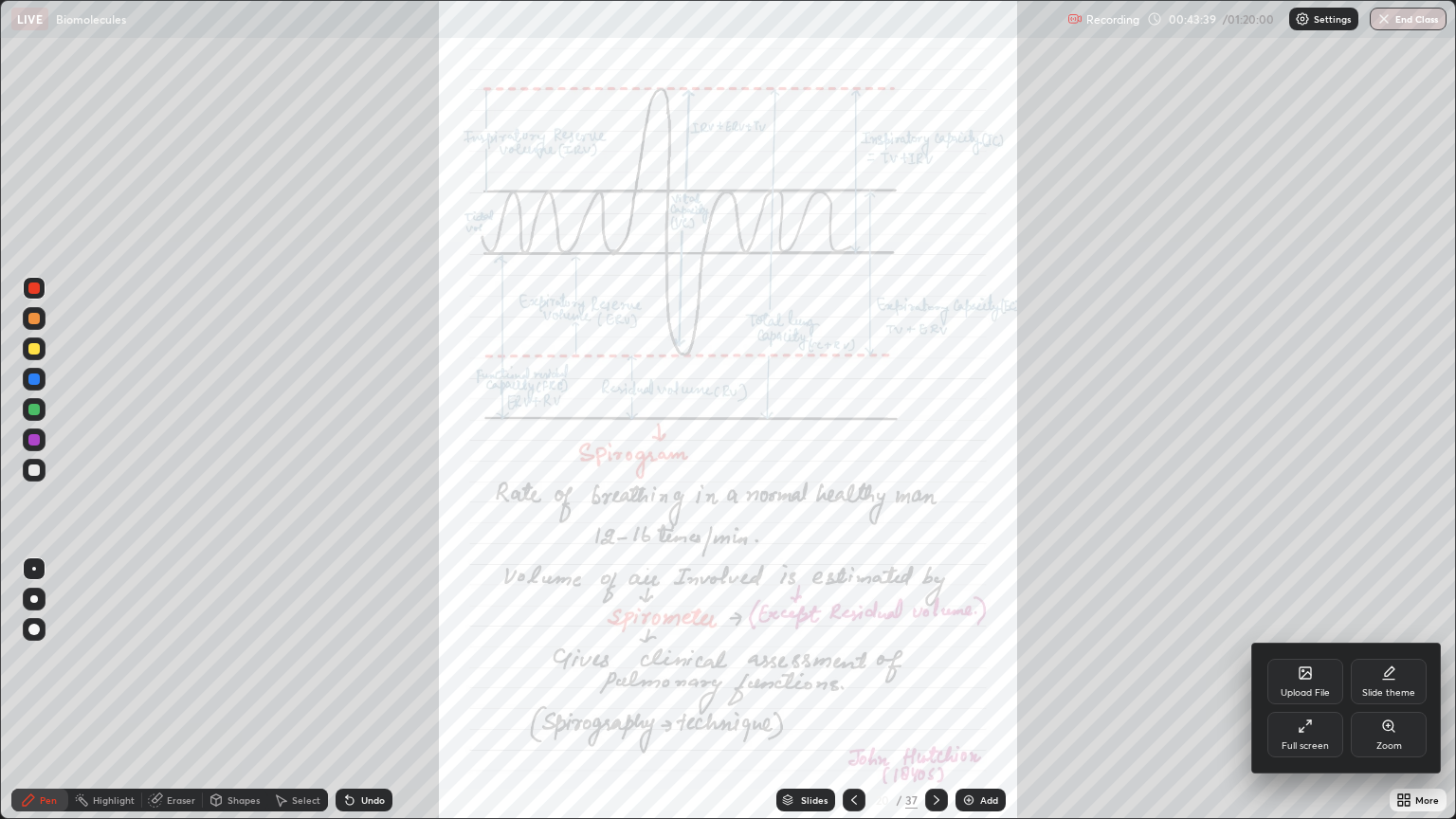 click on "Zoom" at bounding box center (1389, 735) 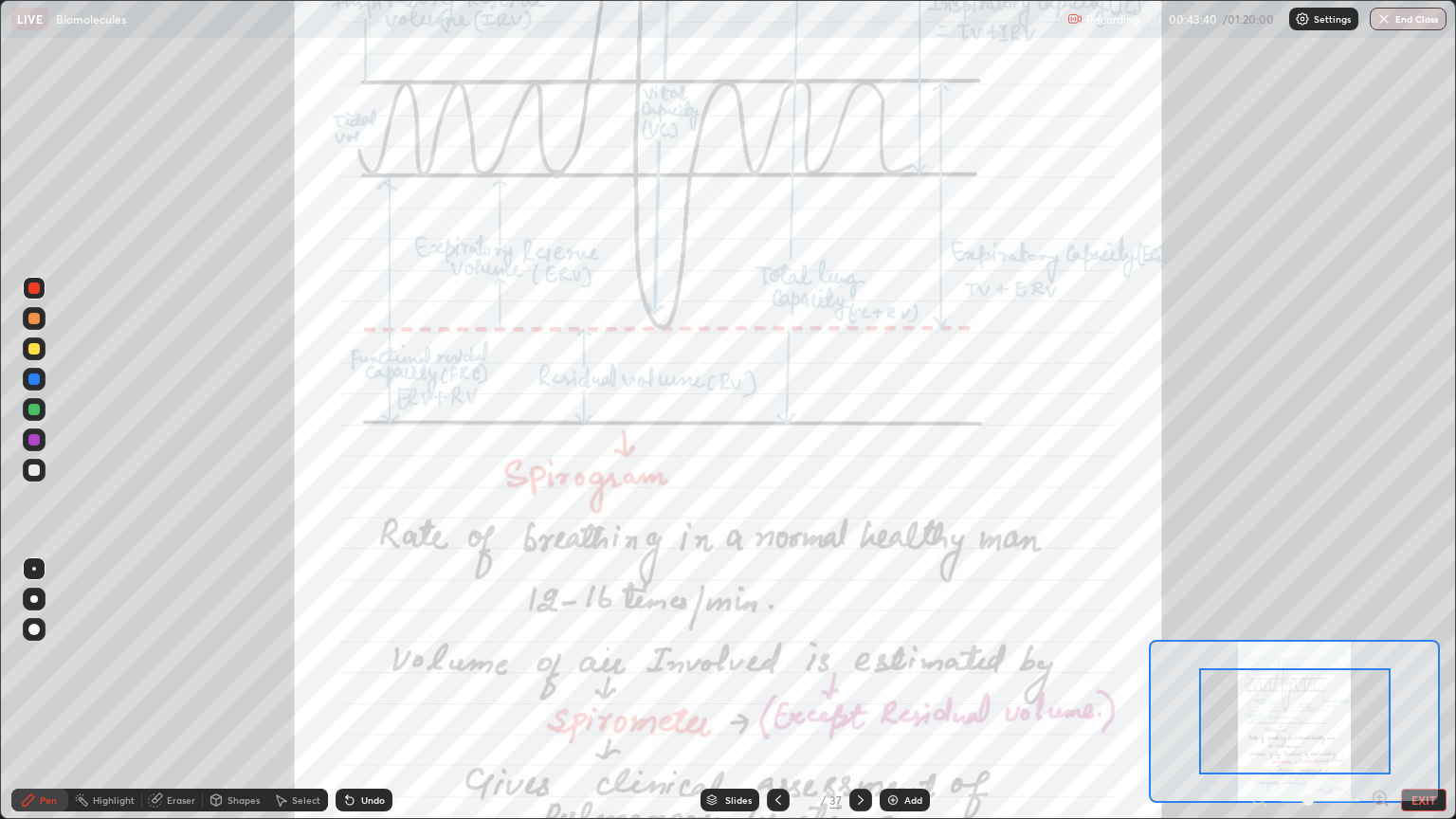 click 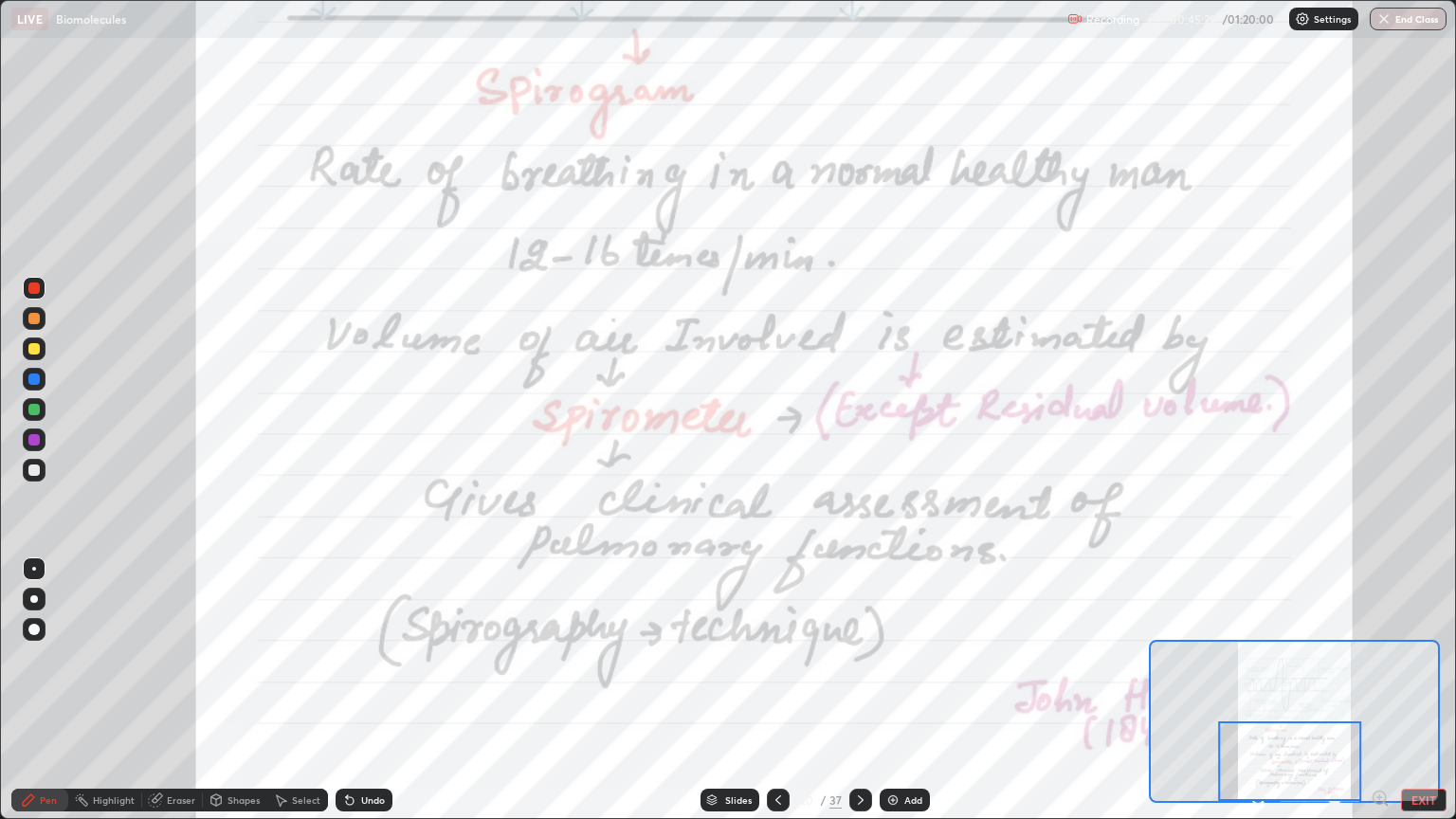 click at bounding box center [861, 800] 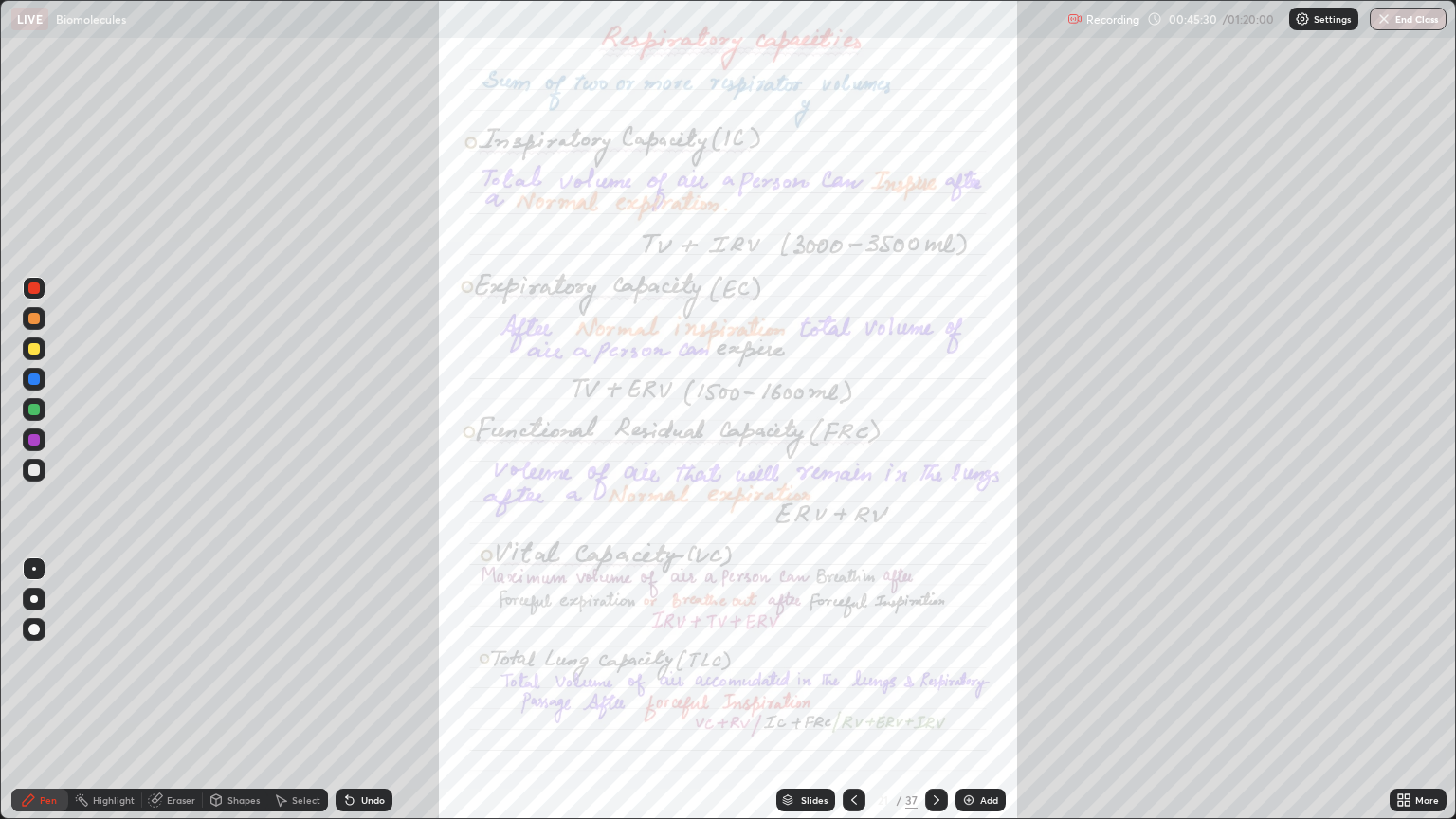 click on "More" at bounding box center (1418, 800) 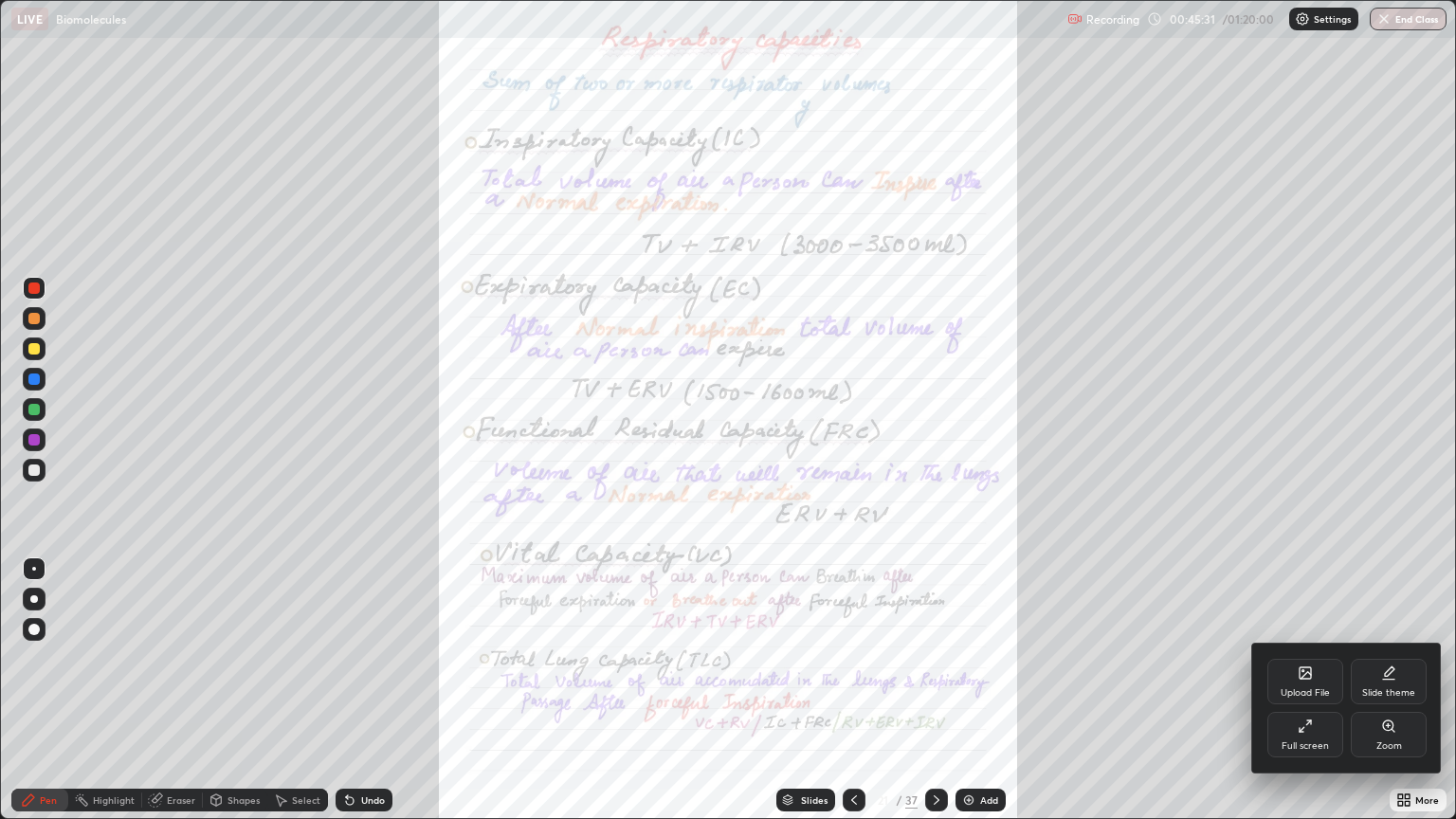 click 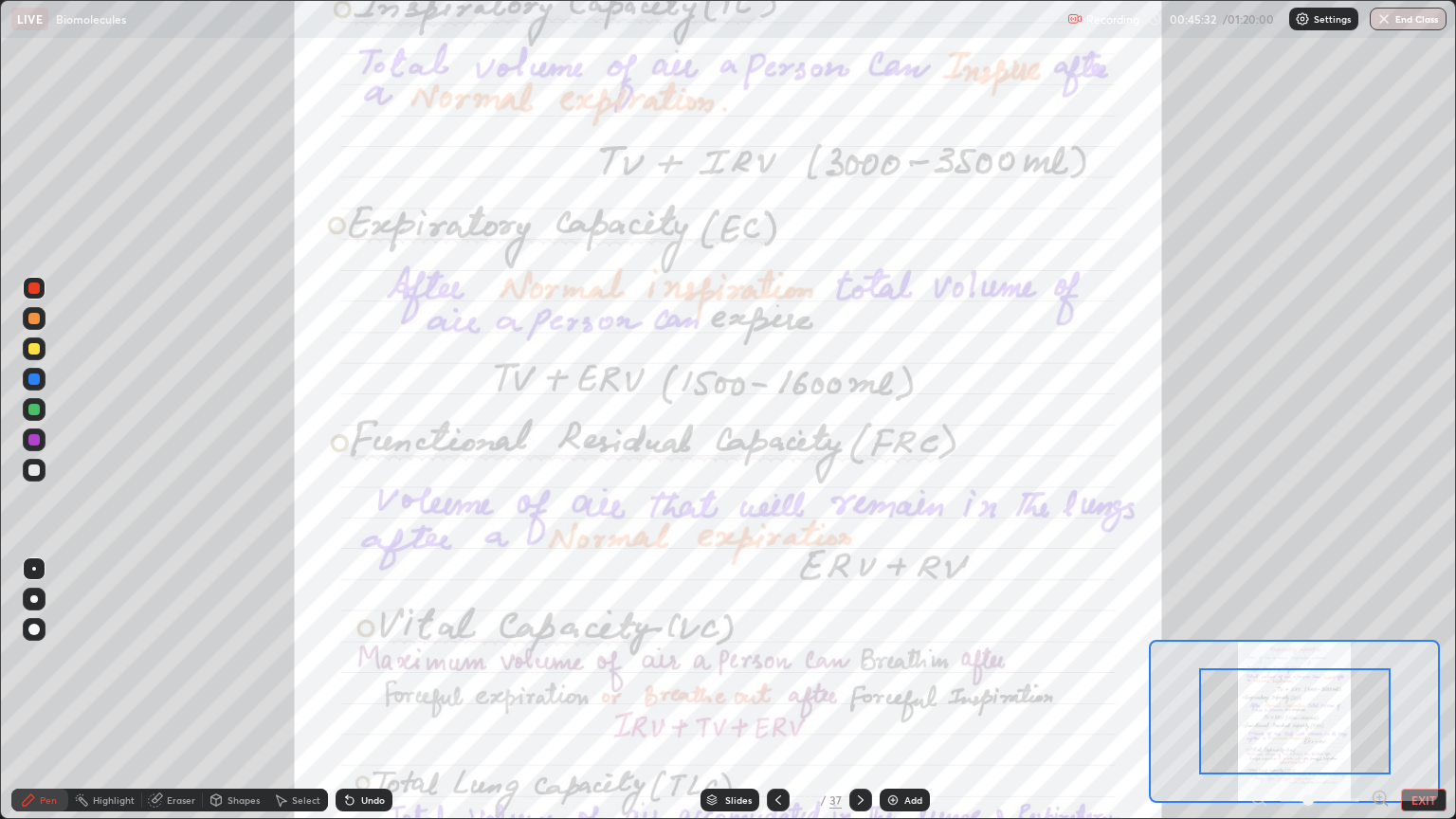 click on "Pen Highlight Eraser Shapes Select Undo Slides 21 / 37 Add EXIT" at bounding box center [728, 800] 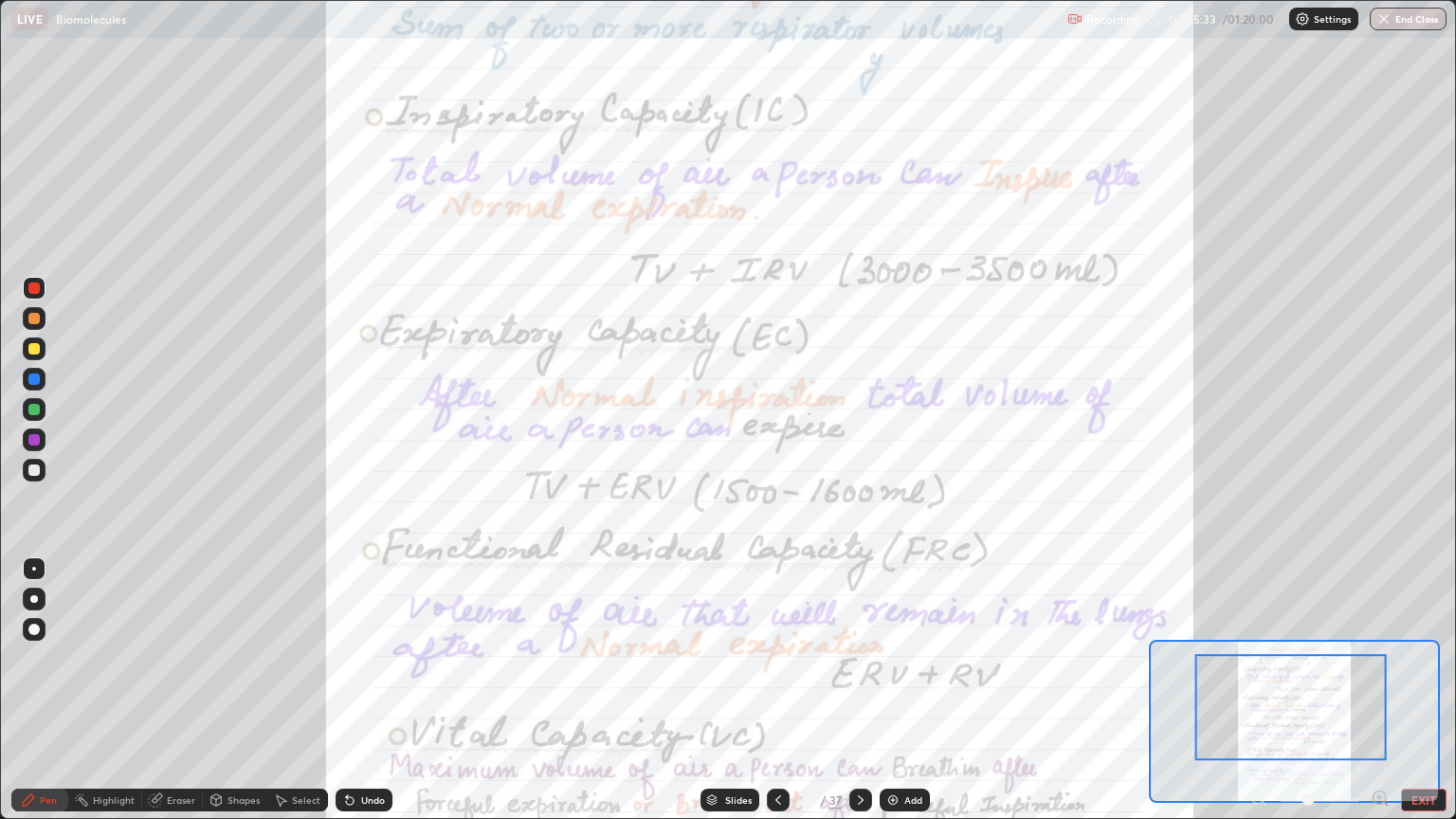 click 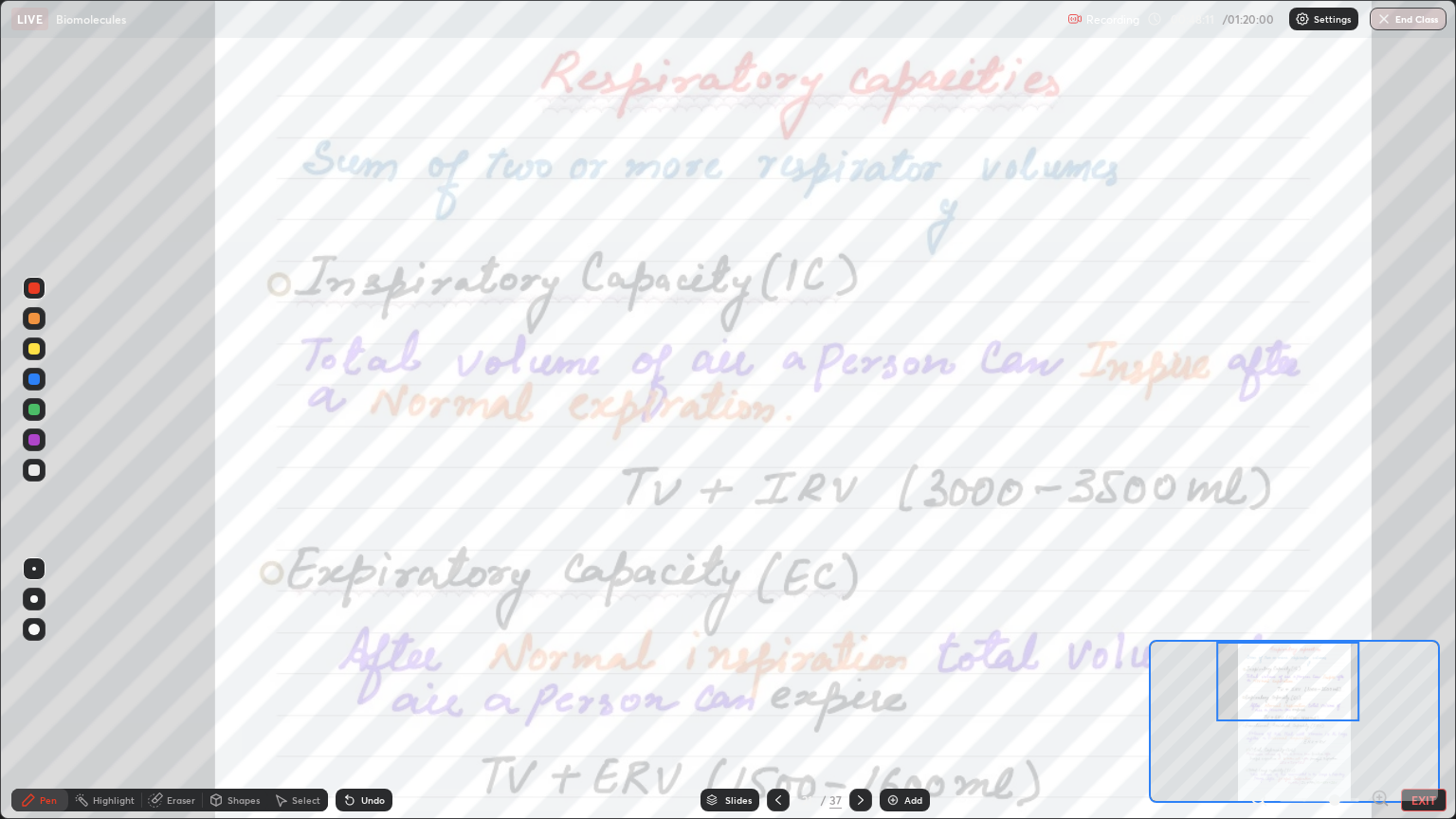 click 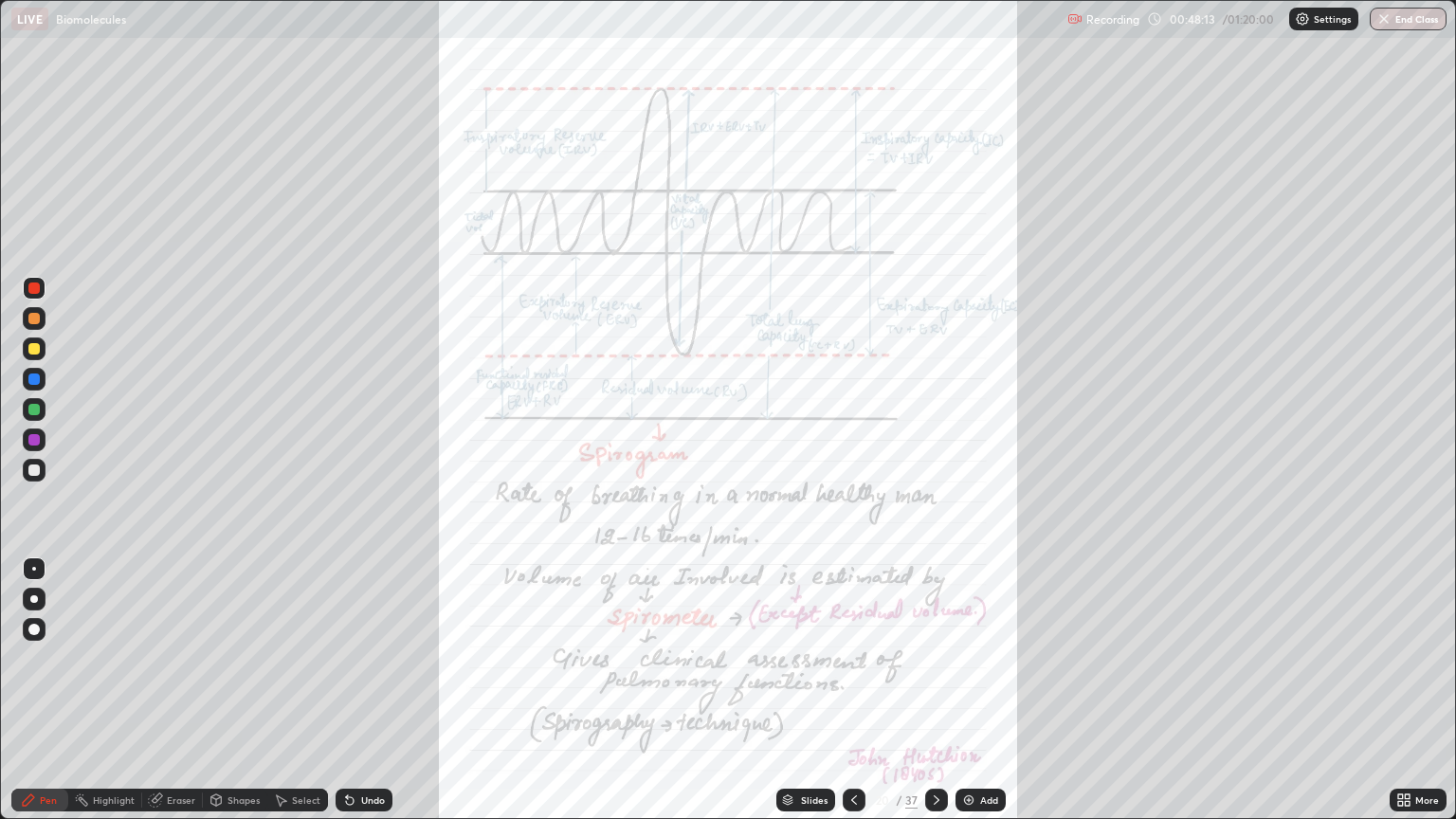 click on "Eraser" at bounding box center [173, 800] 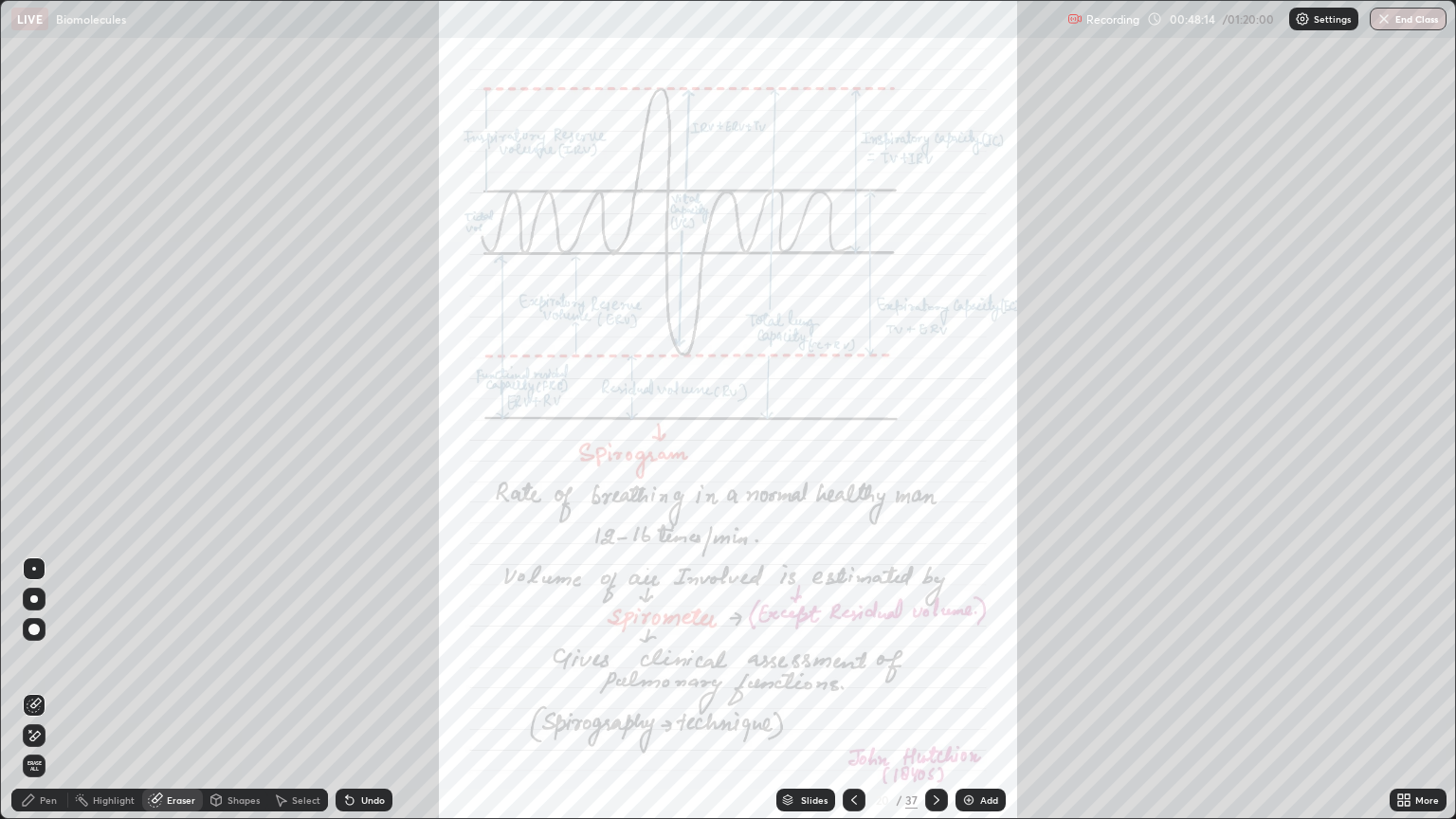 click on "Erase all" at bounding box center [34, 766] 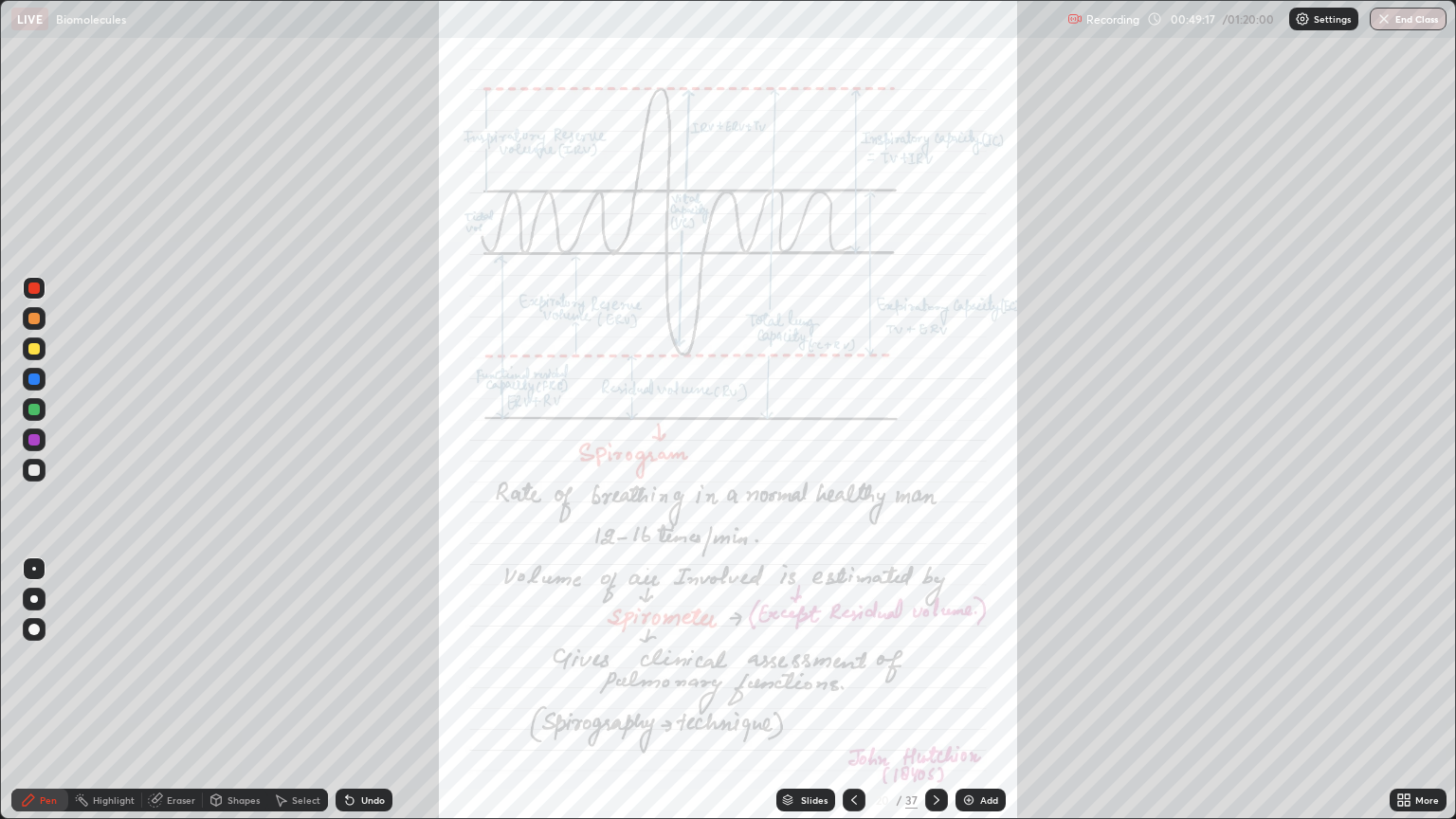 click at bounding box center [34, 318] 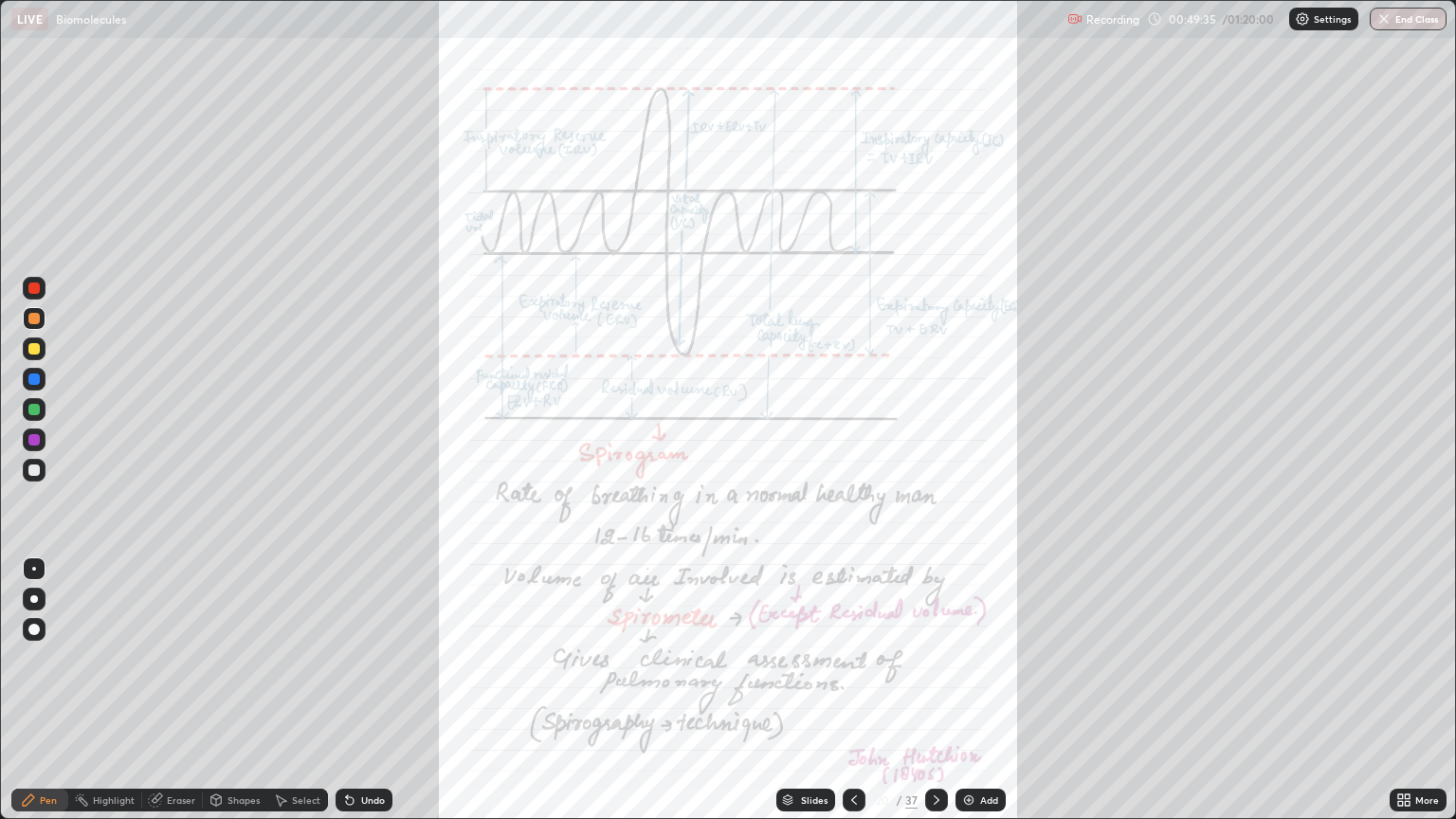click 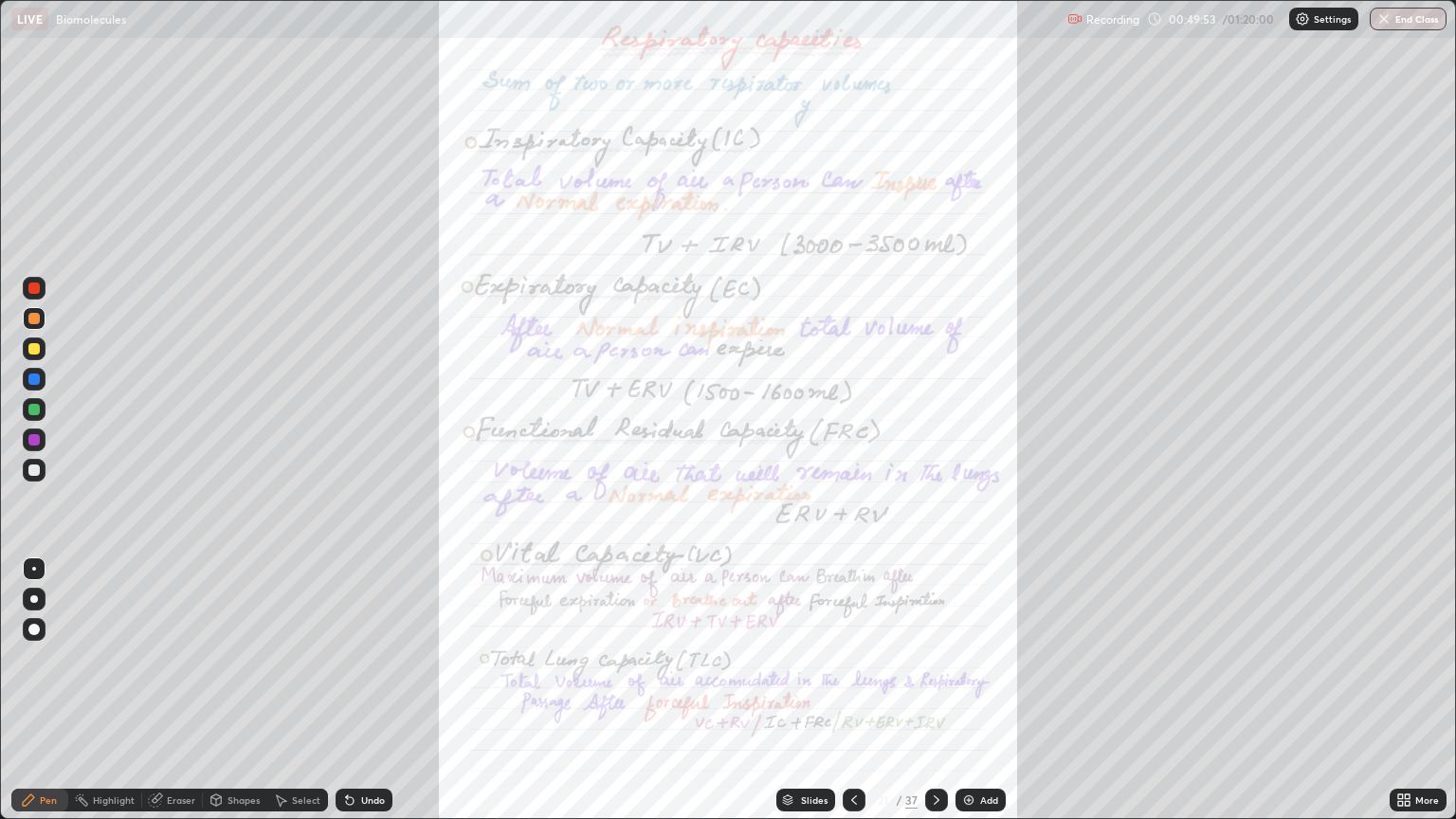 click 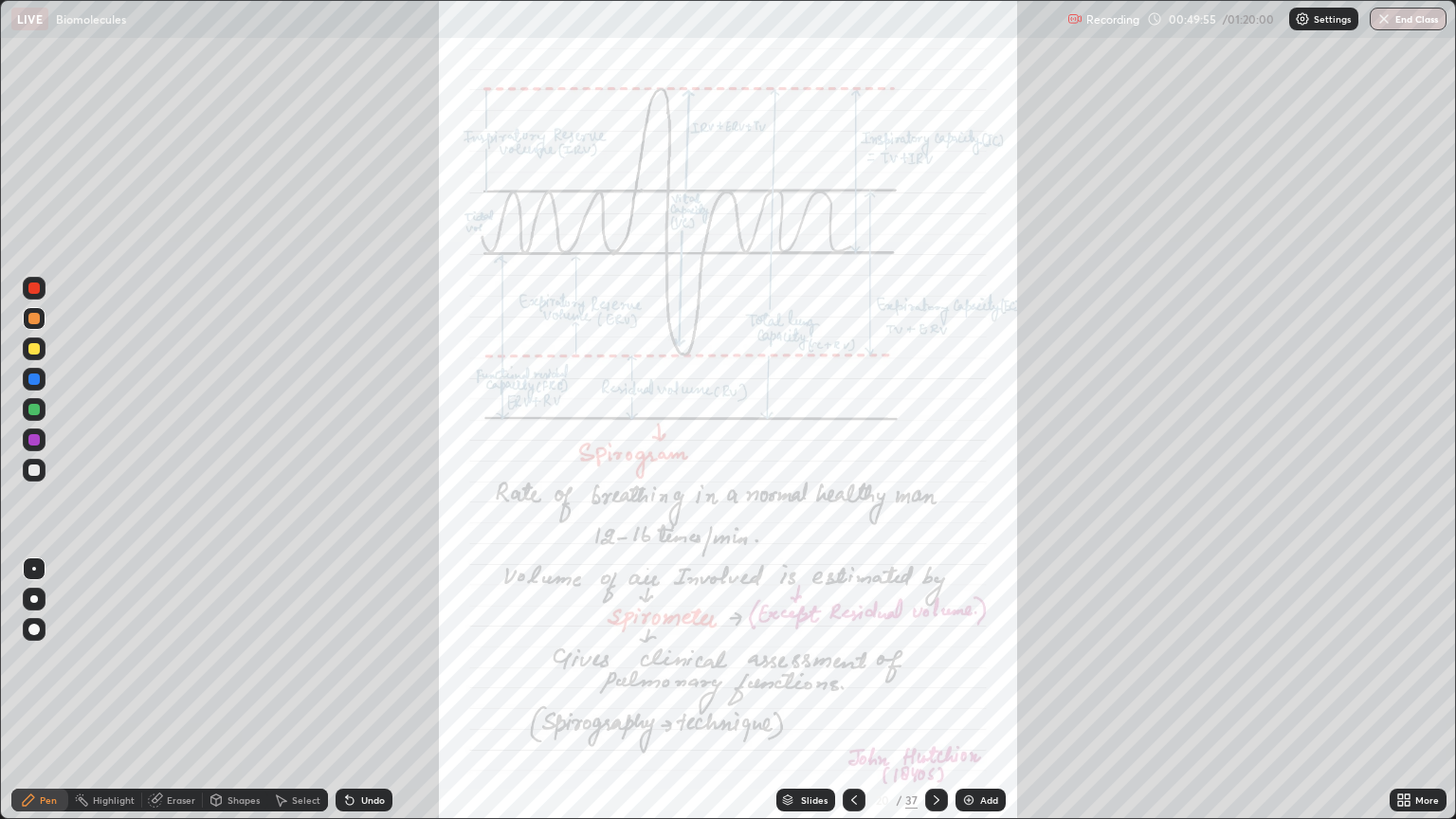 click on "Eraser" at bounding box center (173, 800) 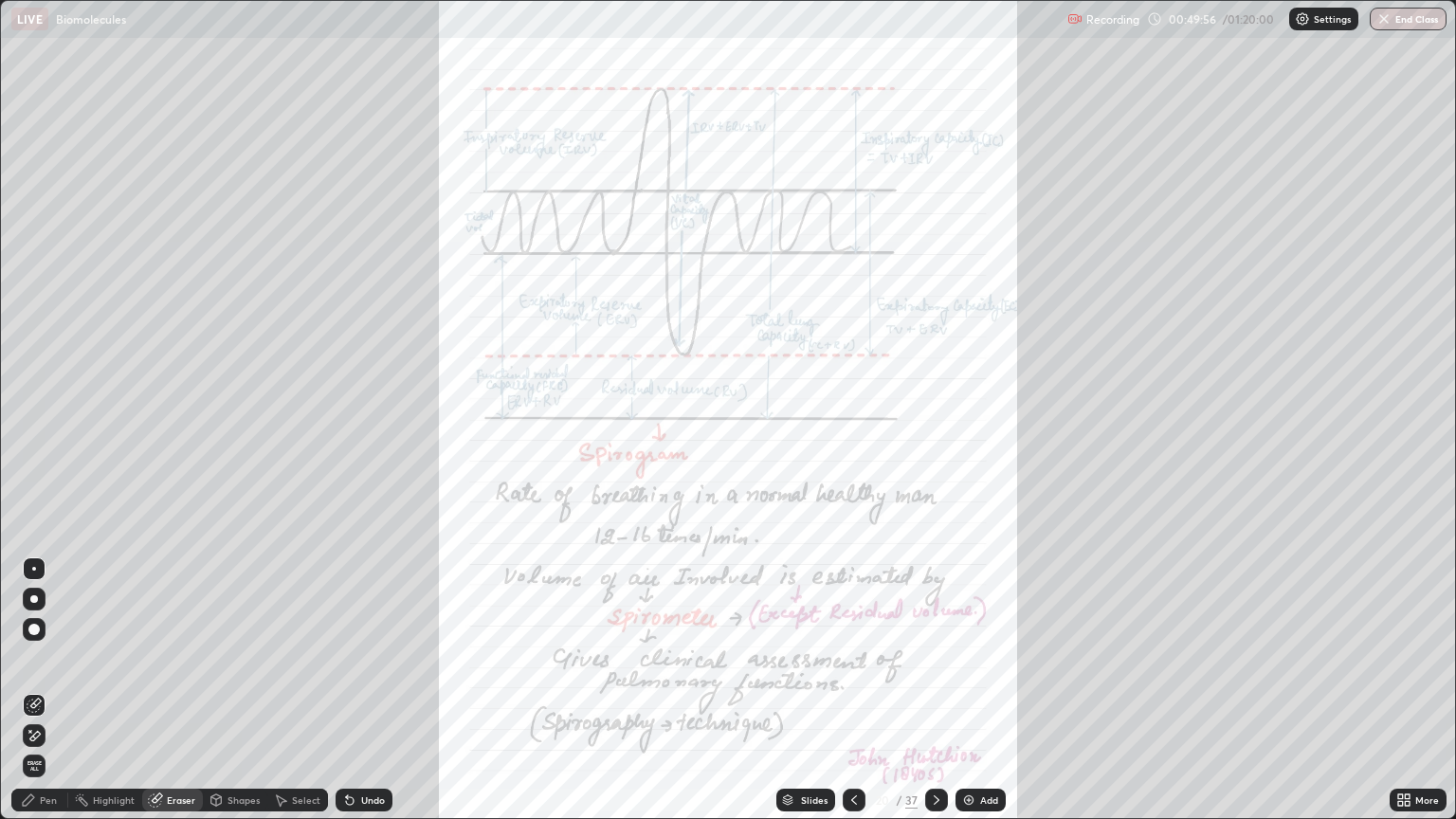 click on "Erase all" at bounding box center (34, 766) 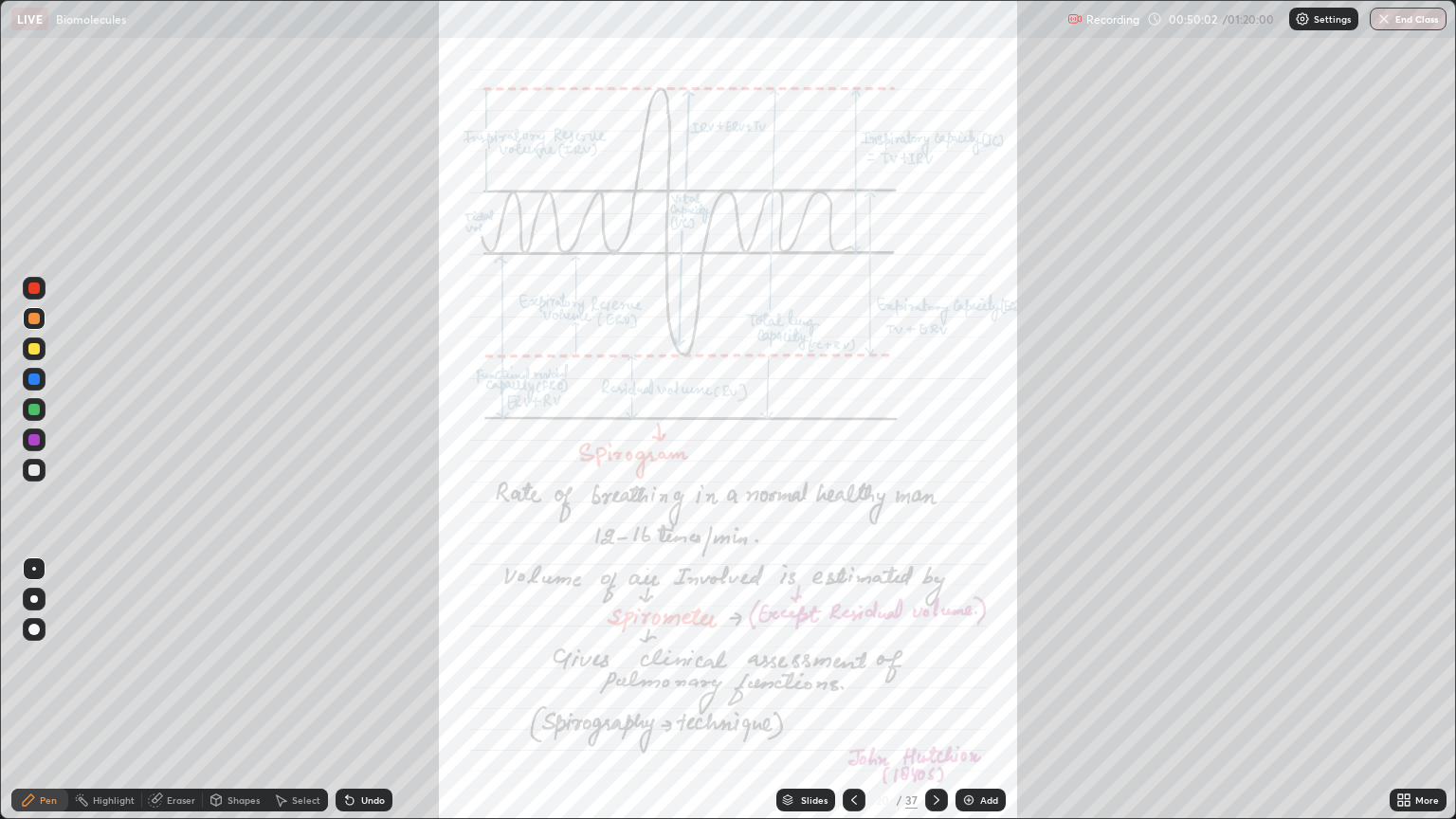 click at bounding box center [34, 288] 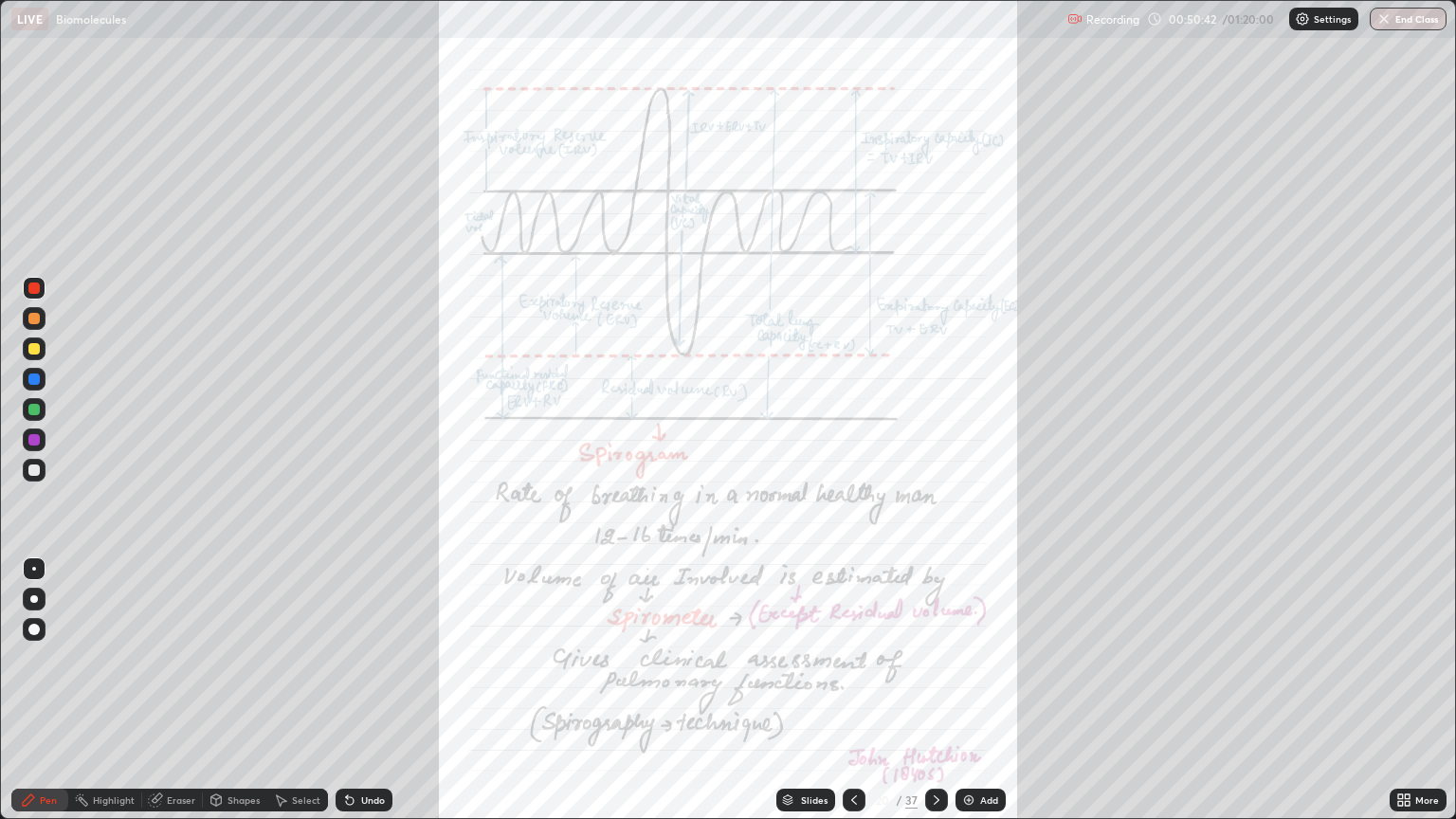 click on "Eraser" at bounding box center [181, 800] 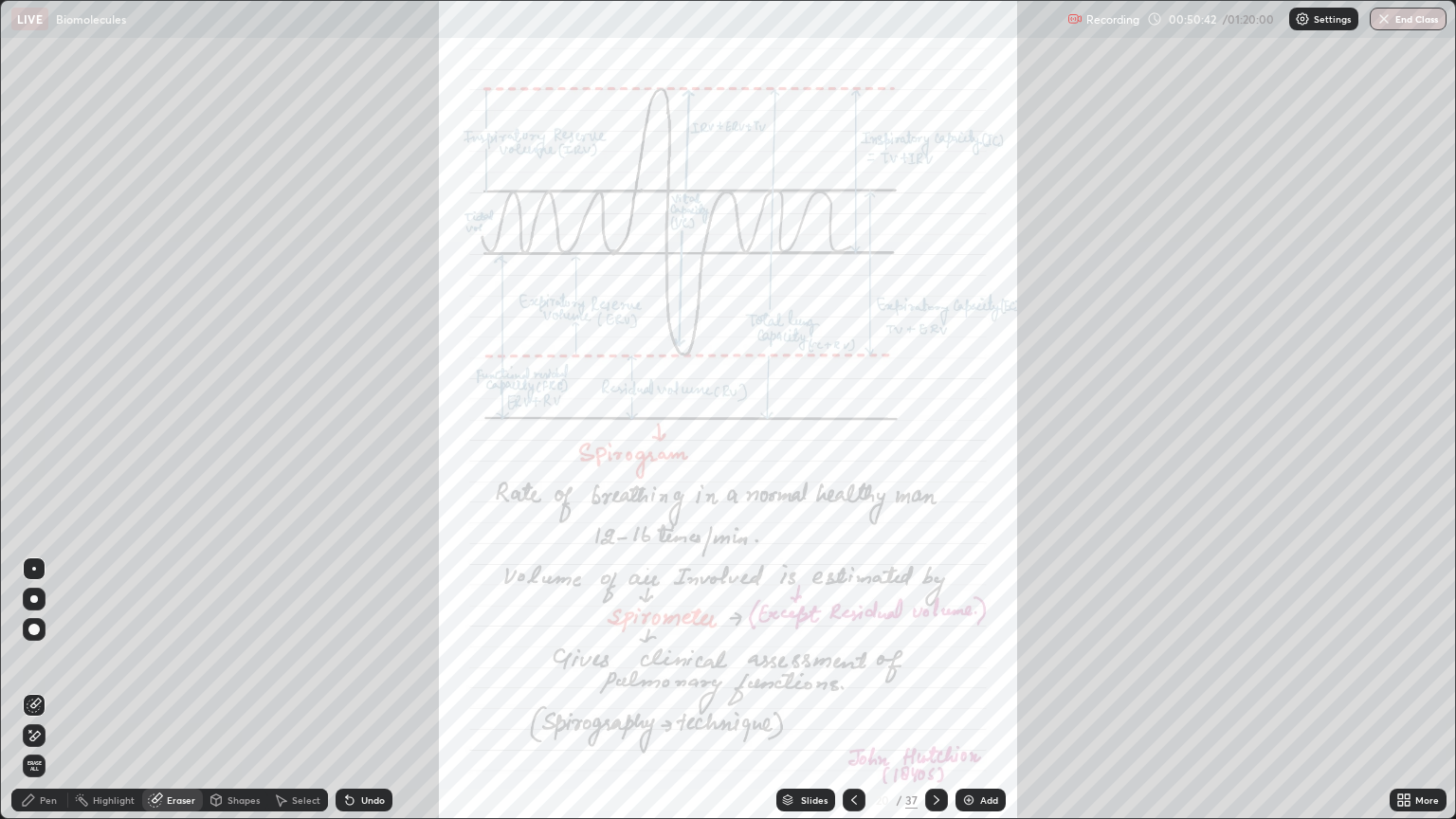 click on "Erase all" at bounding box center [34, 766] 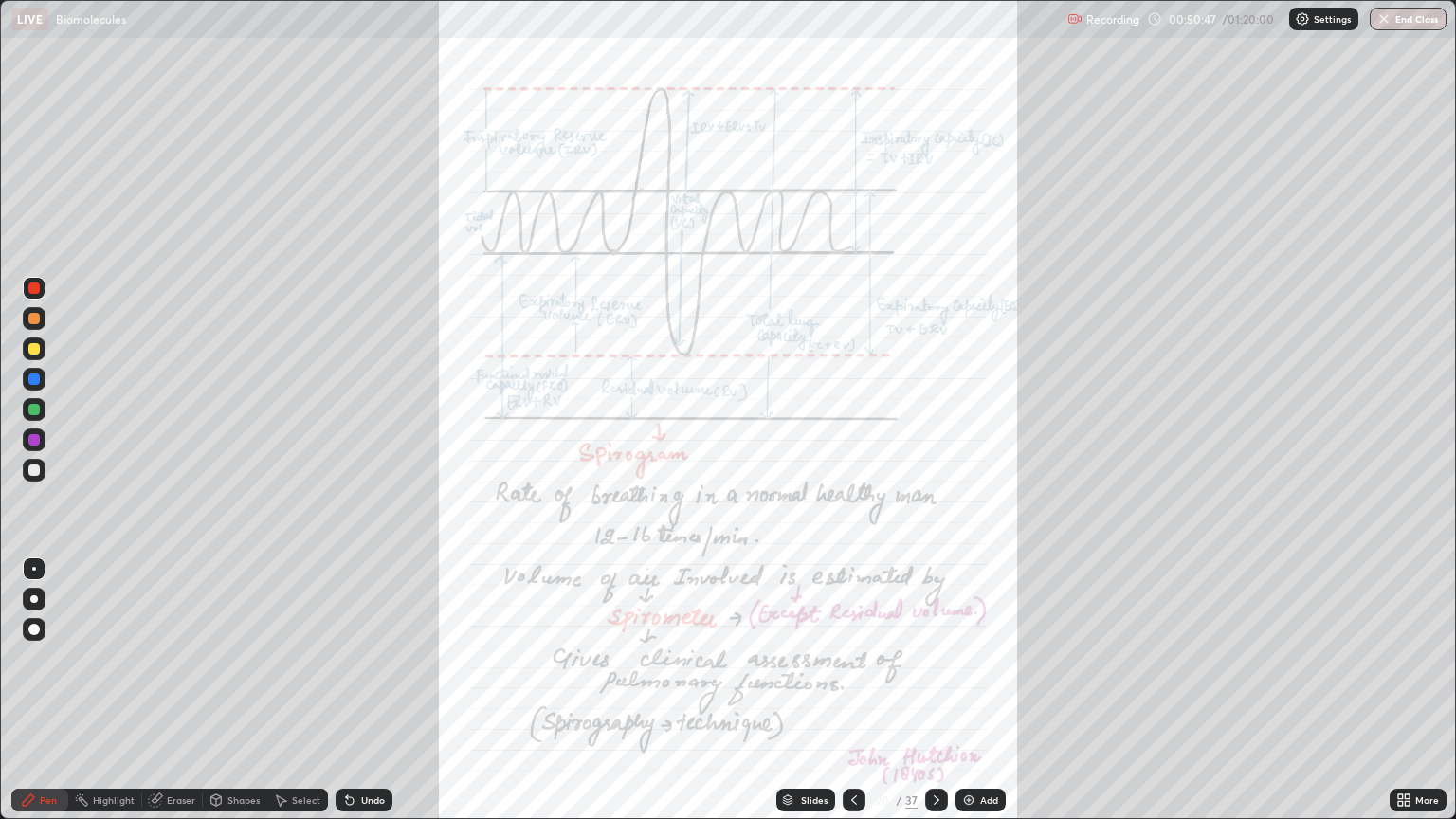 click at bounding box center (34, 288) 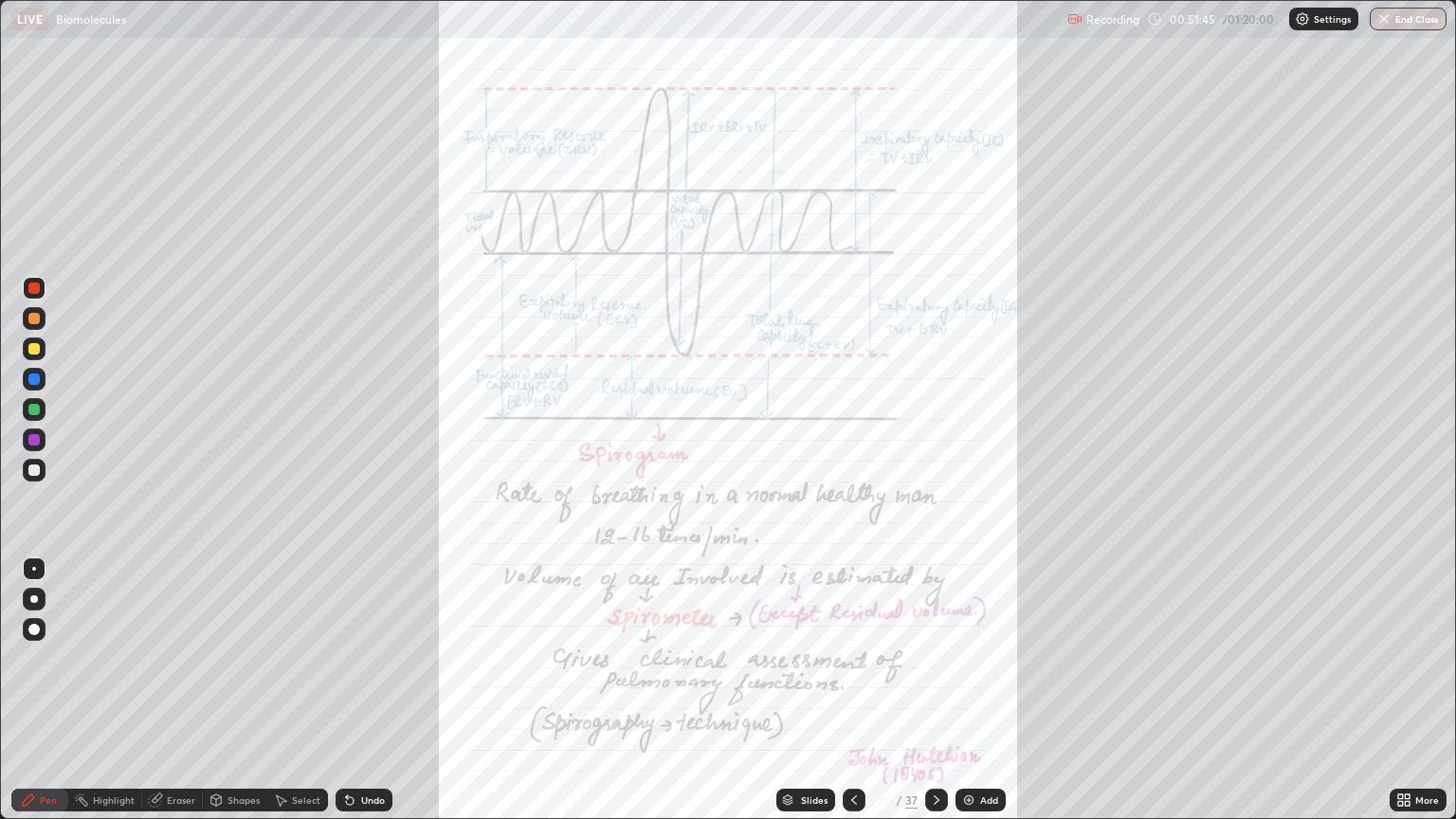 click at bounding box center (937, 800) 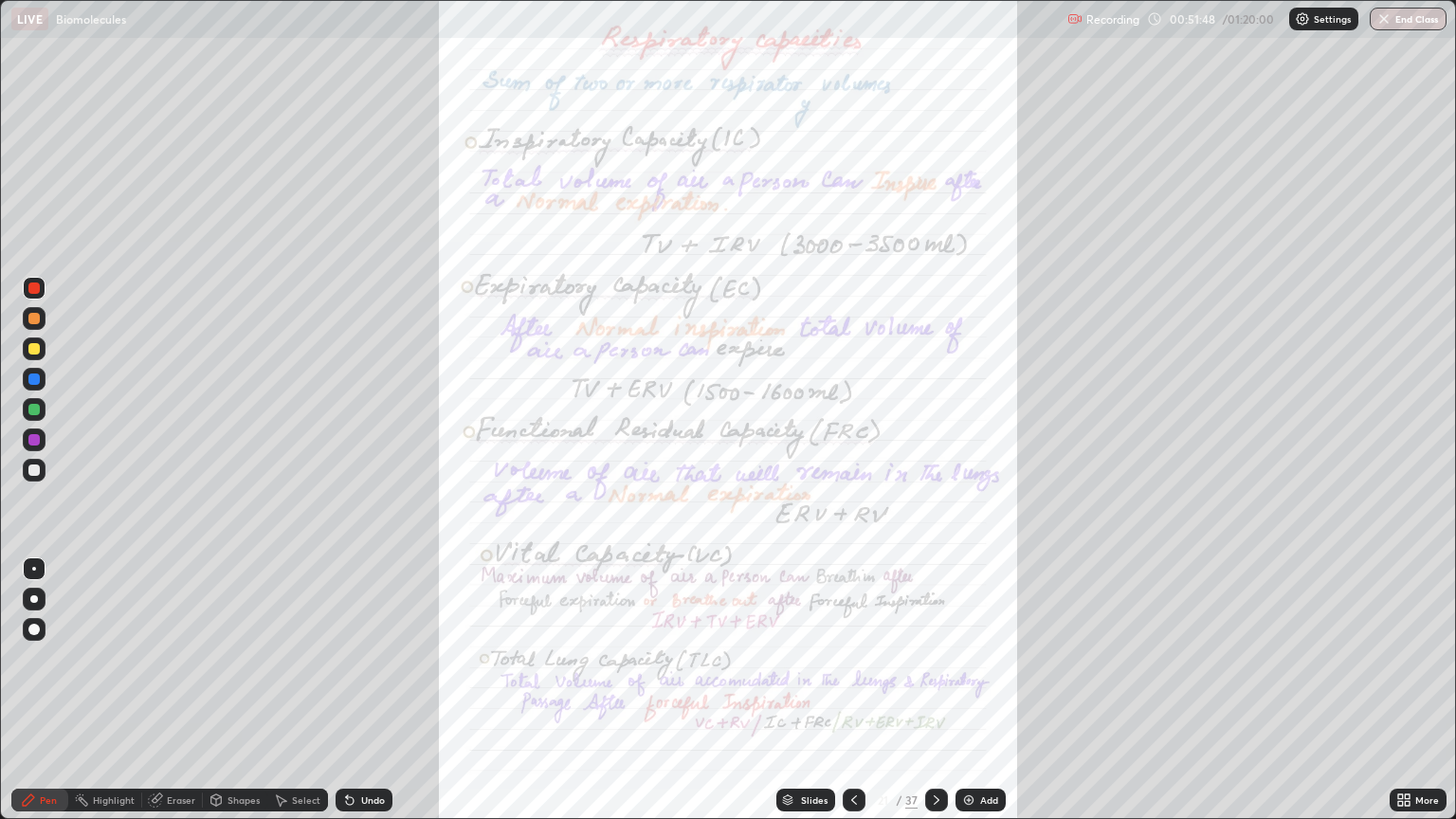 click 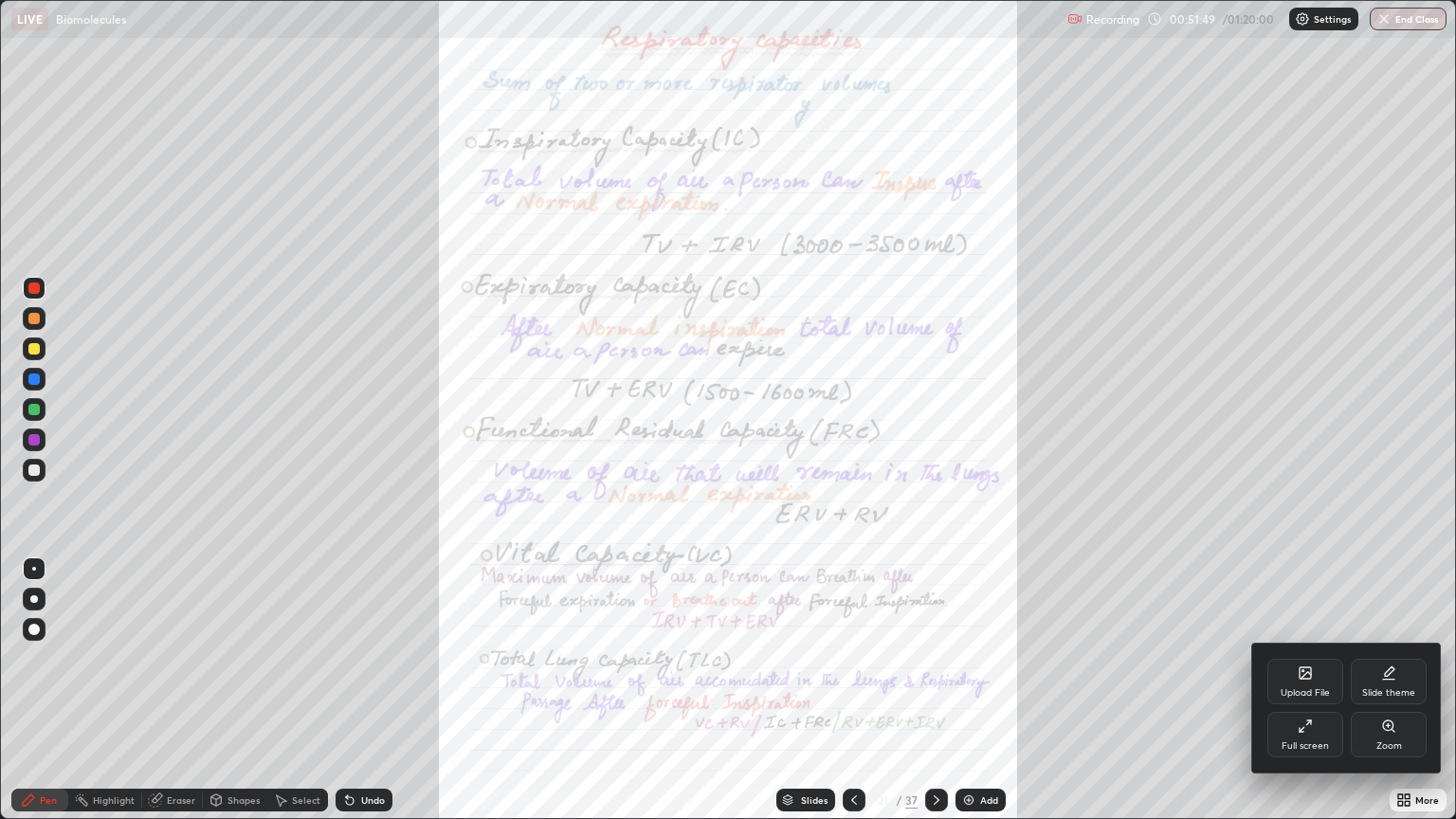 click 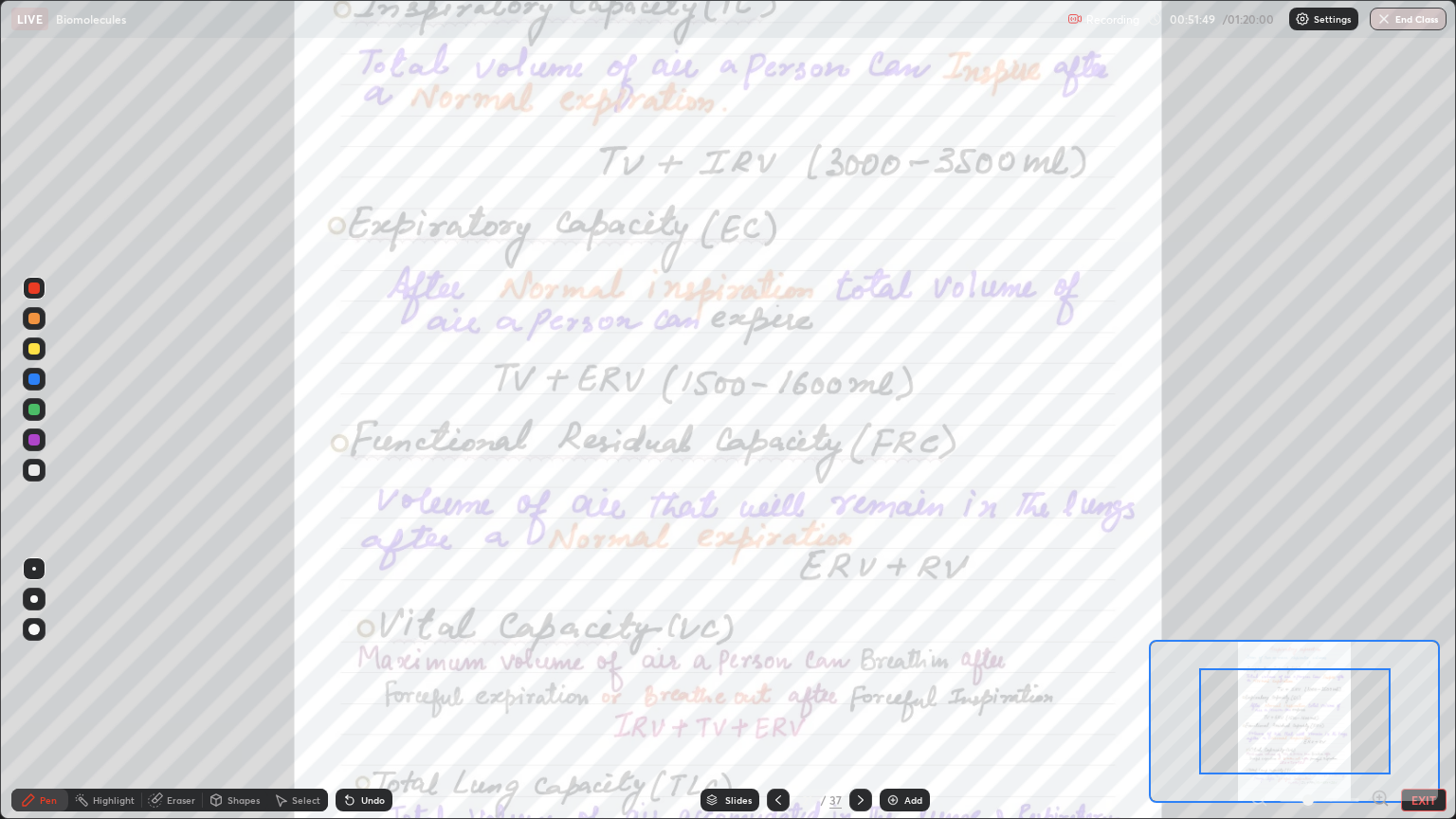 click 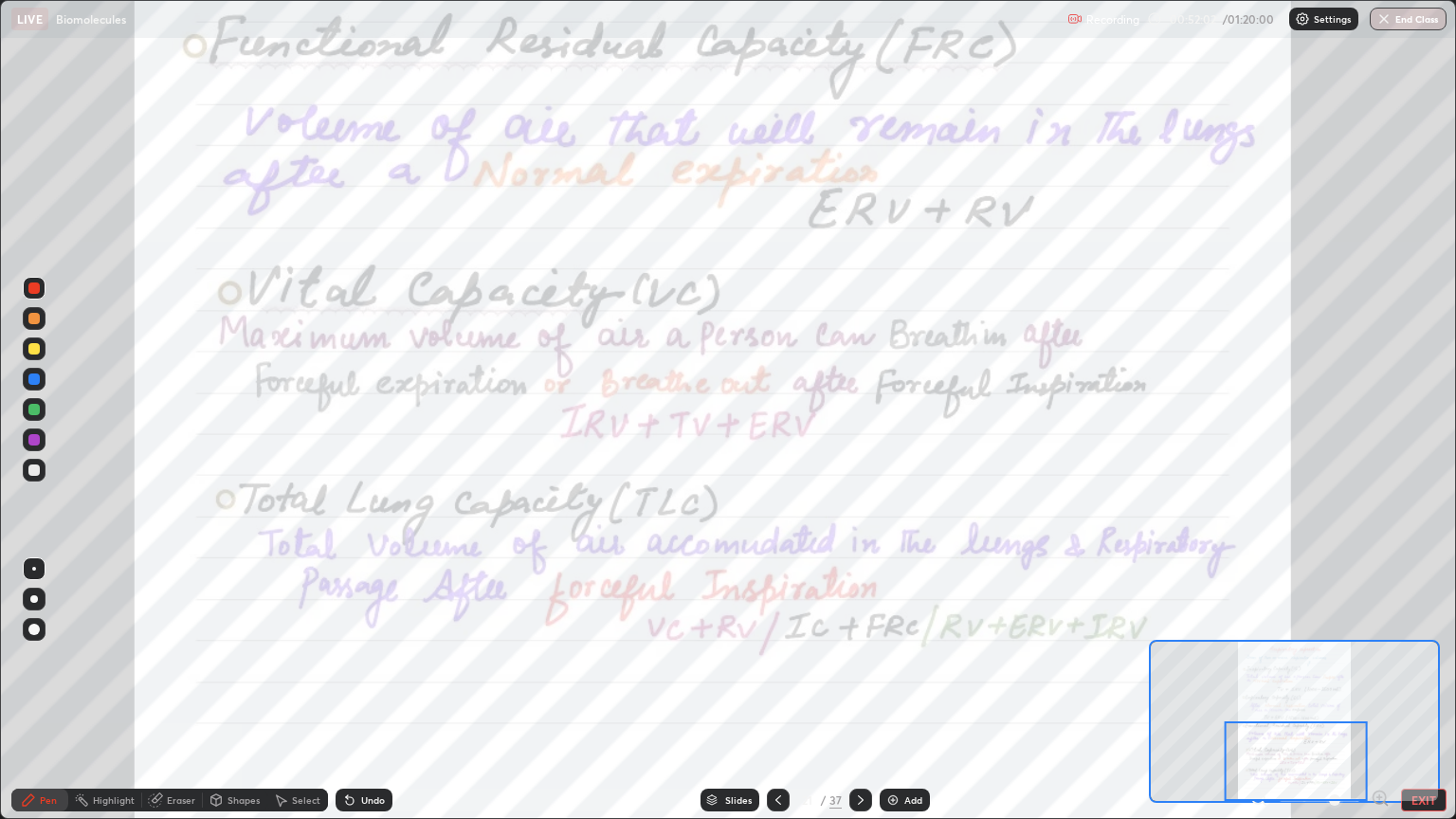 click at bounding box center (778, 800) 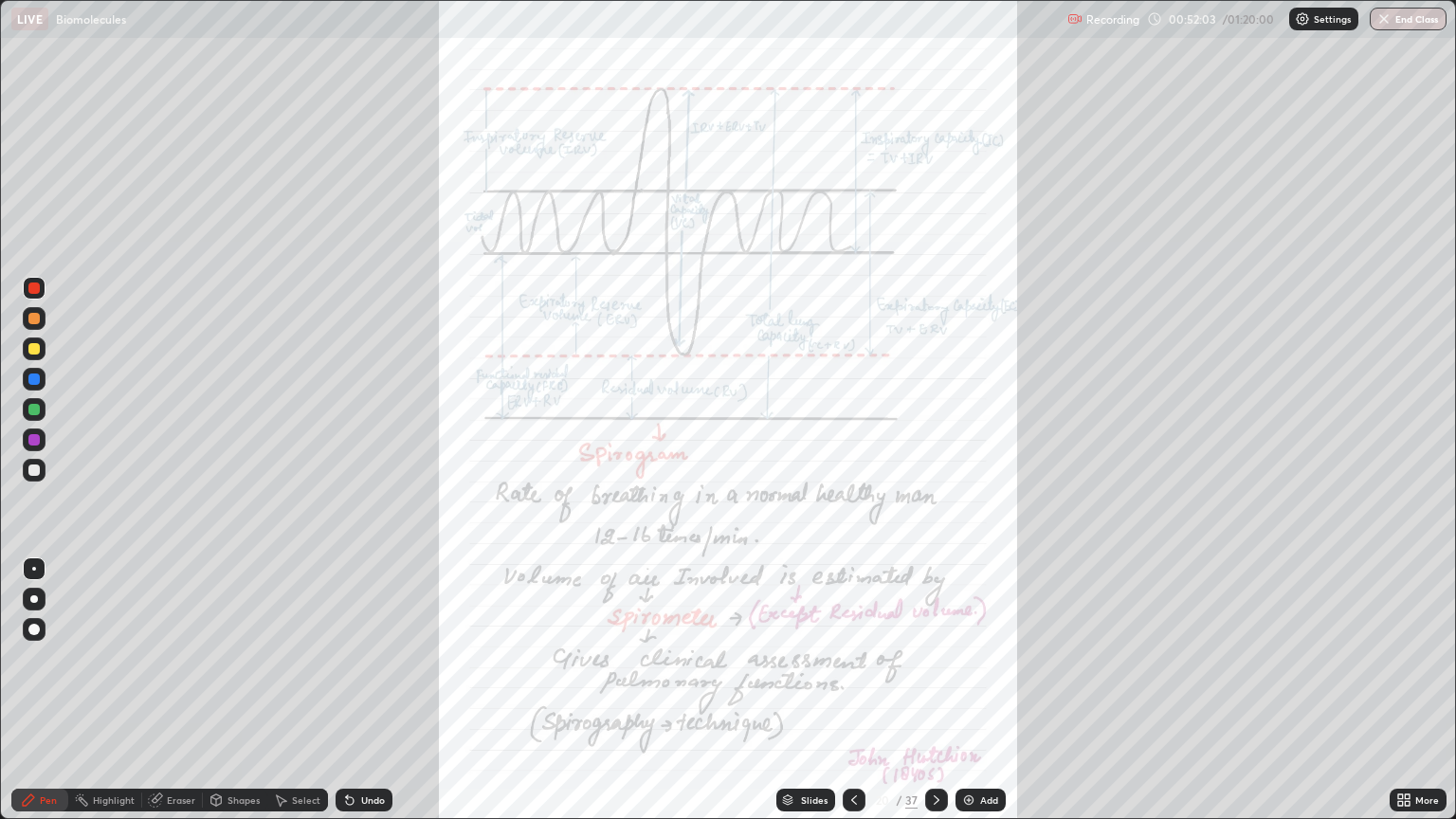 click on "Eraser" at bounding box center [173, 800] 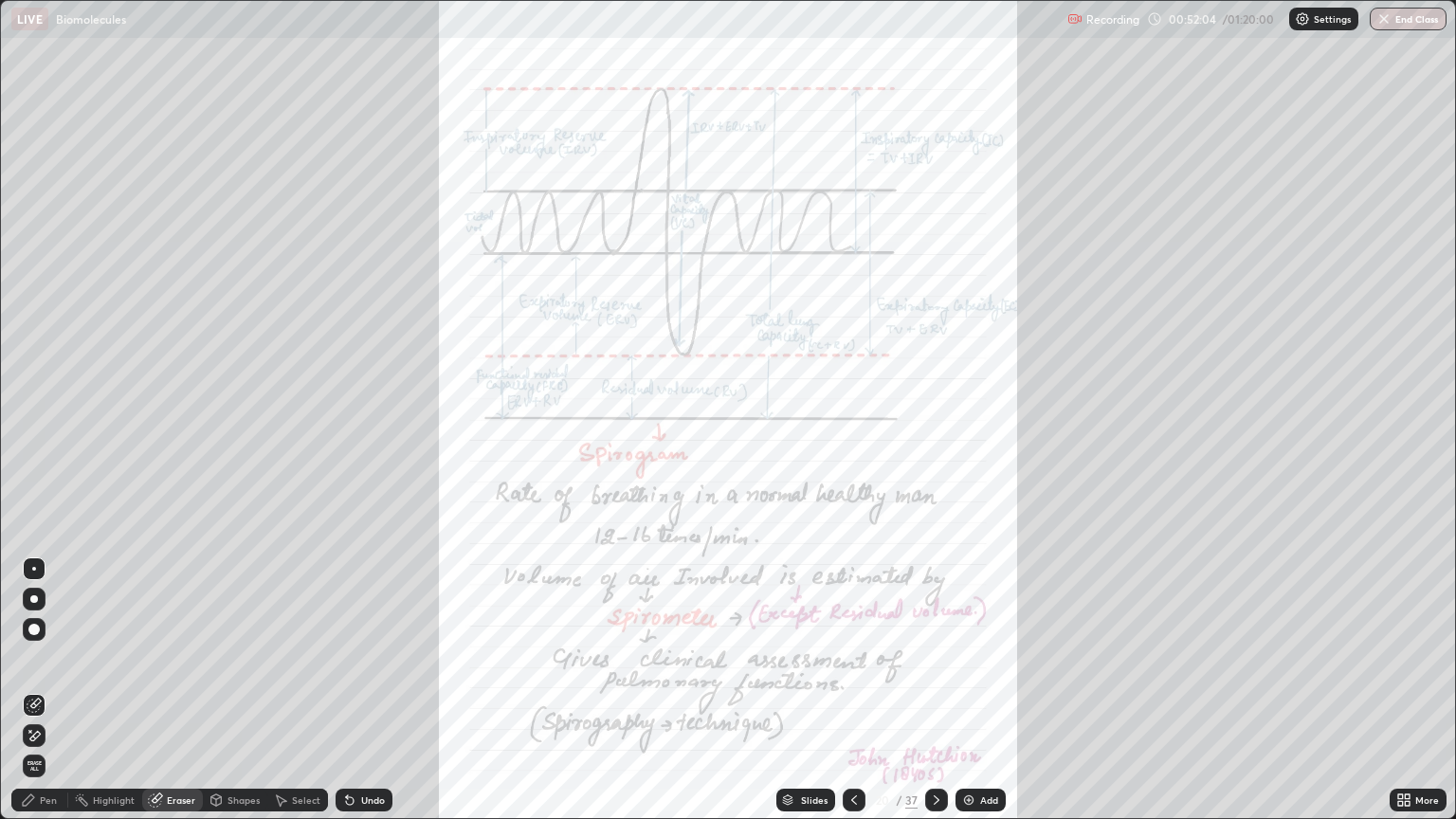 click on "Erase all" at bounding box center [34, 766] 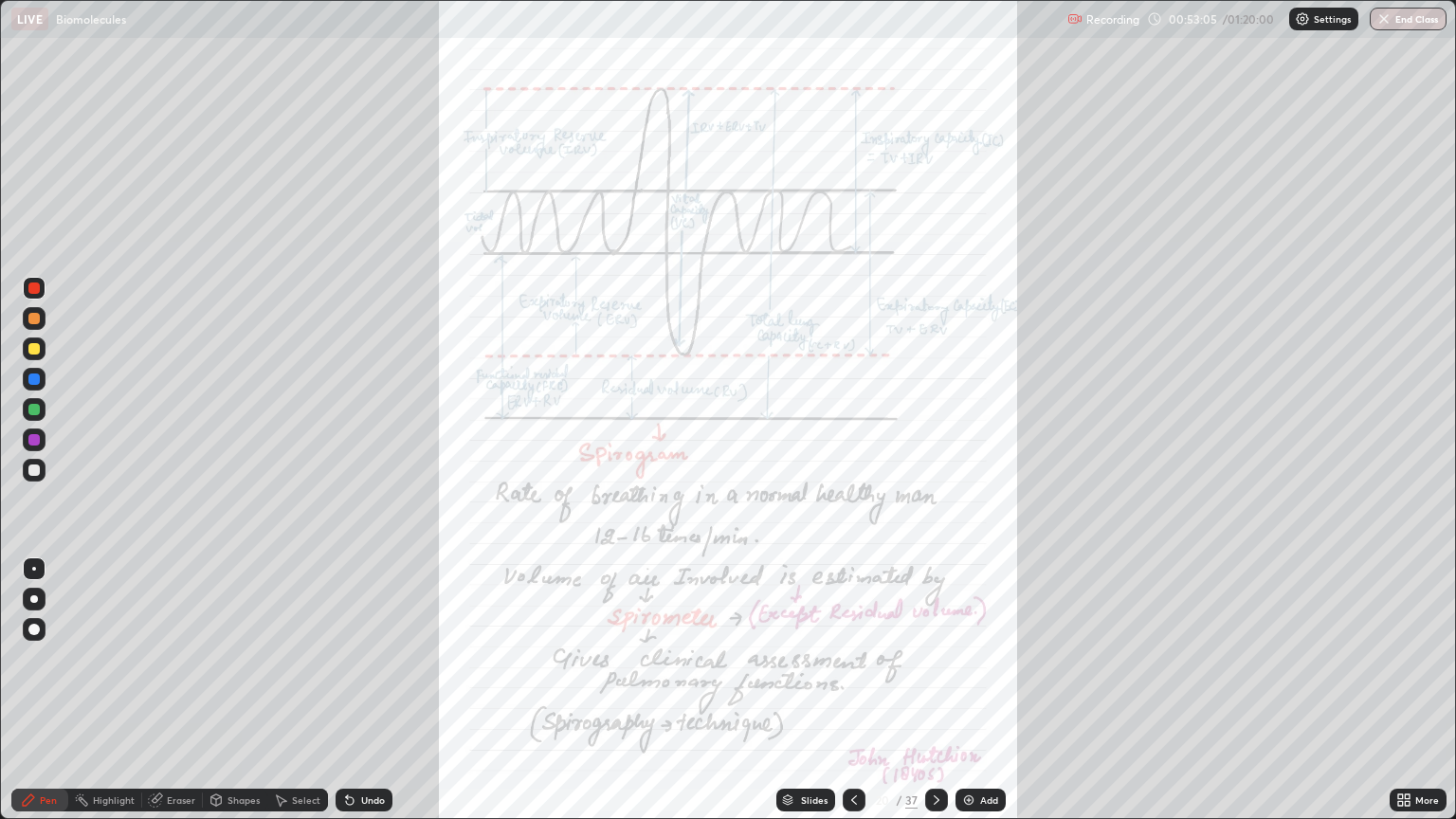 click at bounding box center [937, 800] 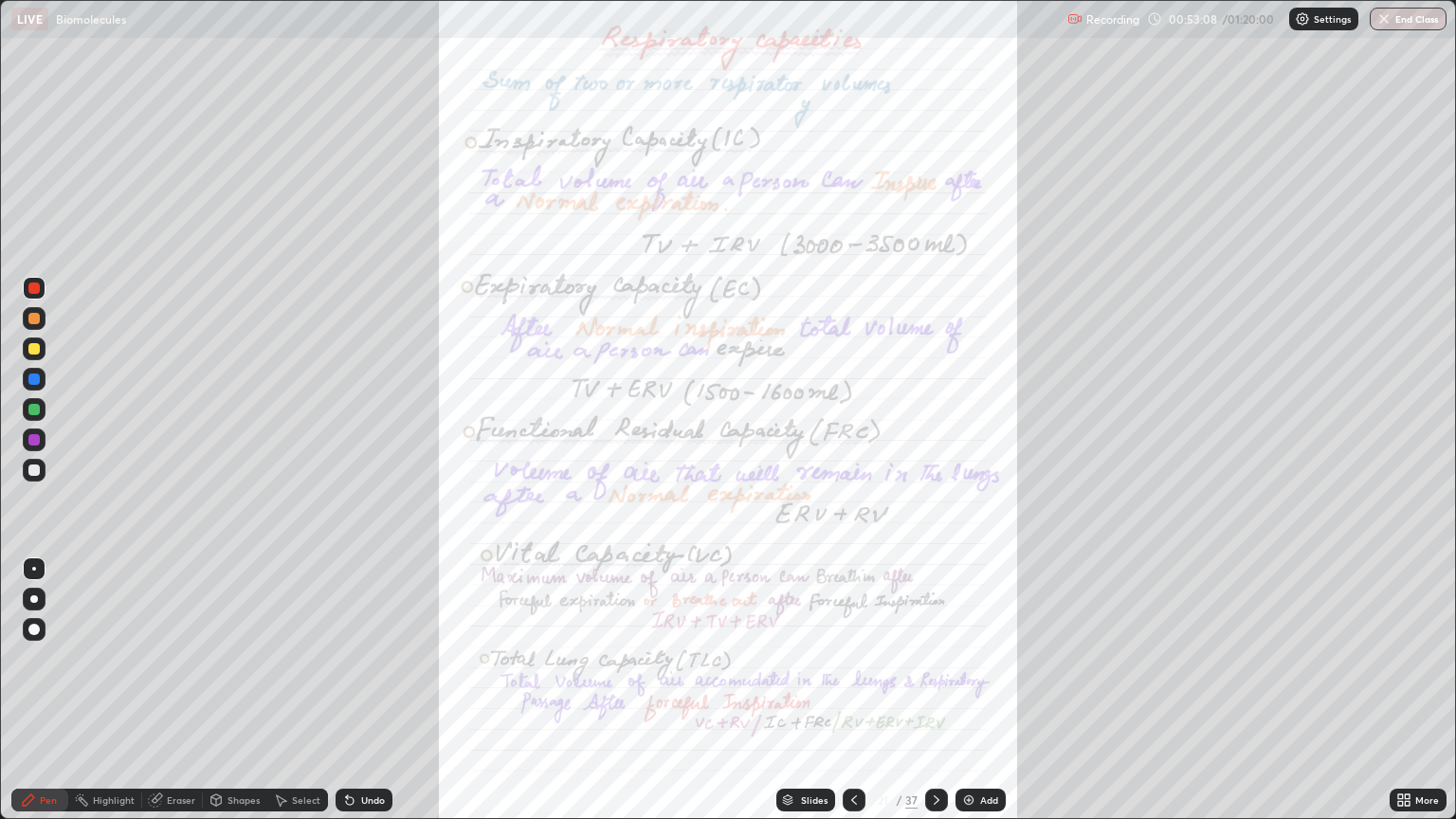 click 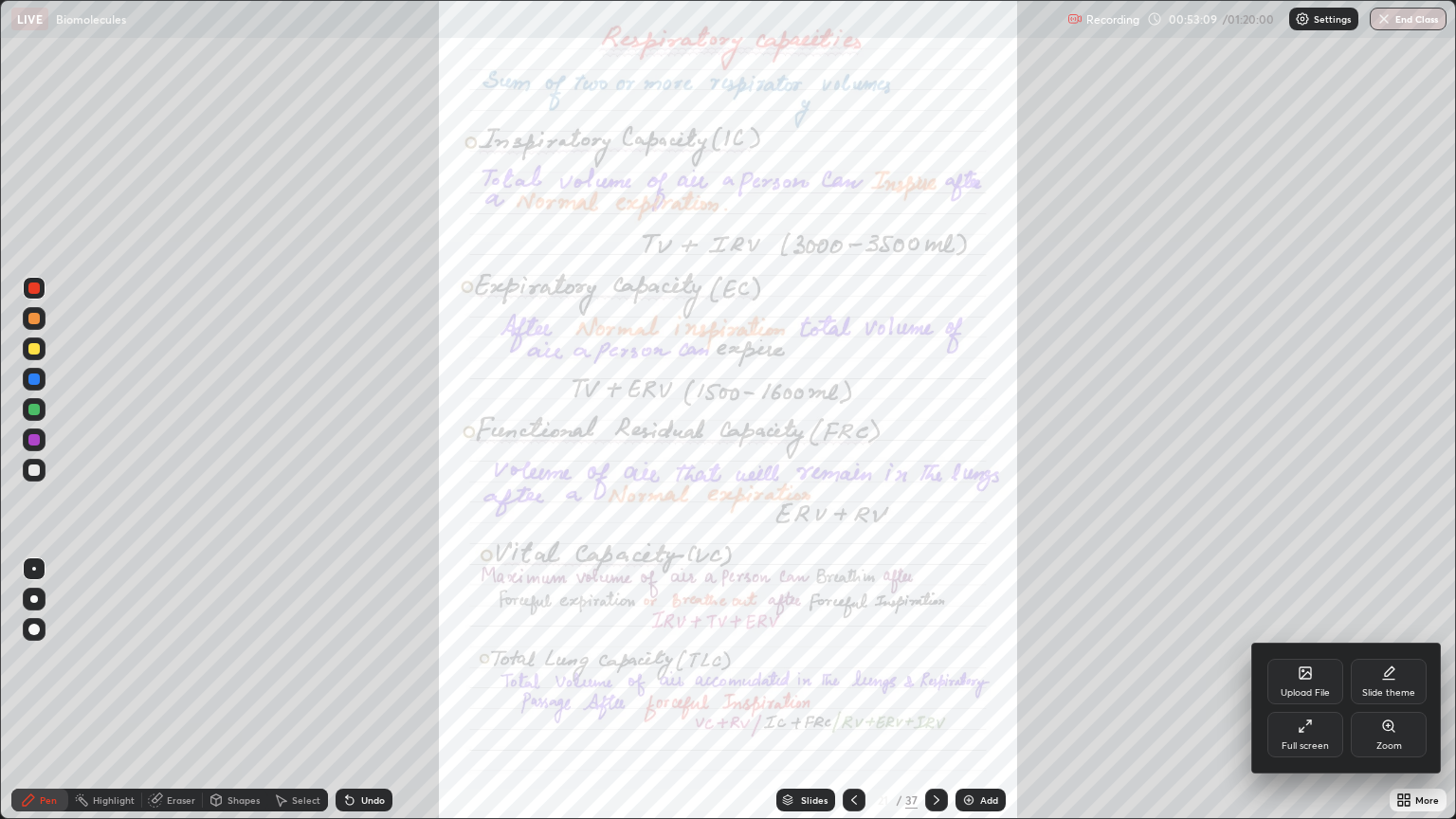 click 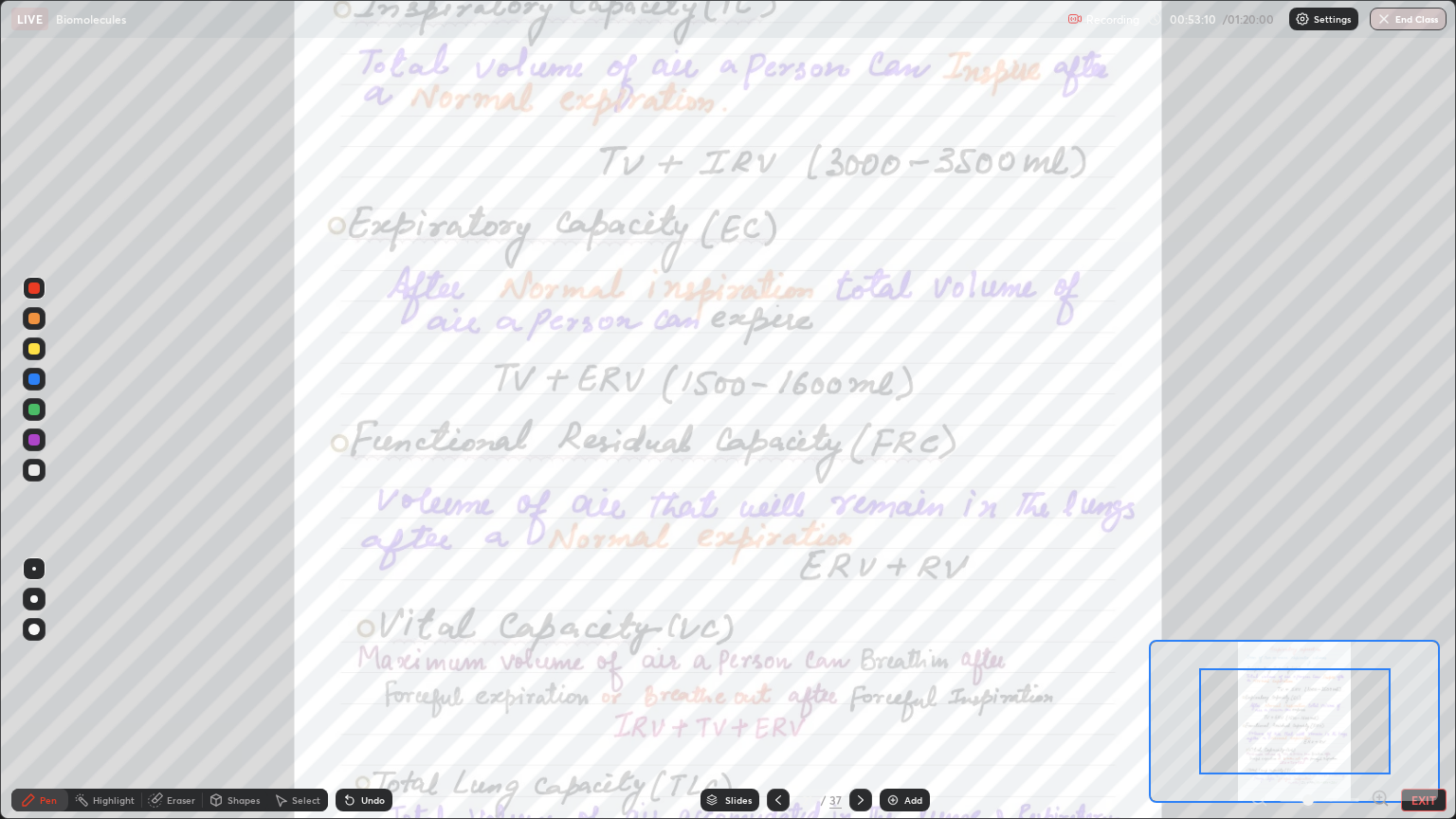 click 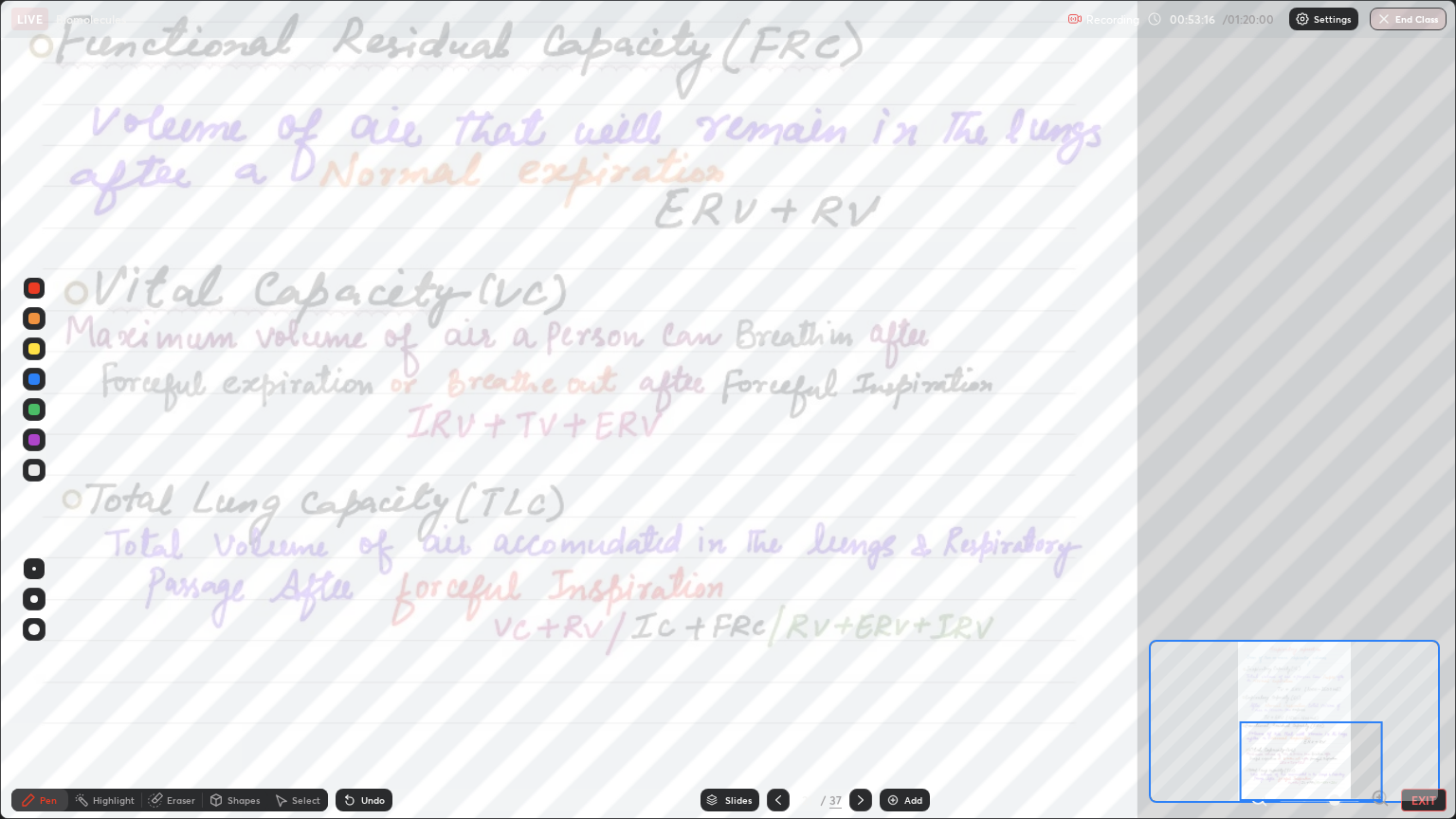 click at bounding box center (1311, 761) 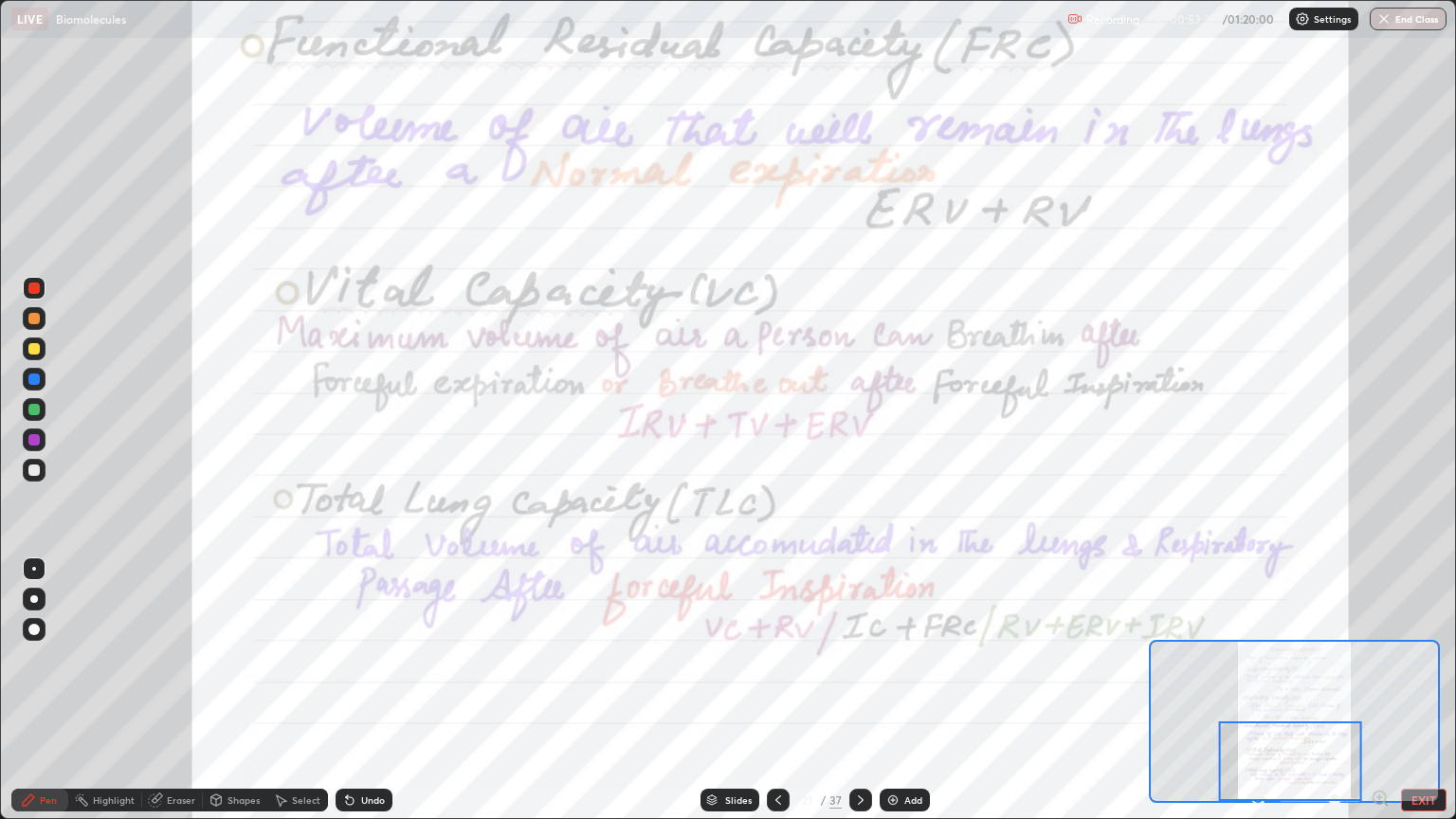 click at bounding box center [34, 440] 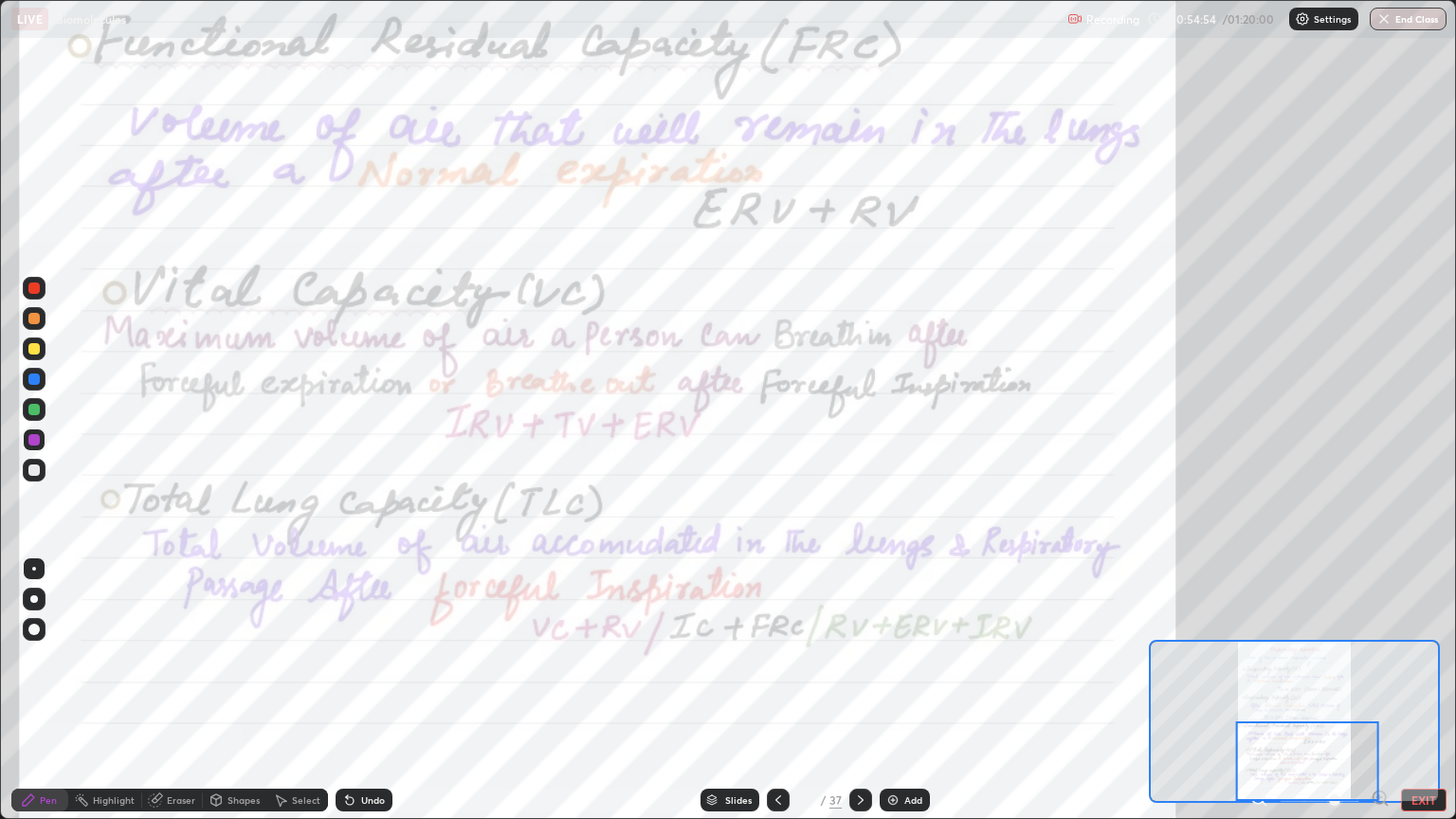 click on "Add" at bounding box center (904, 800) 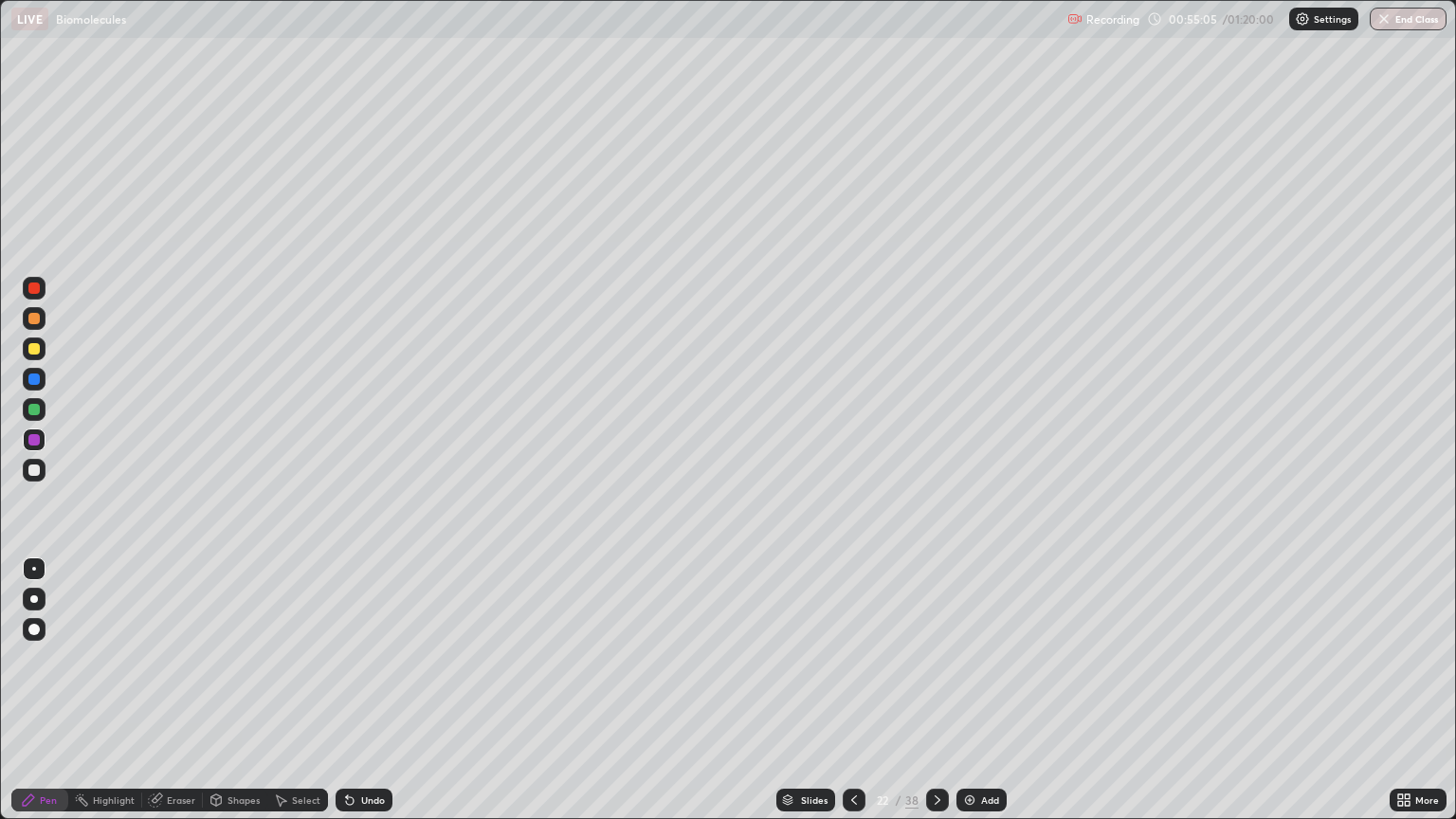 click at bounding box center [34, 318] 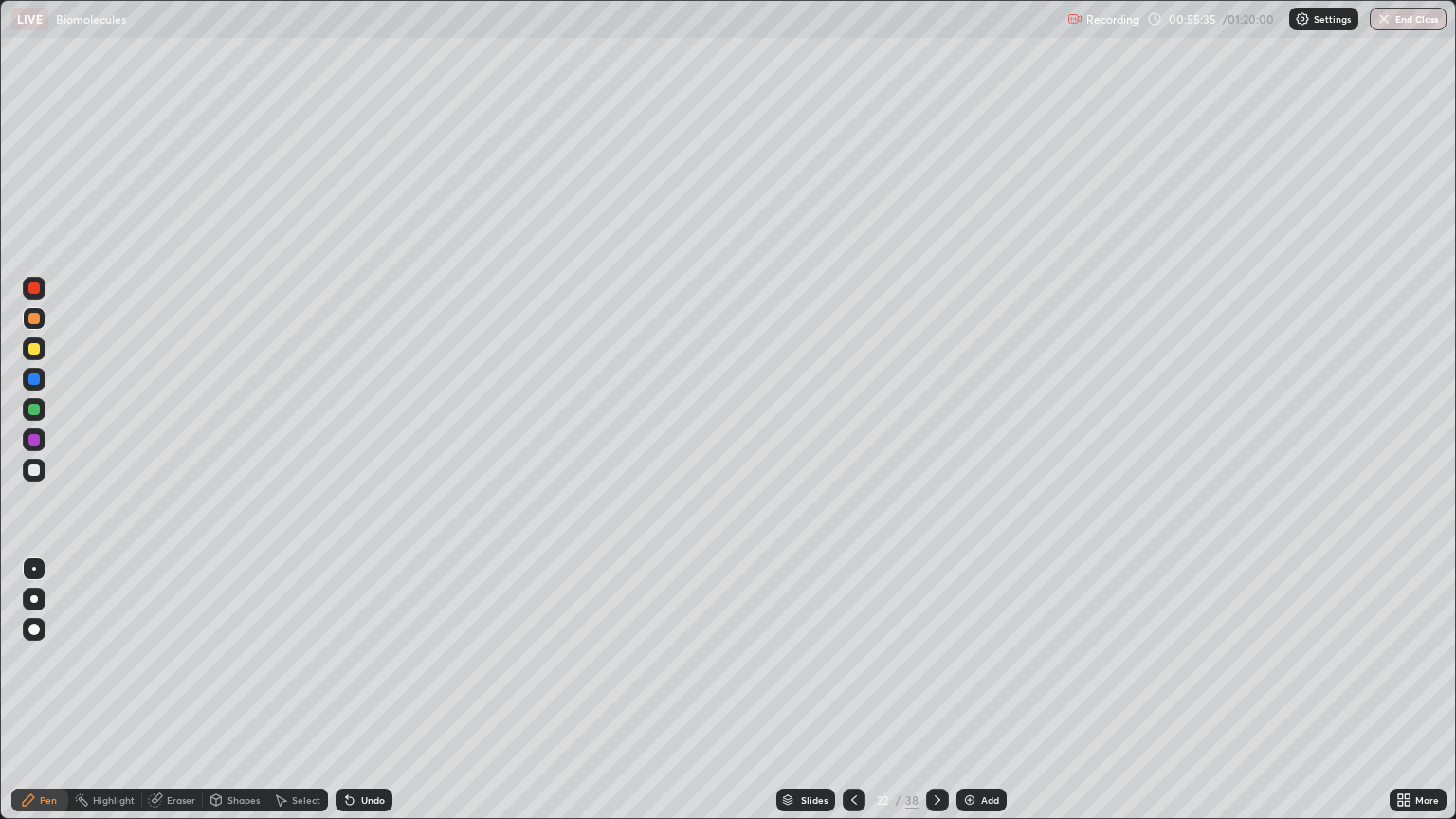 click at bounding box center (34, 440) 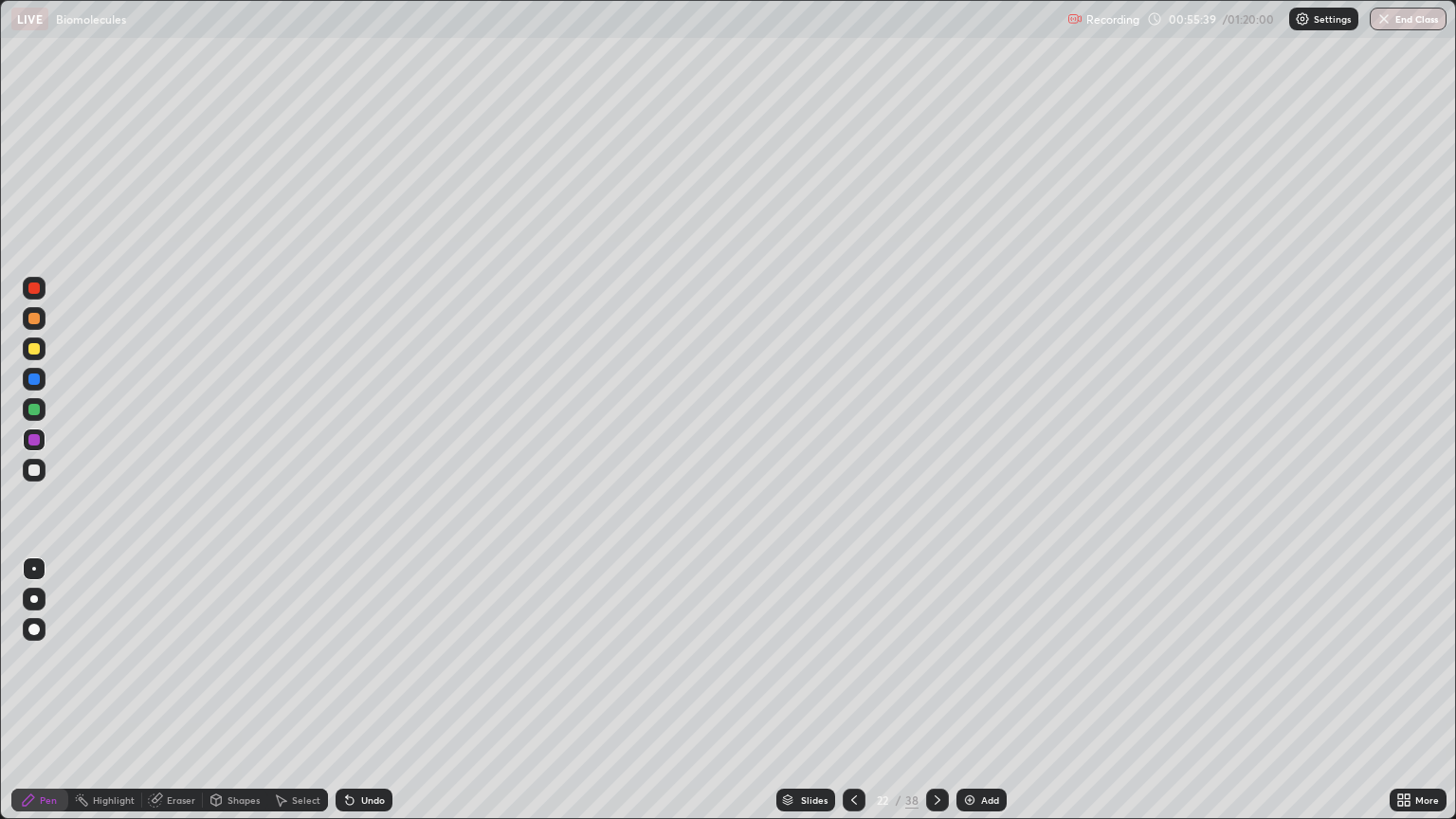 click at bounding box center [34, 288] 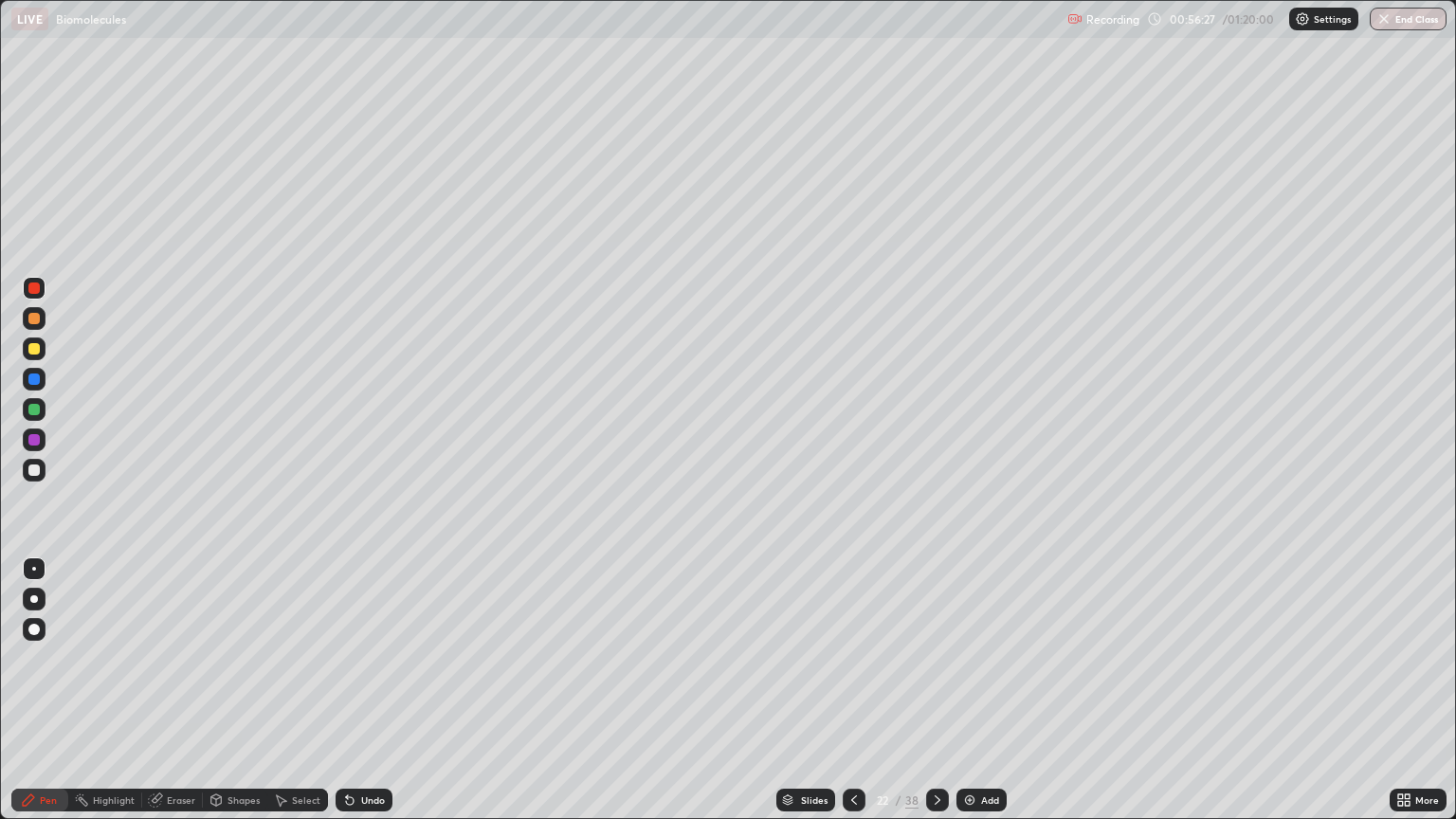 click at bounding box center (34, 349) 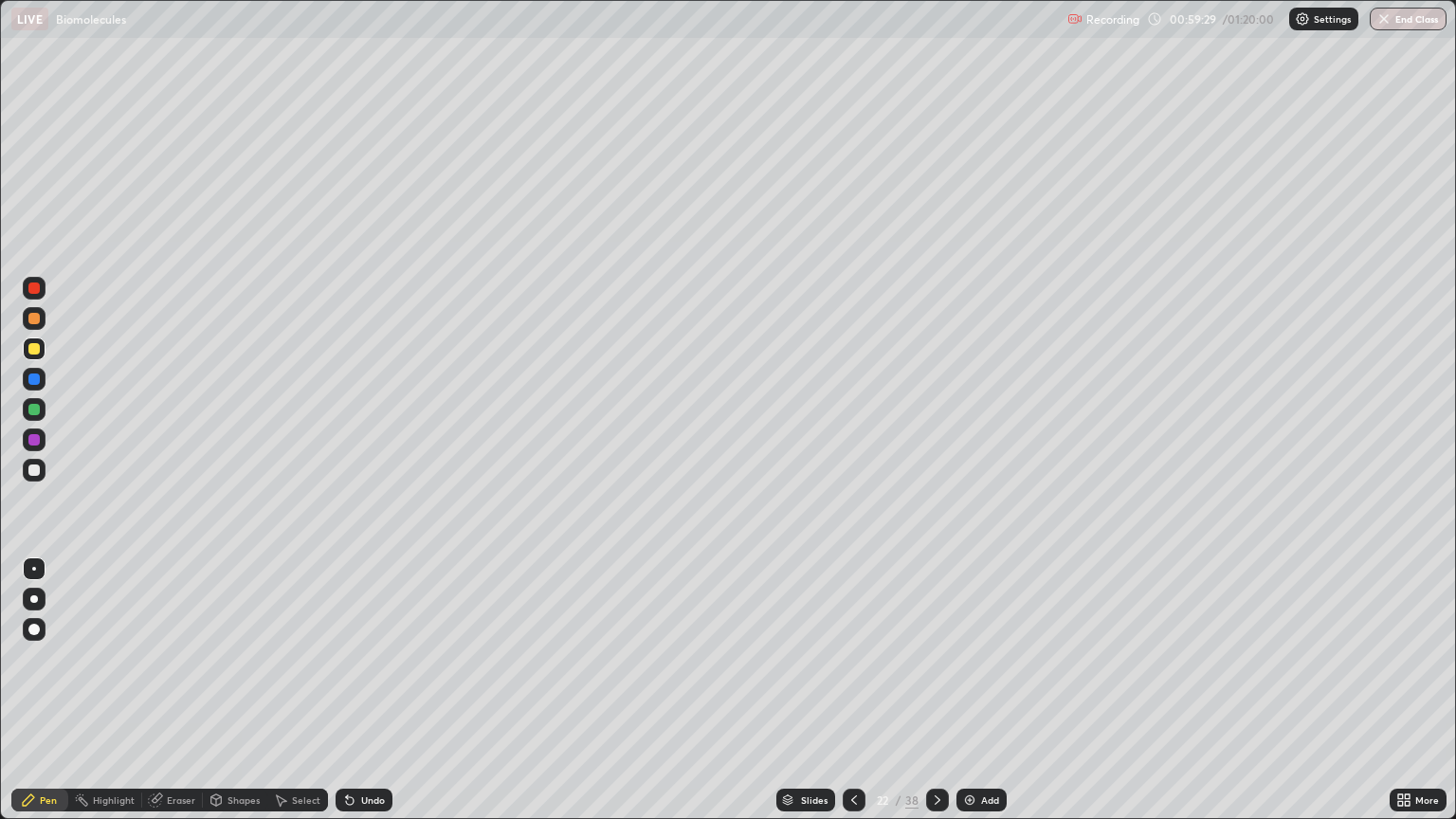 click 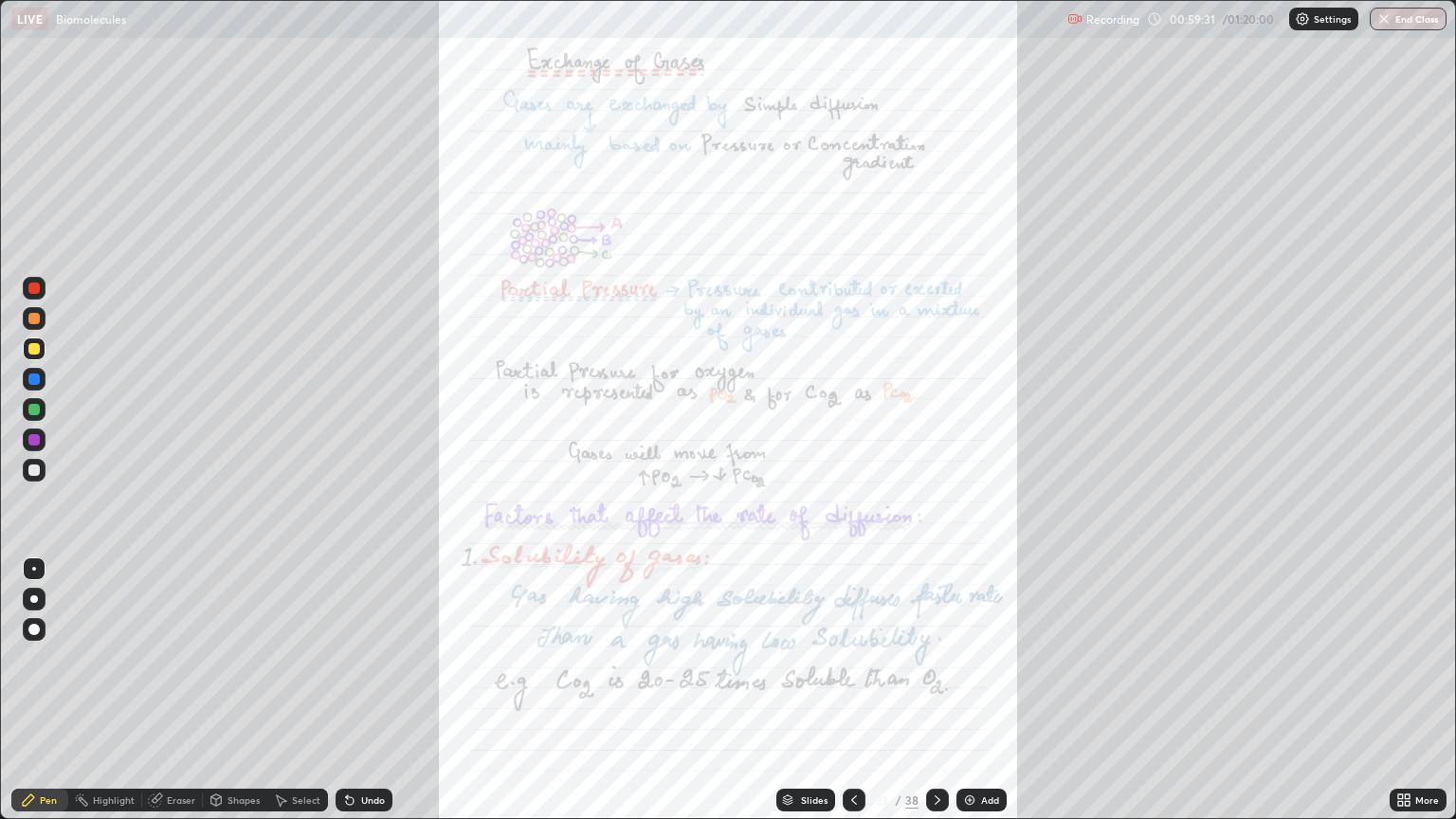 click 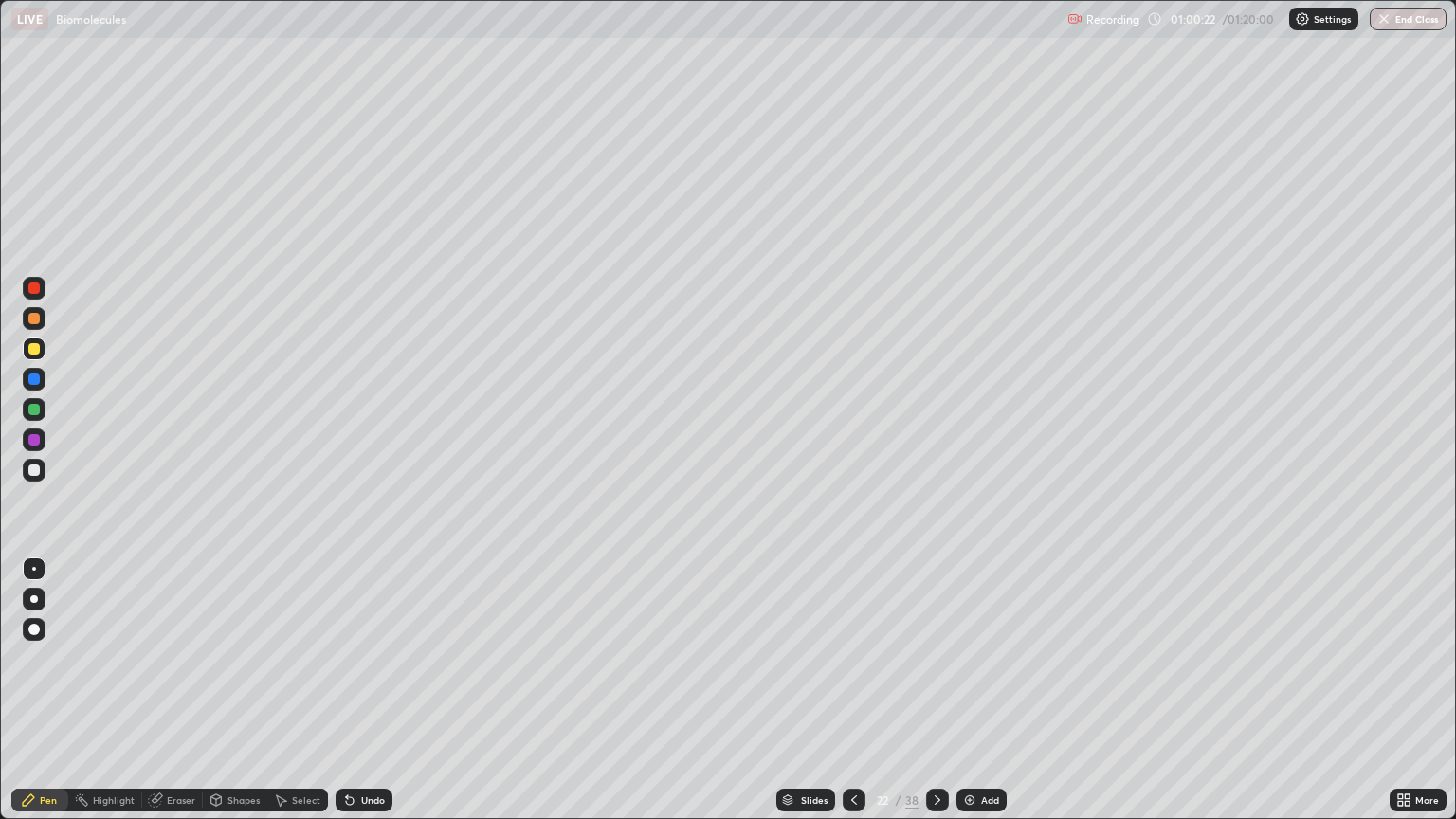 click on "Add" at bounding box center (981, 800) 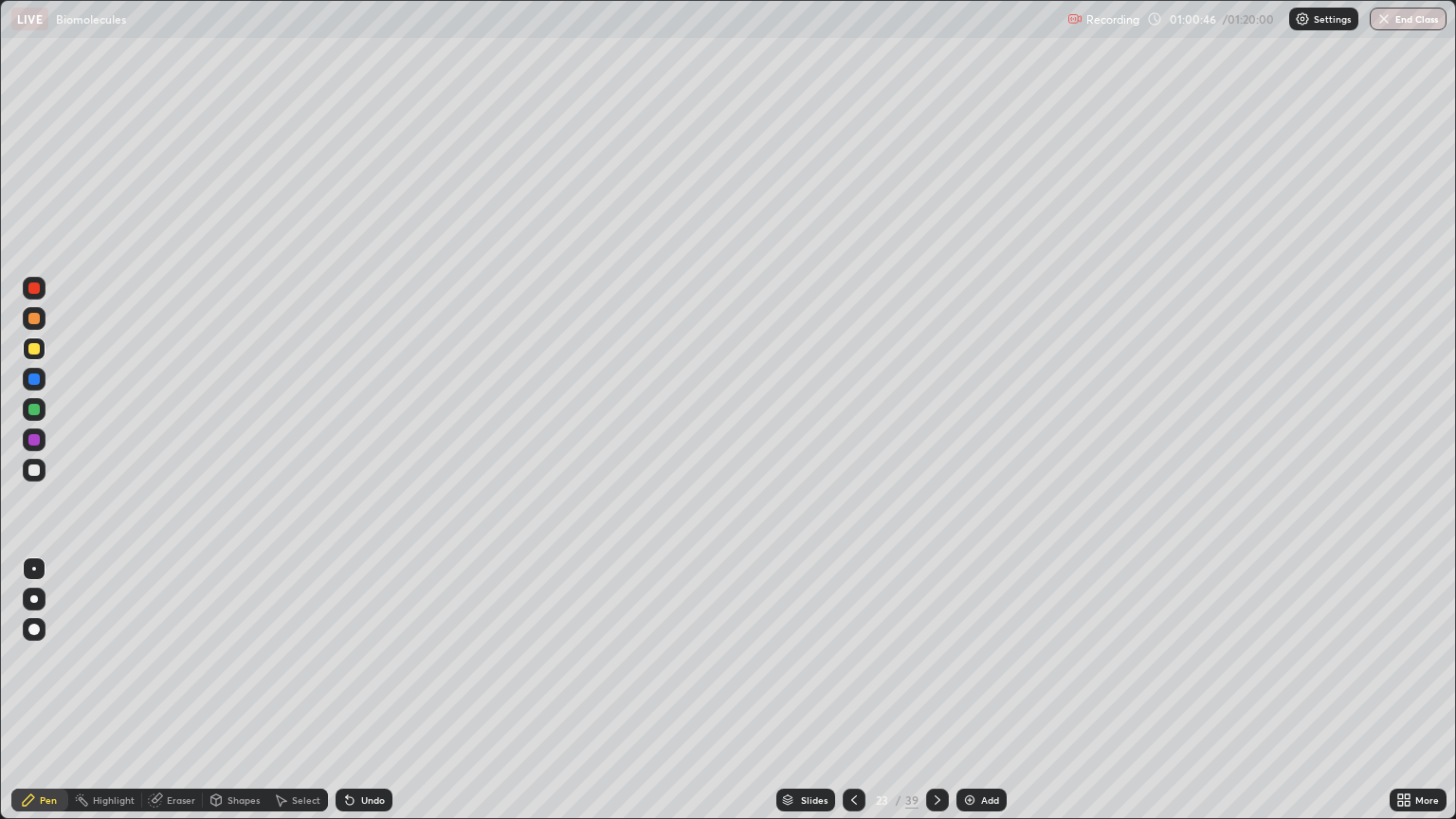 click at bounding box center (34, 440) 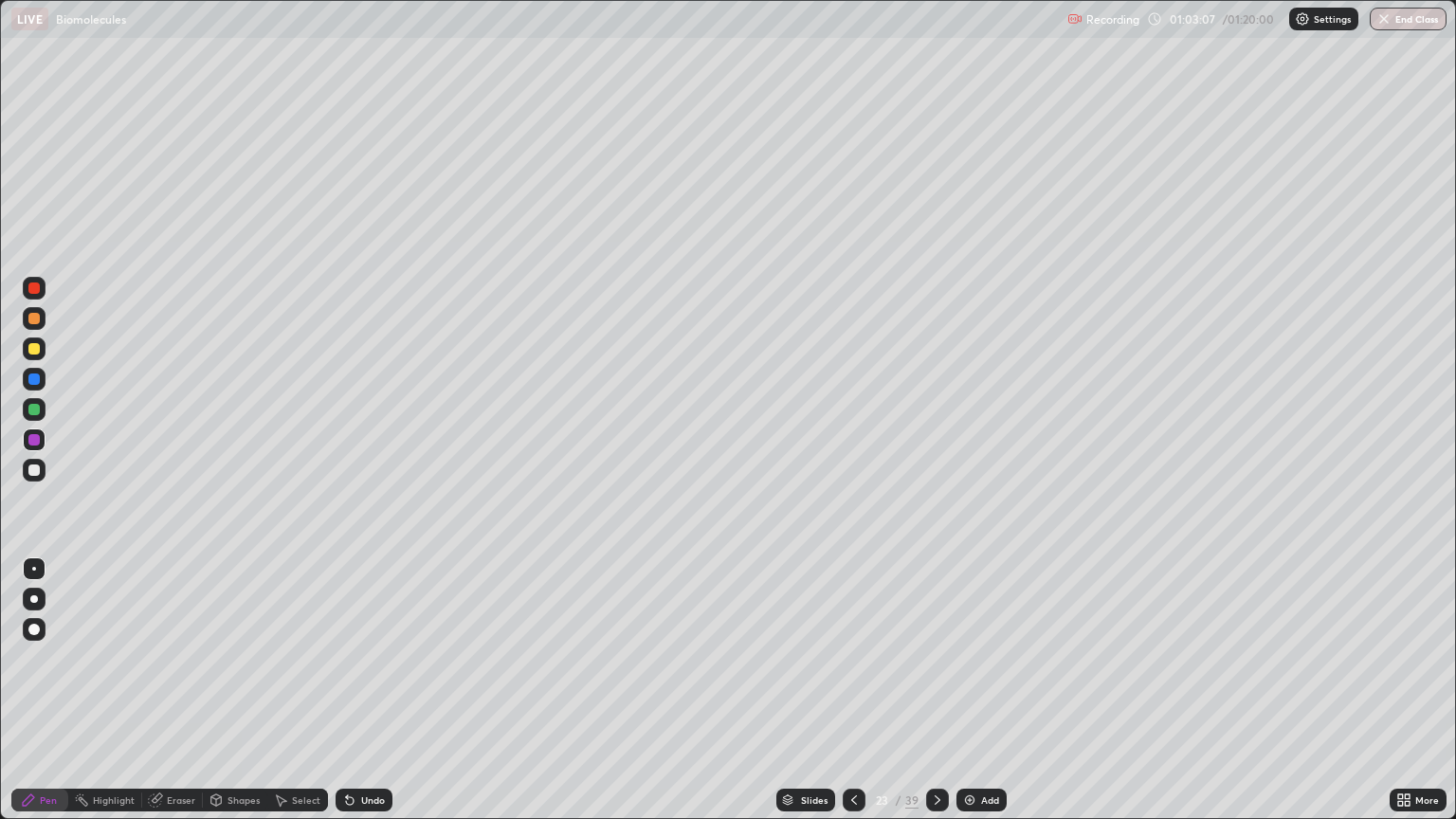 click 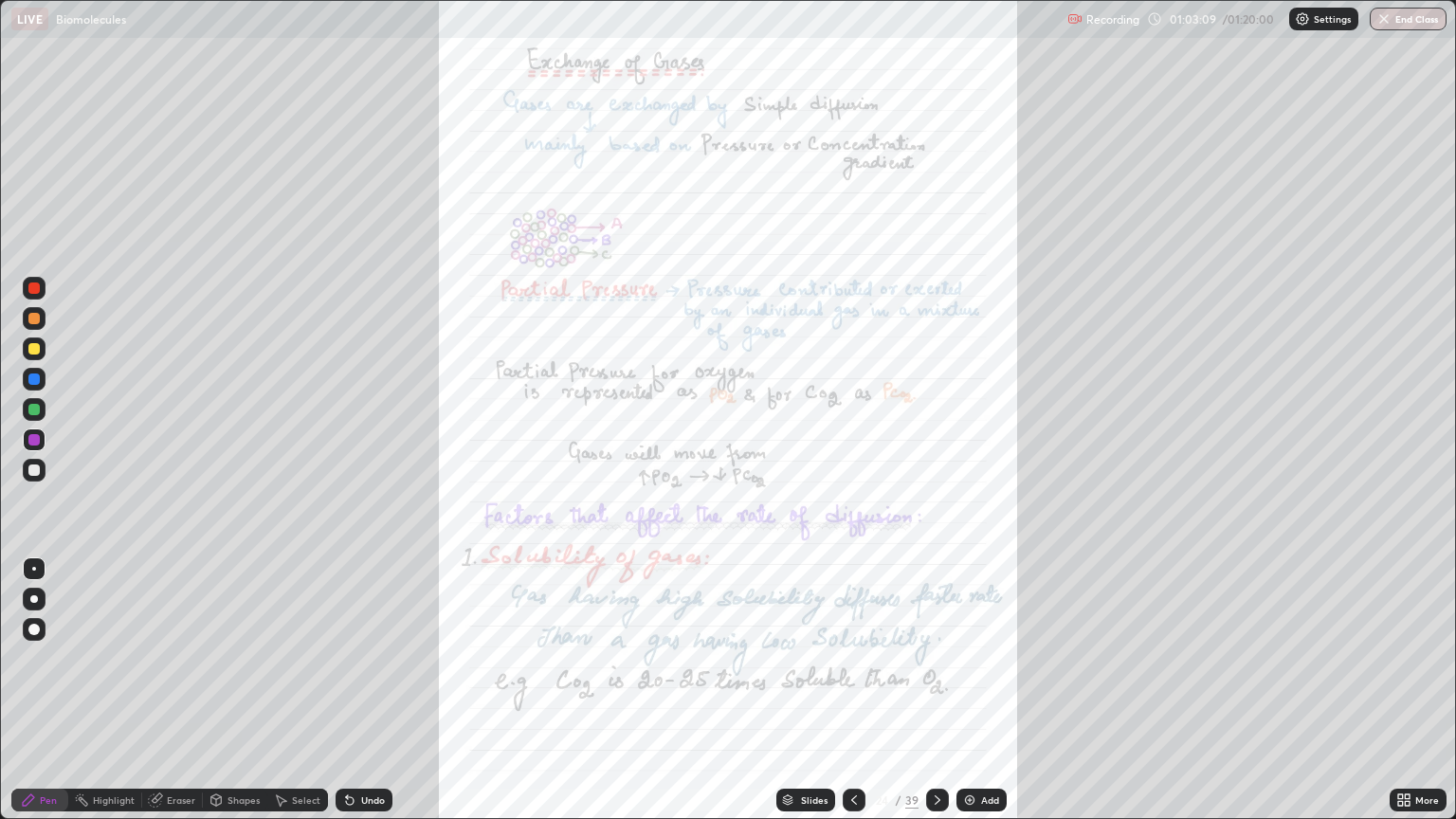 click at bounding box center [937, 800] 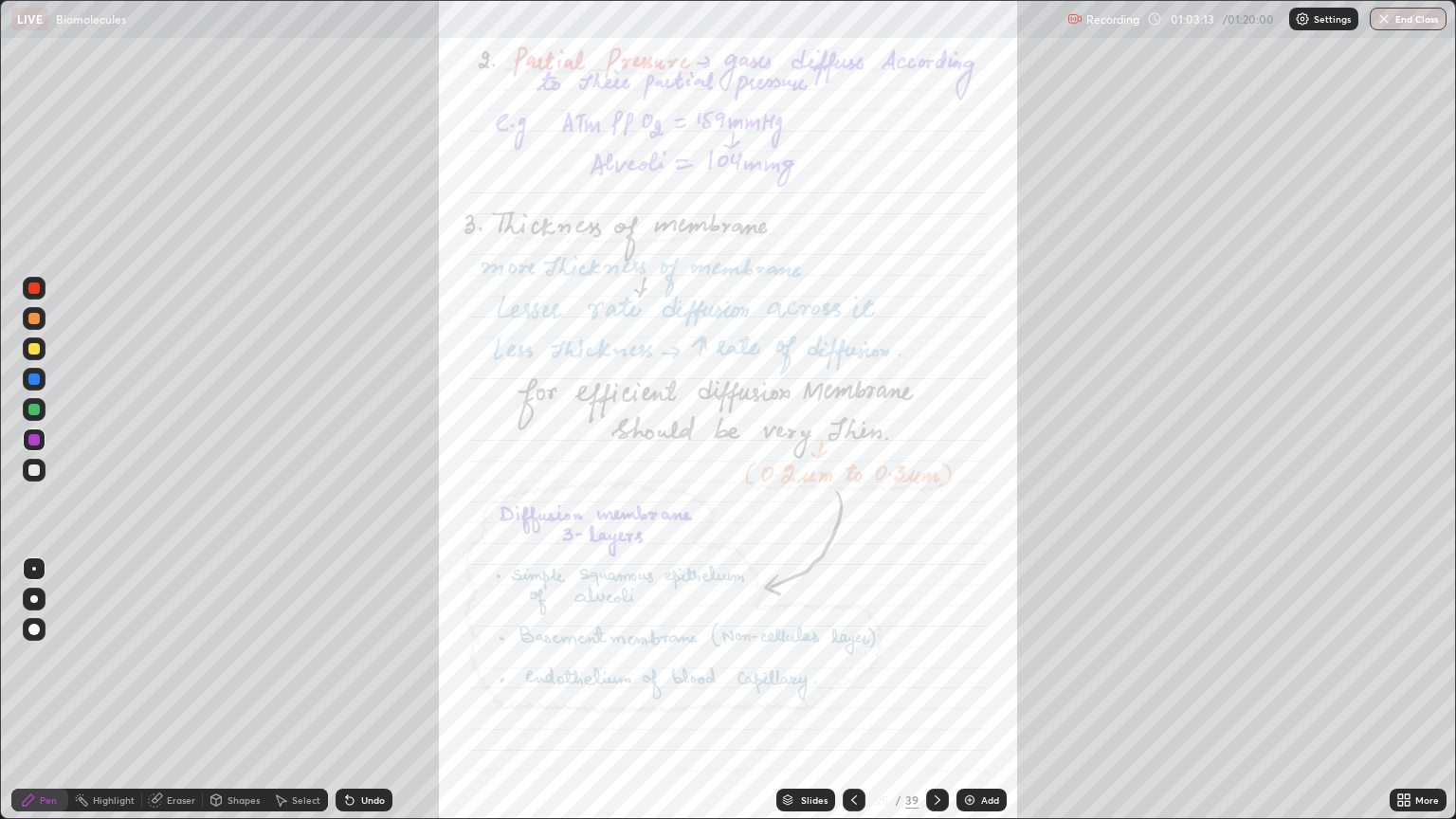 click at bounding box center [854, 800] 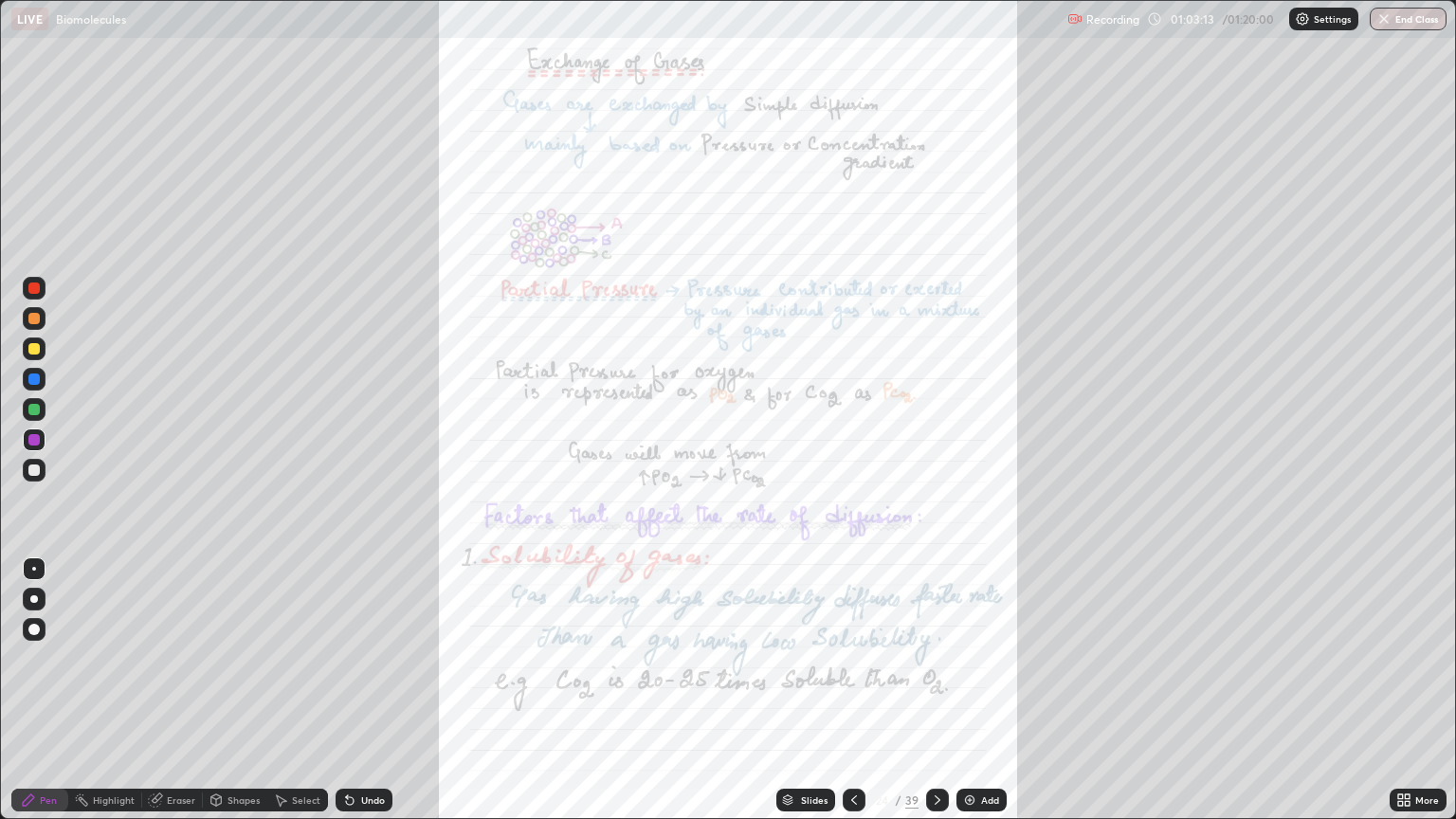 click at bounding box center [854, 800] 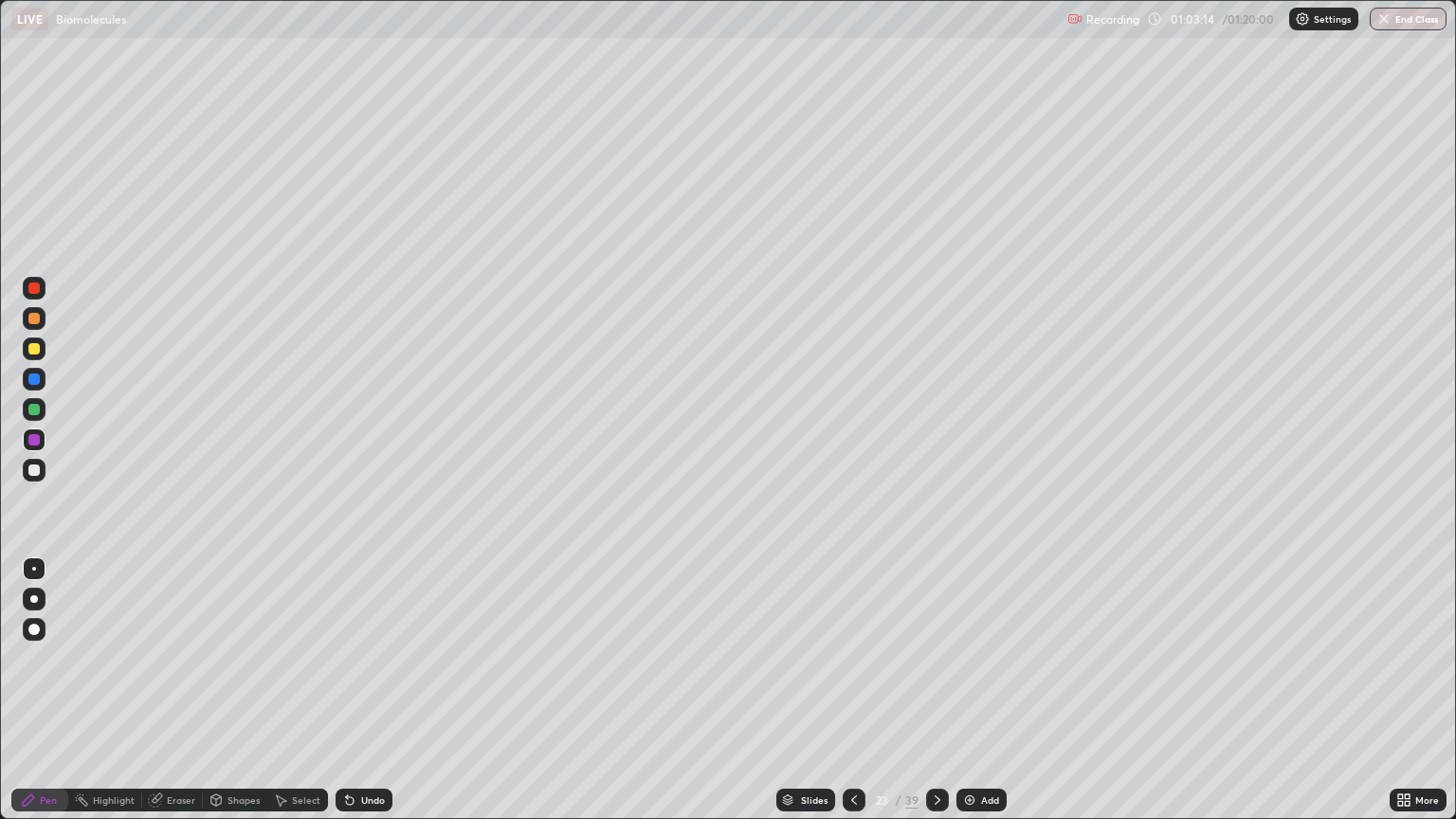 click at bounding box center (937, 800) 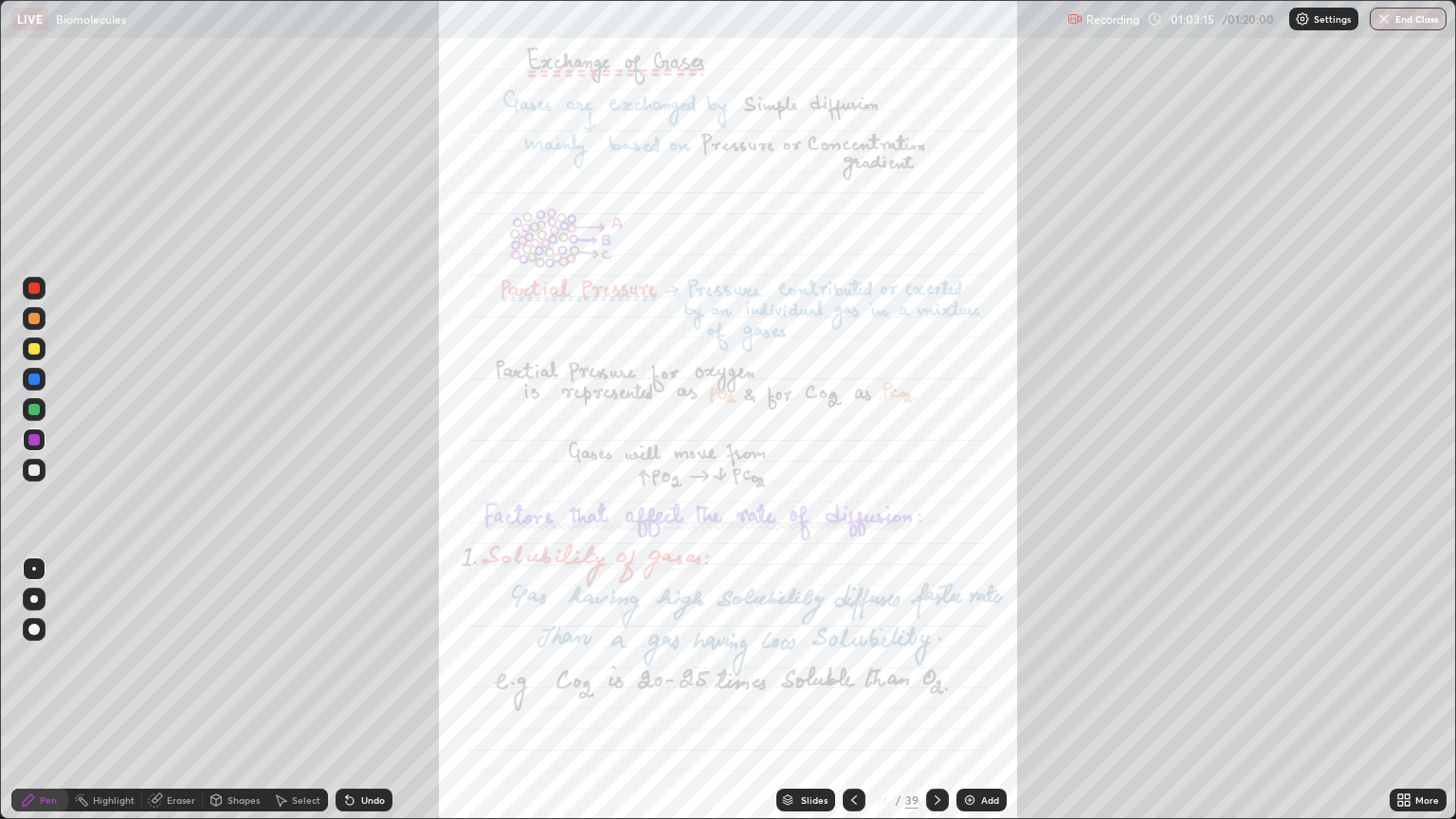 click 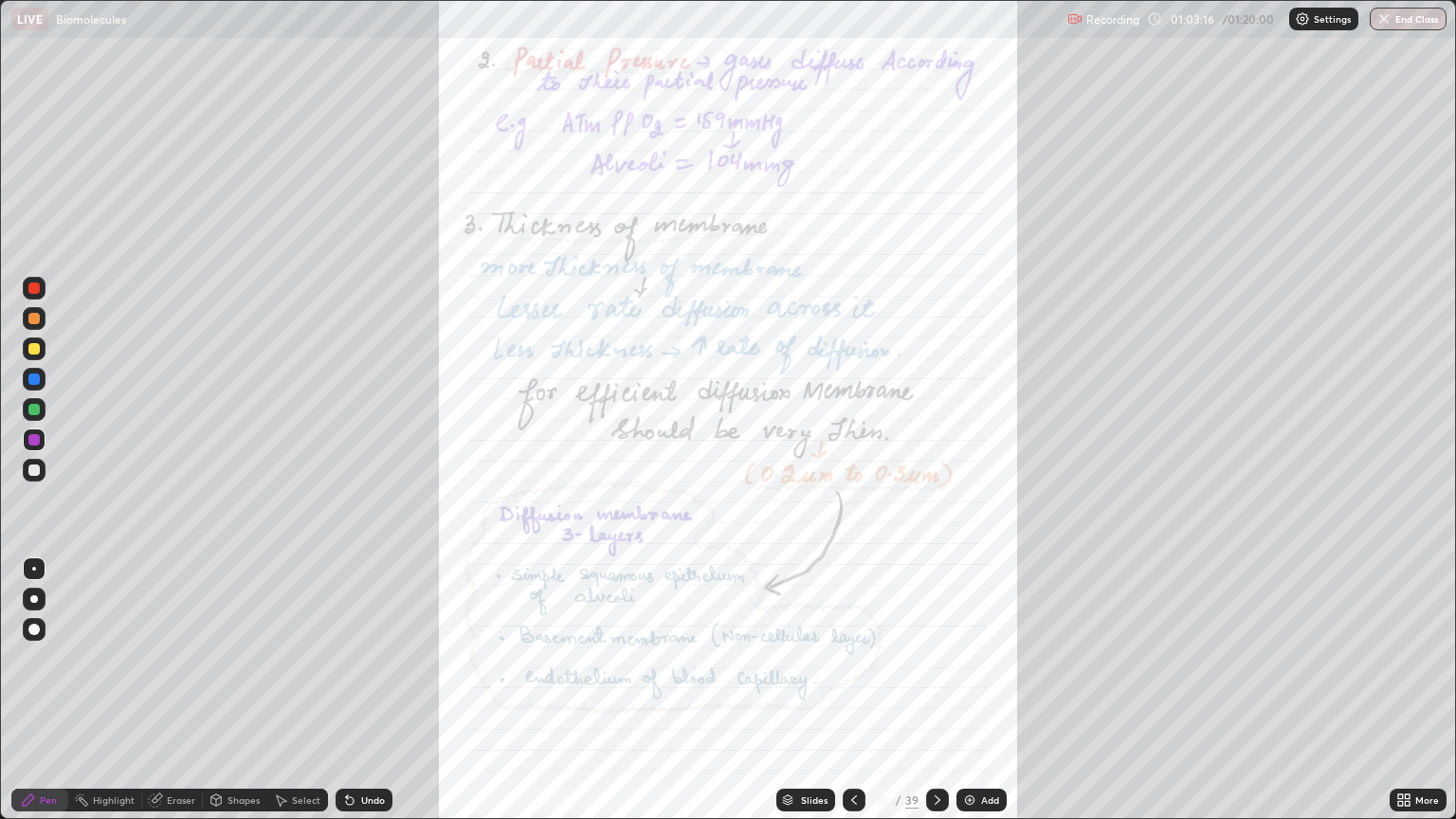 click at bounding box center [937, 800] 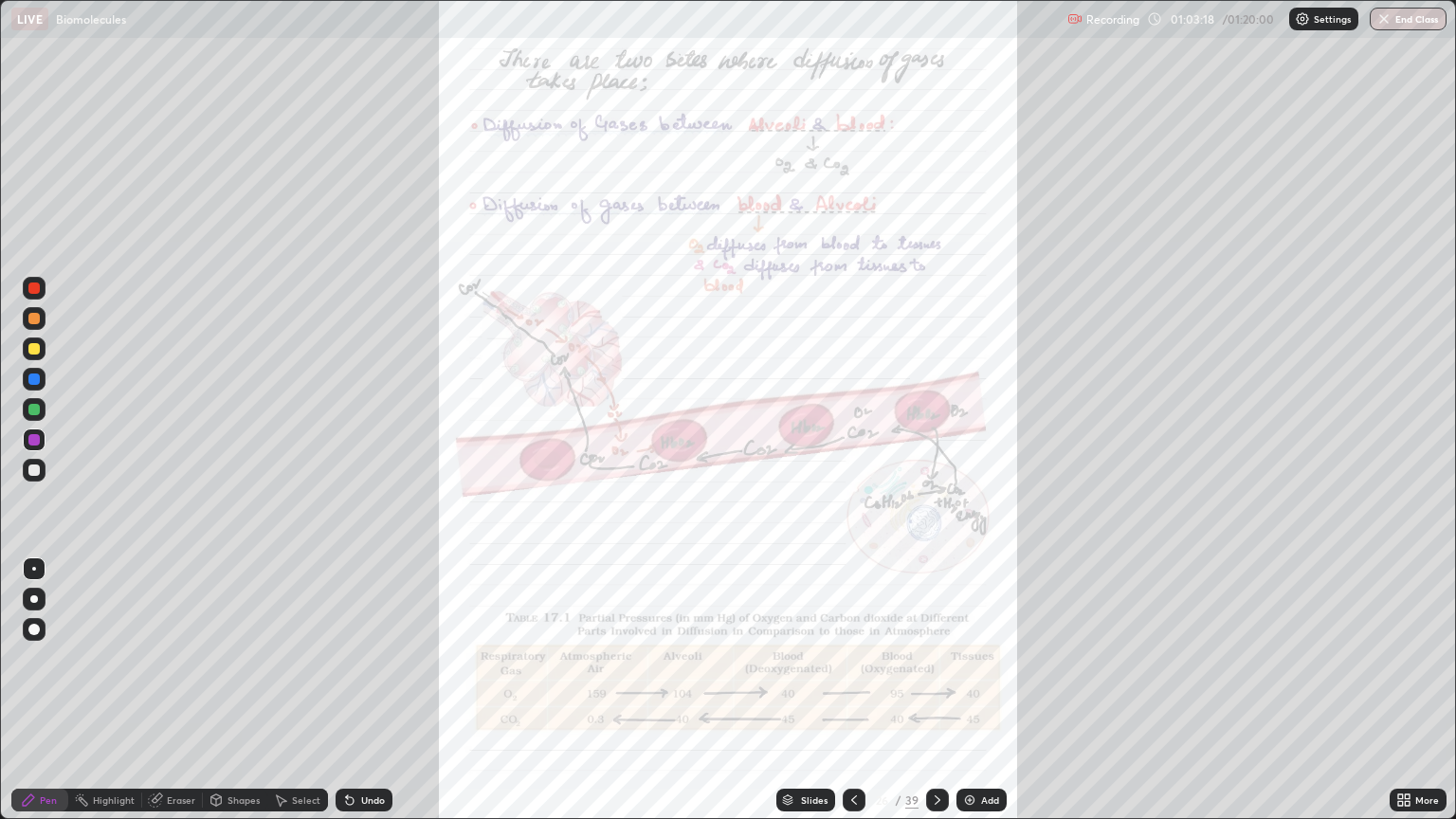 click 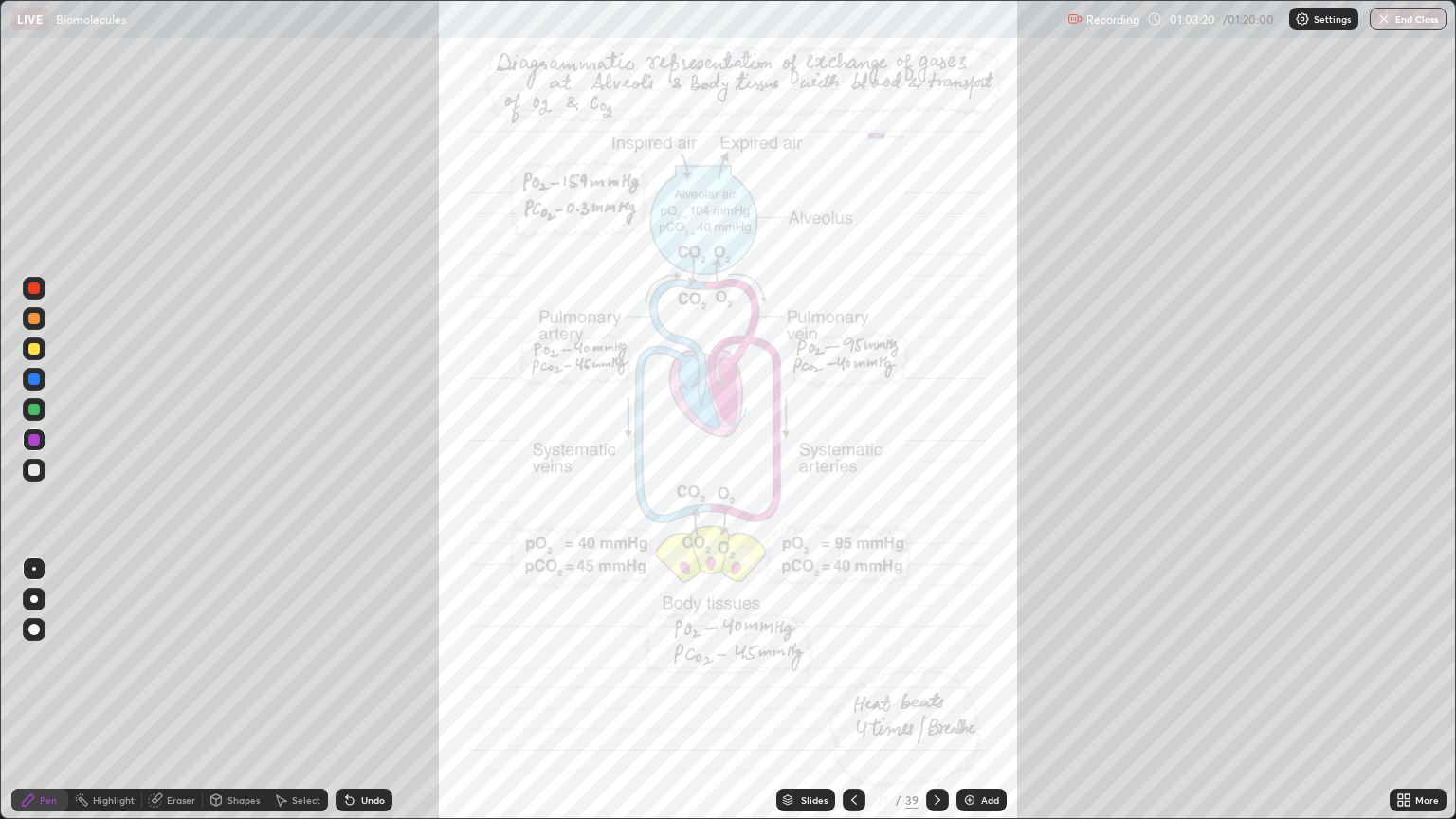click 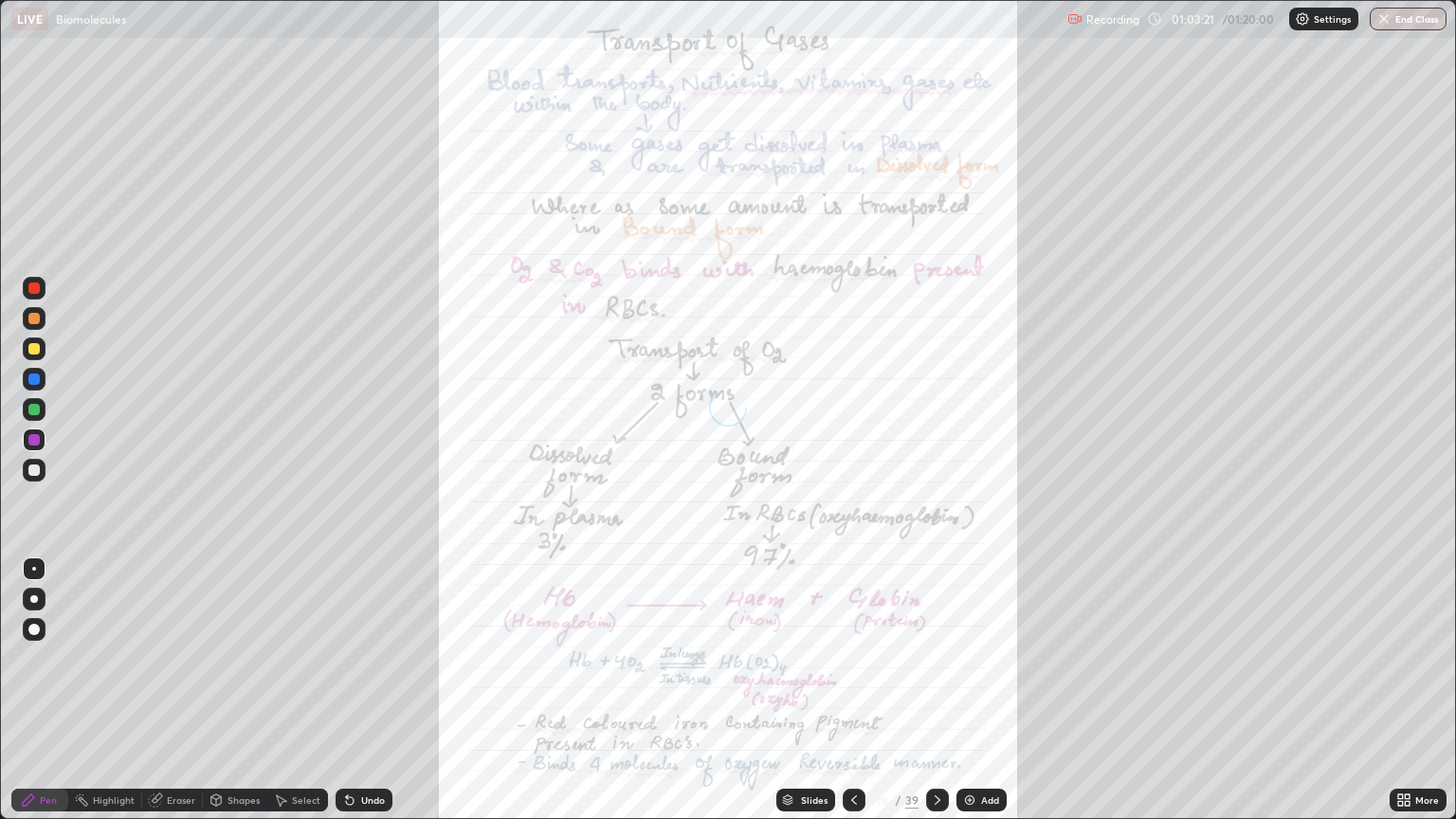 click 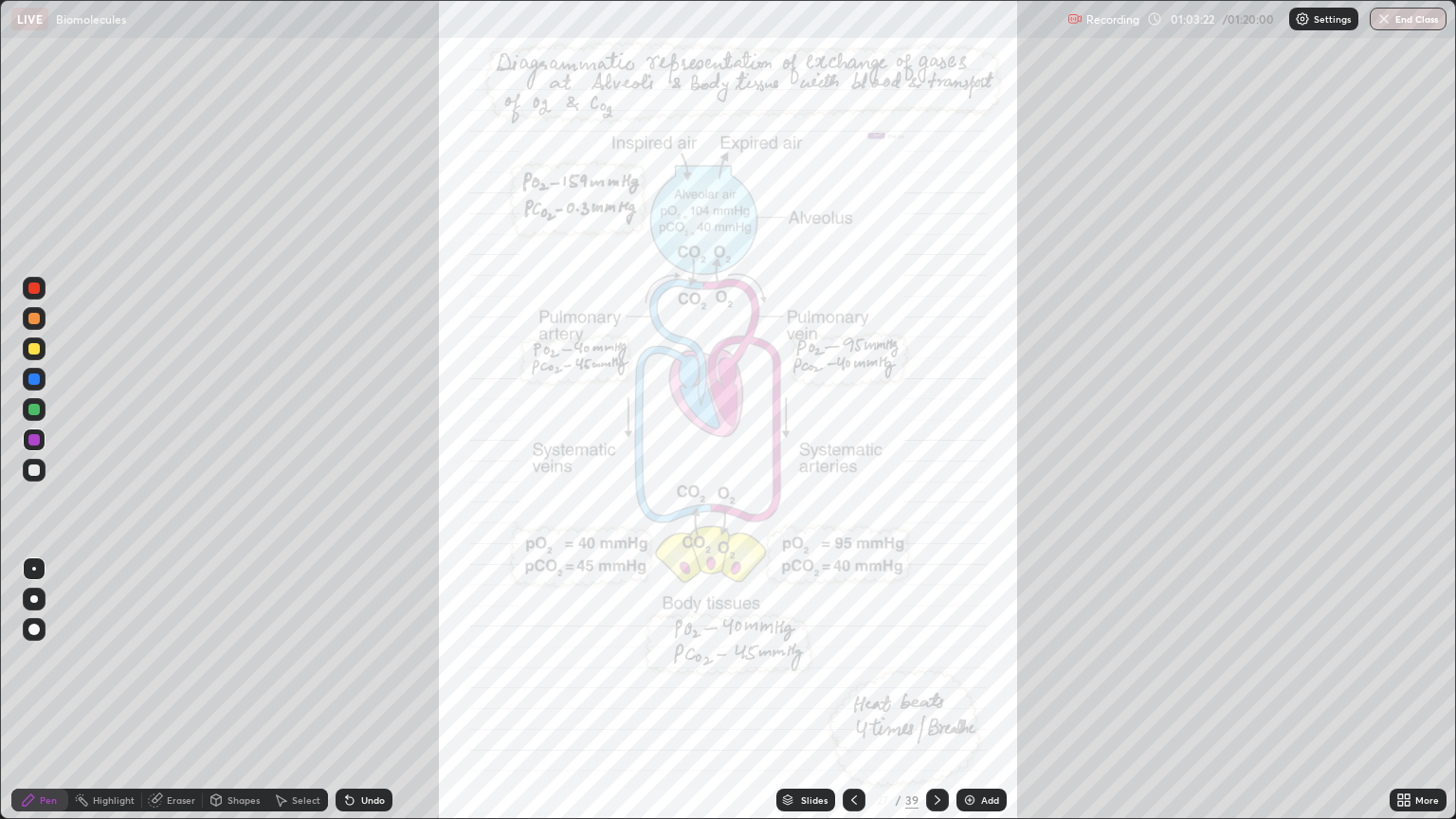 click 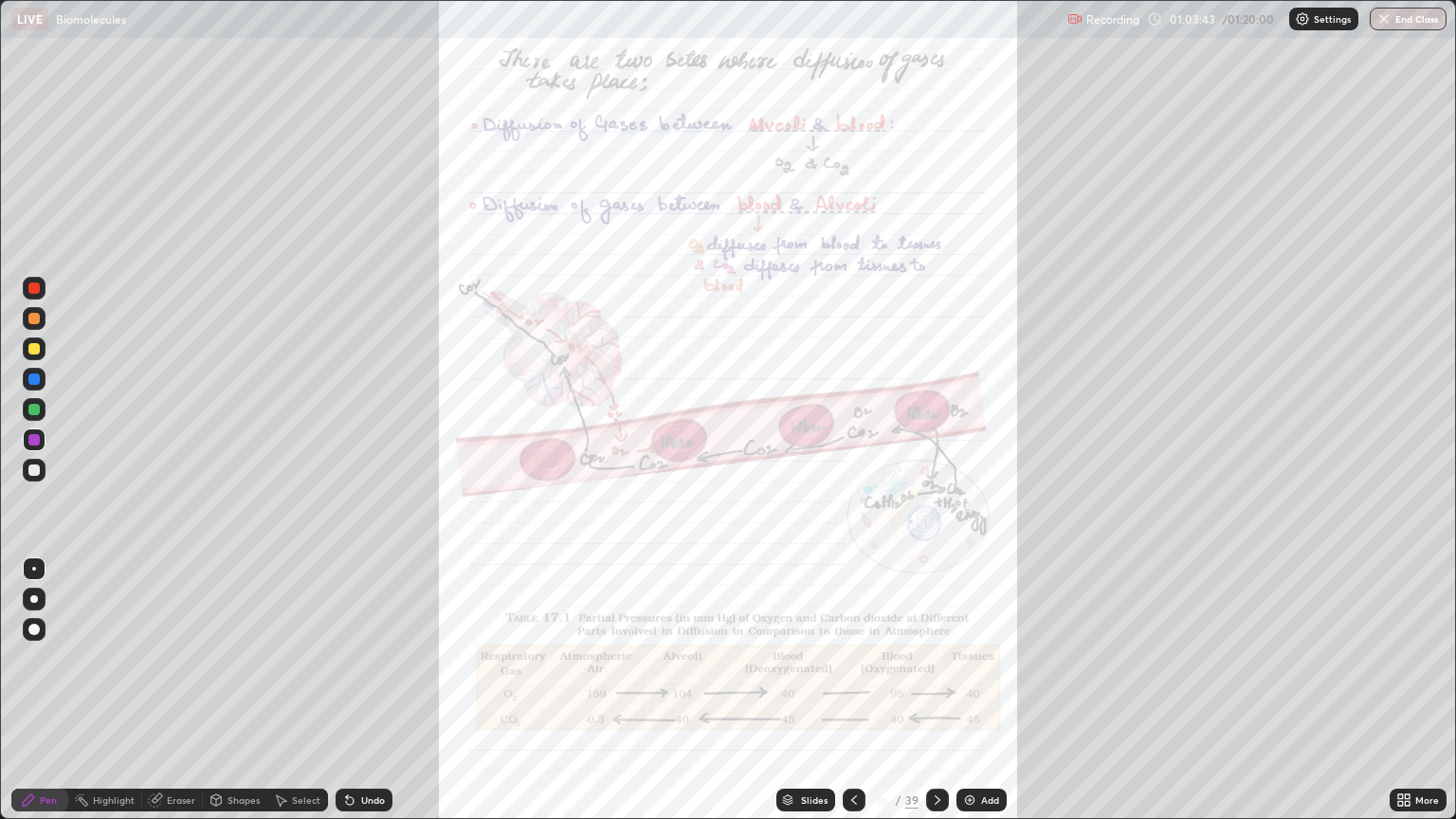 click at bounding box center [854, 800] 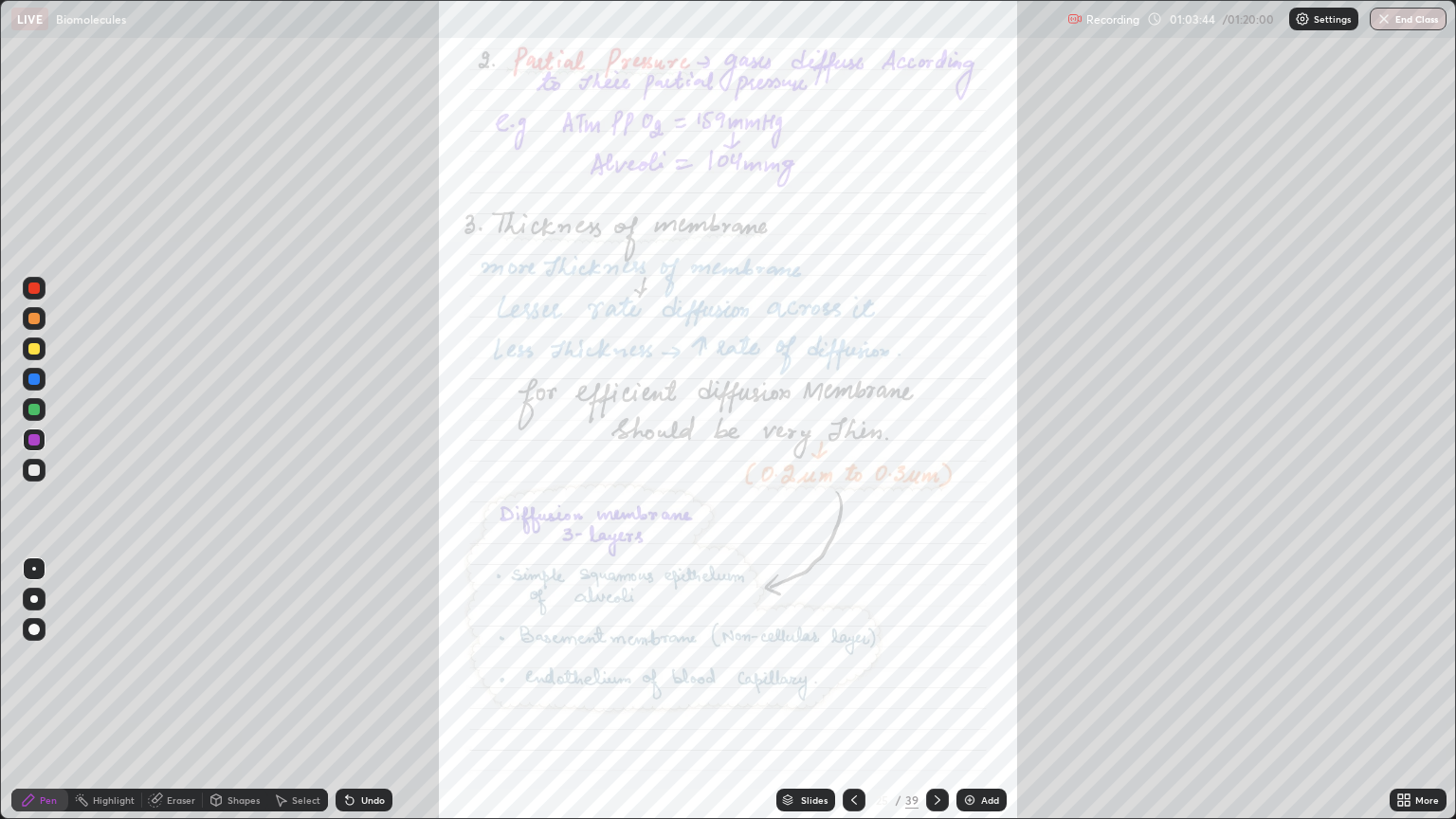 click at bounding box center [854, 800] 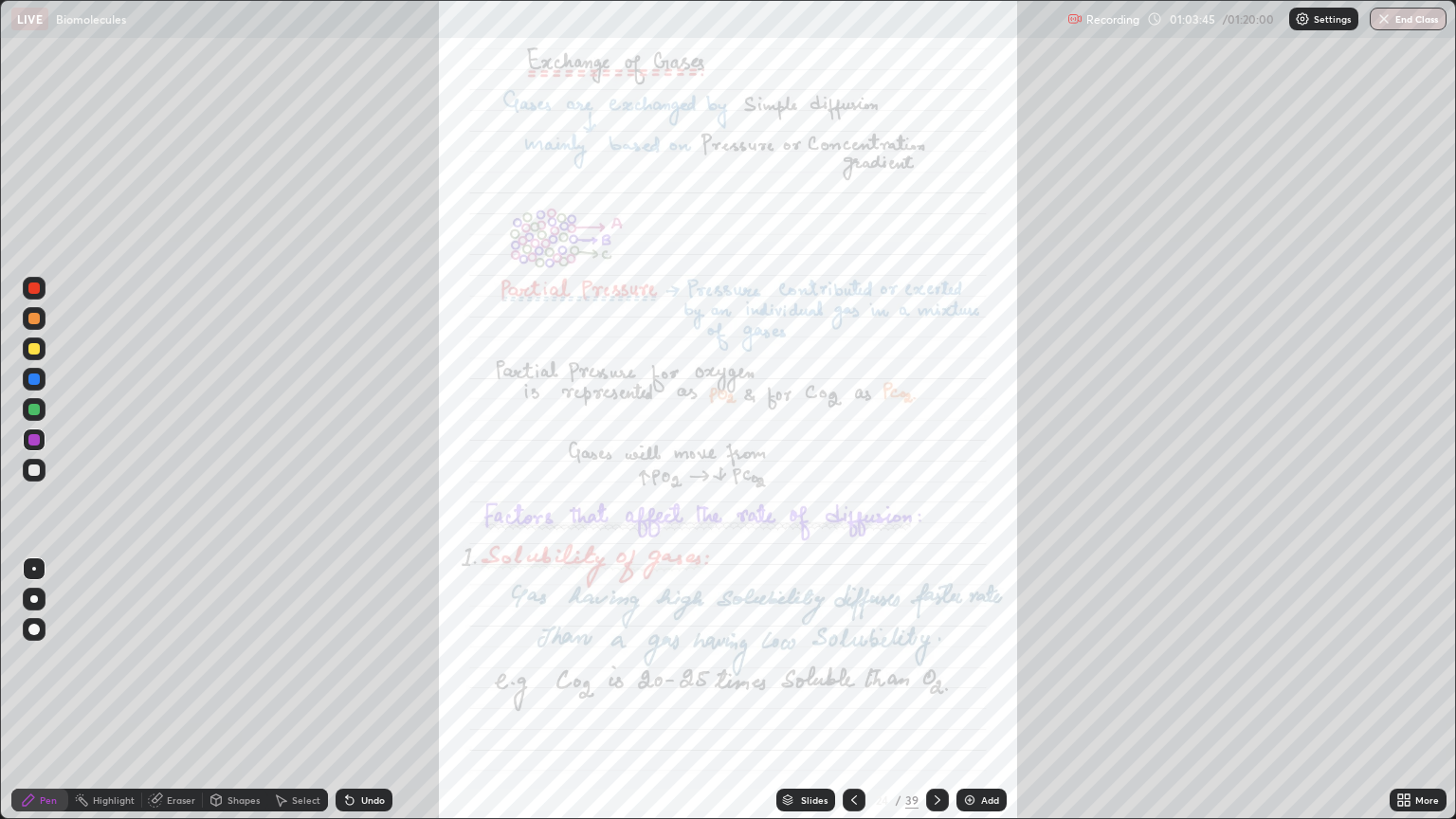 click at bounding box center [854, 800] 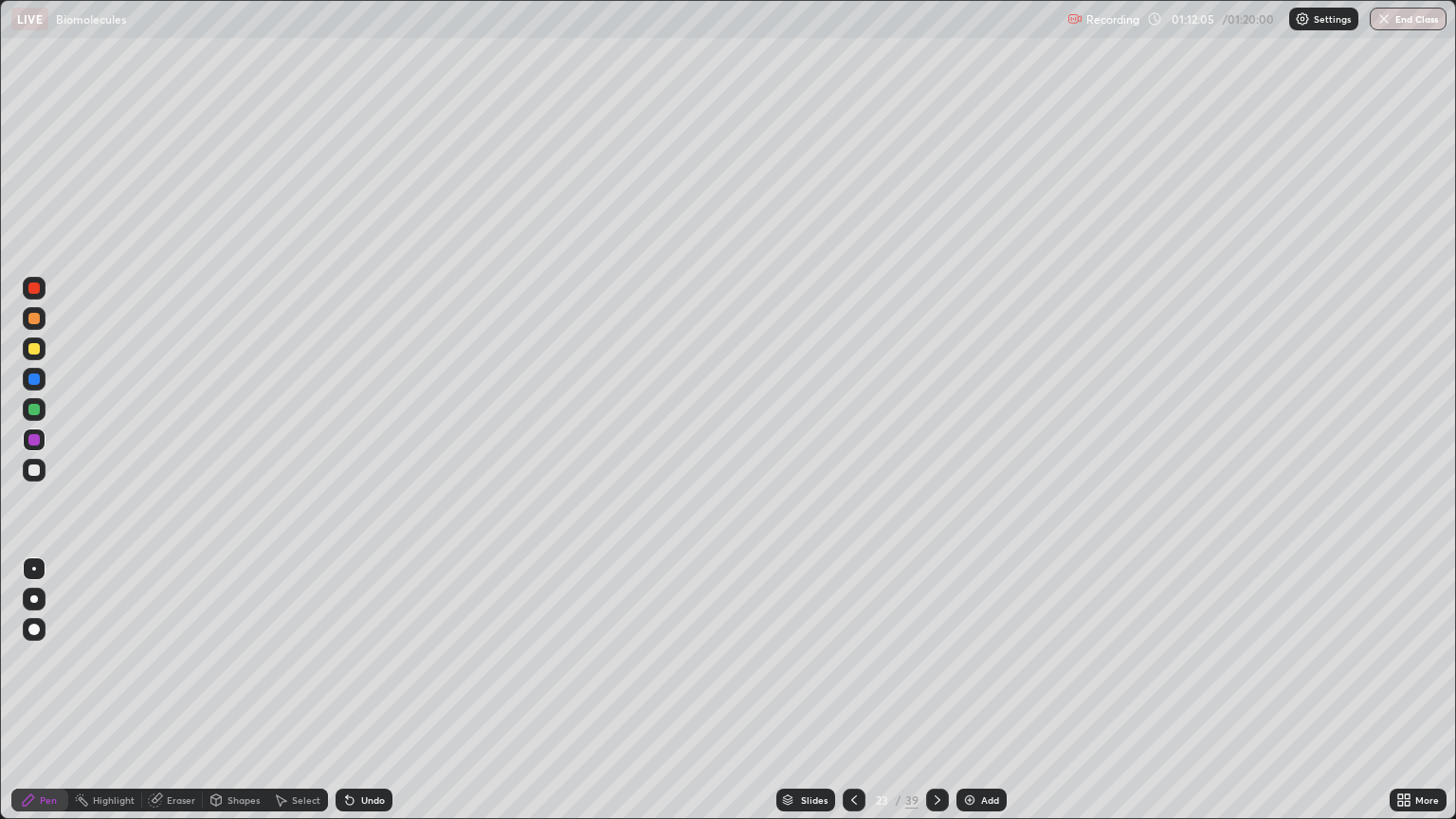 click on "End Class" at bounding box center (1408, 19) 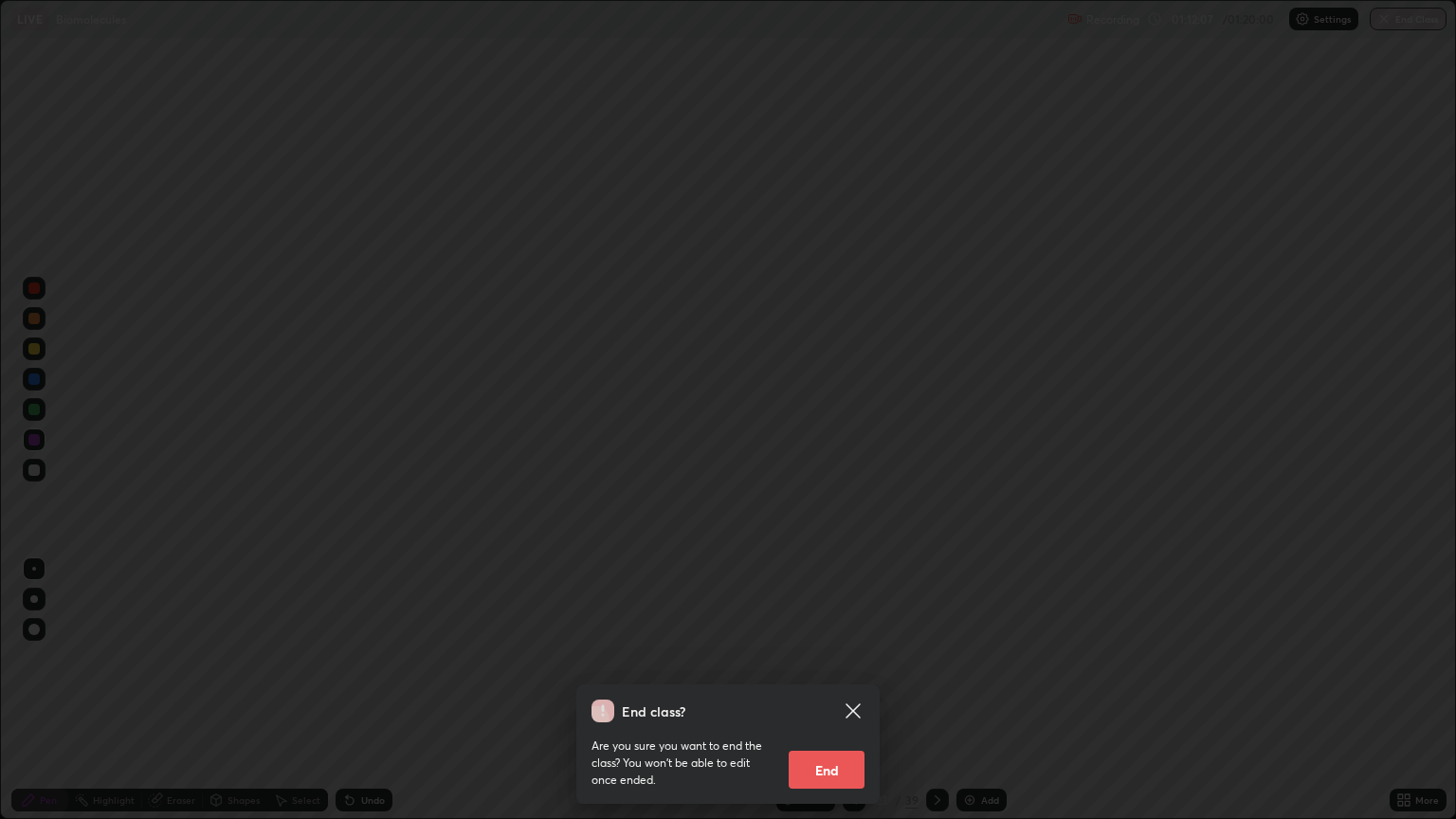 click on "End" at bounding box center (827, 770) 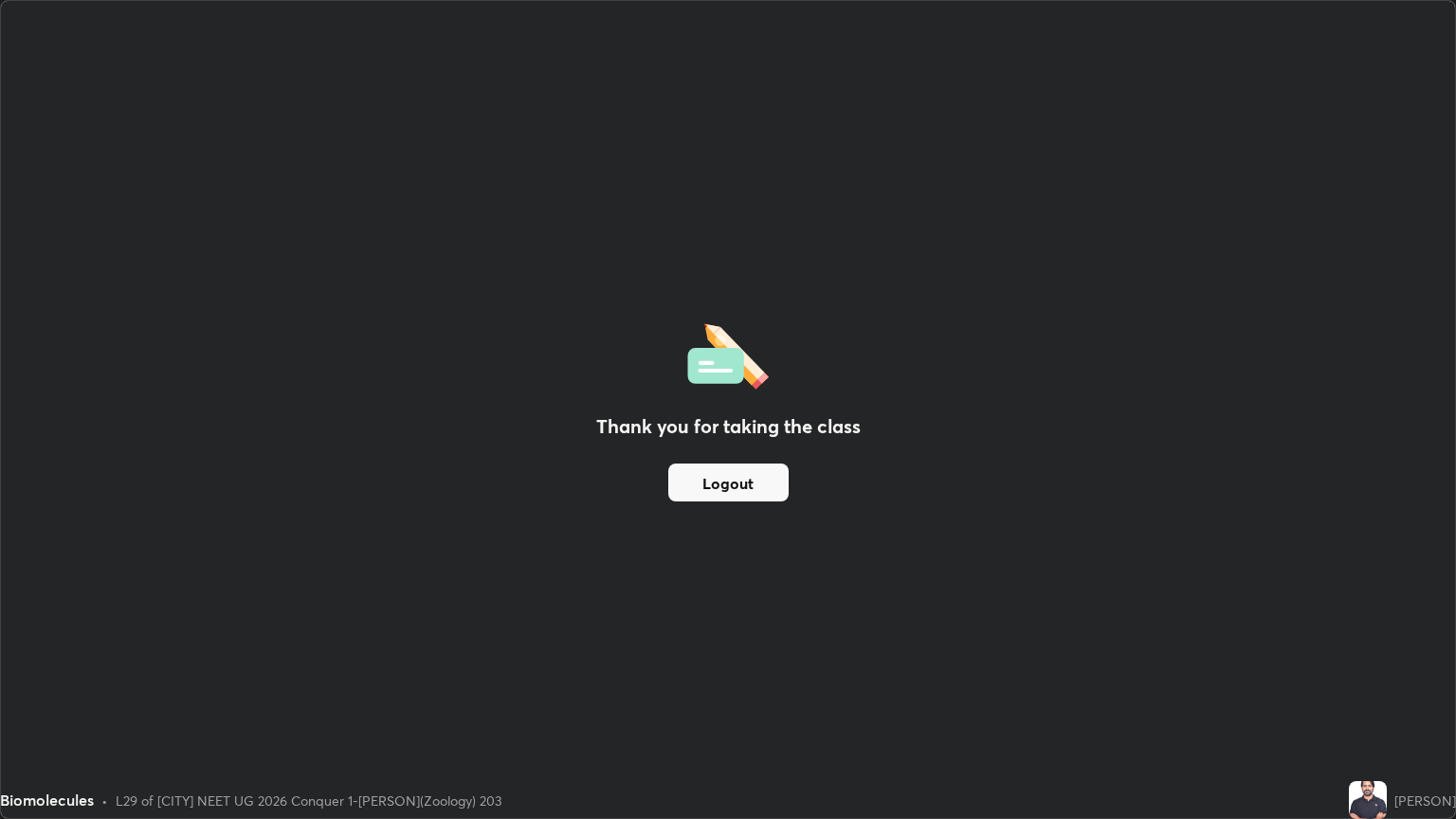 click on "Logout" at bounding box center [728, 482] 